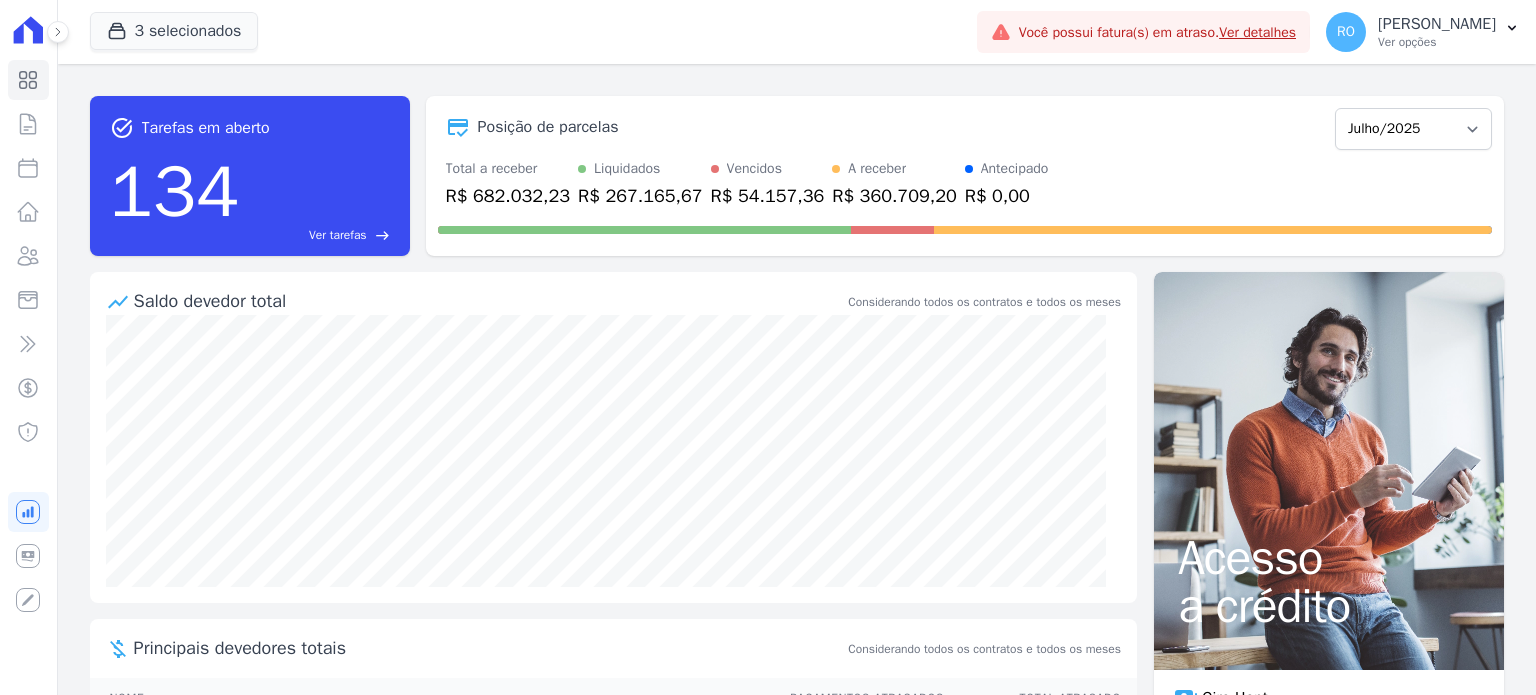 scroll, scrollTop: 0, scrollLeft: 0, axis: both 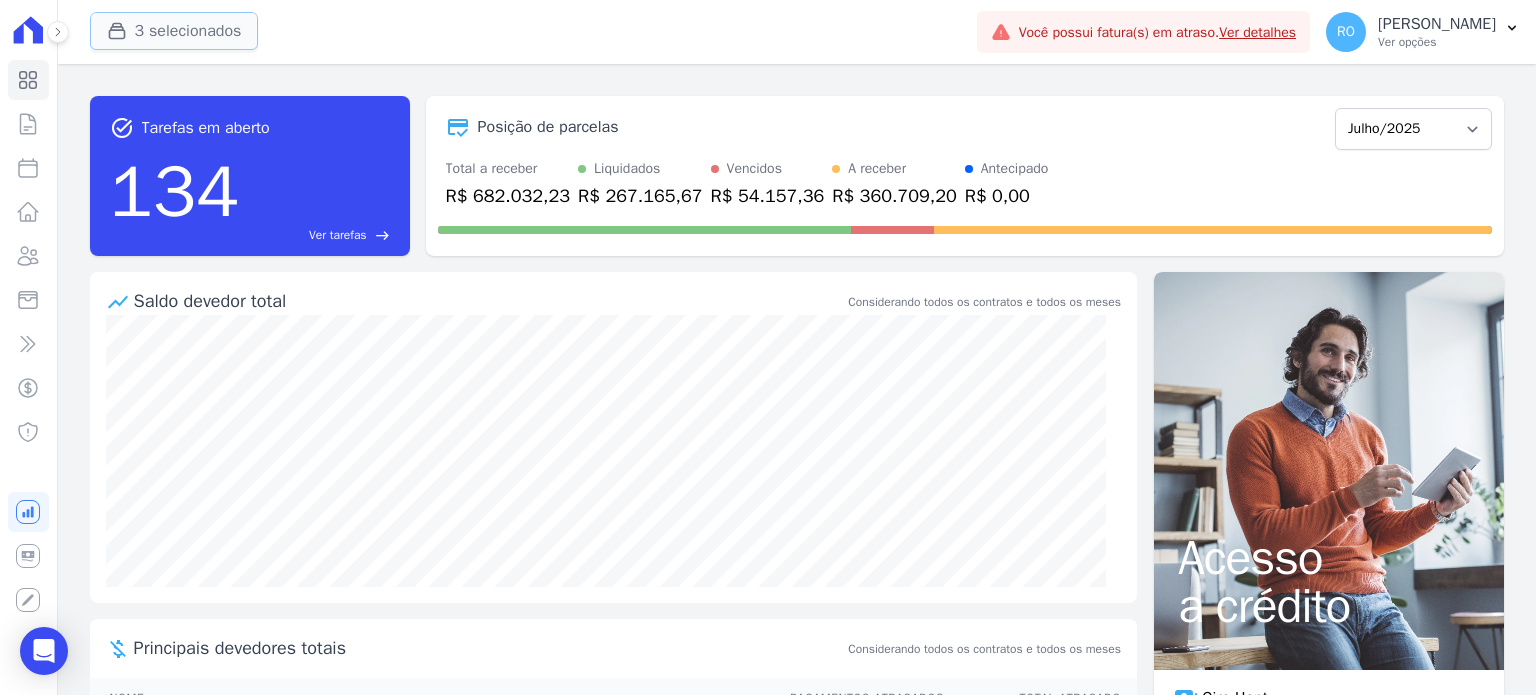 click on "3 selecionados" at bounding box center [174, 31] 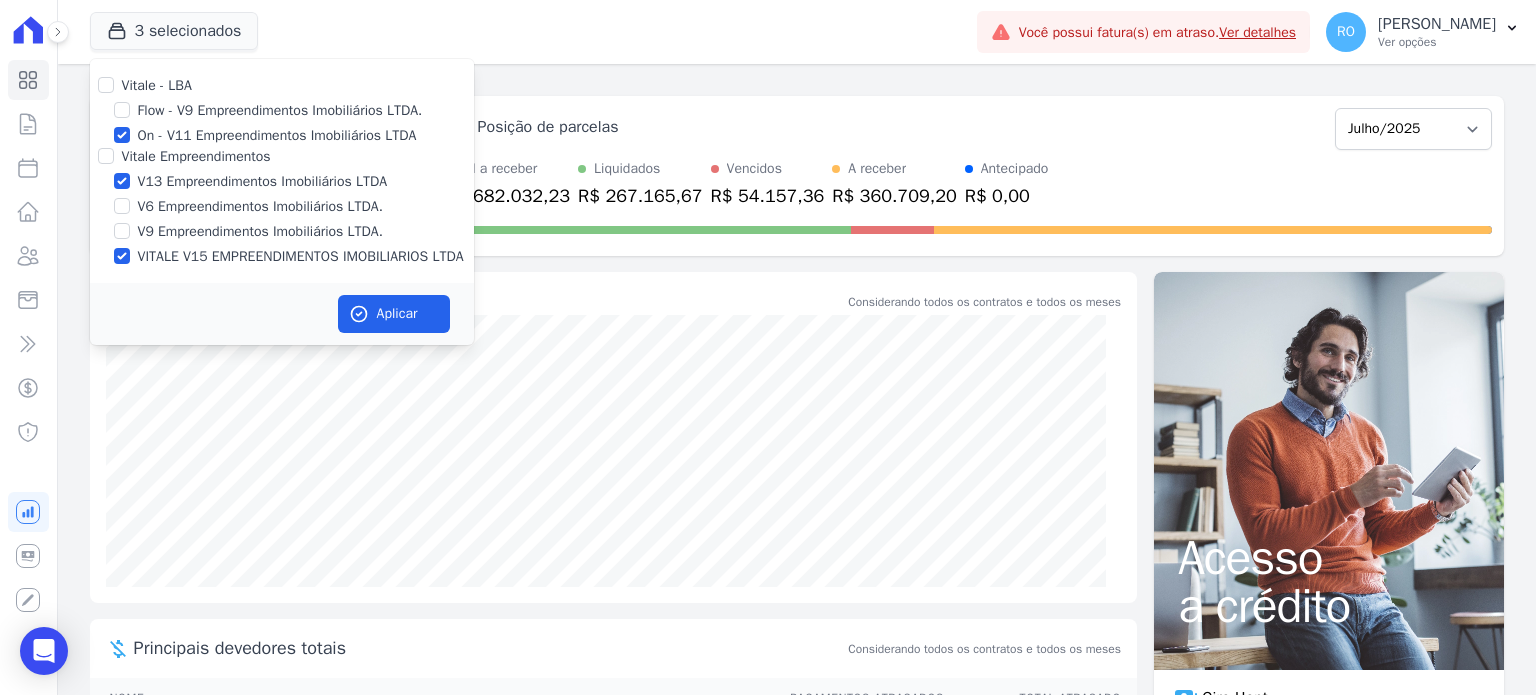 click on "On - V11 Empreendimentos Imobiliários LTDA" at bounding box center [277, 135] 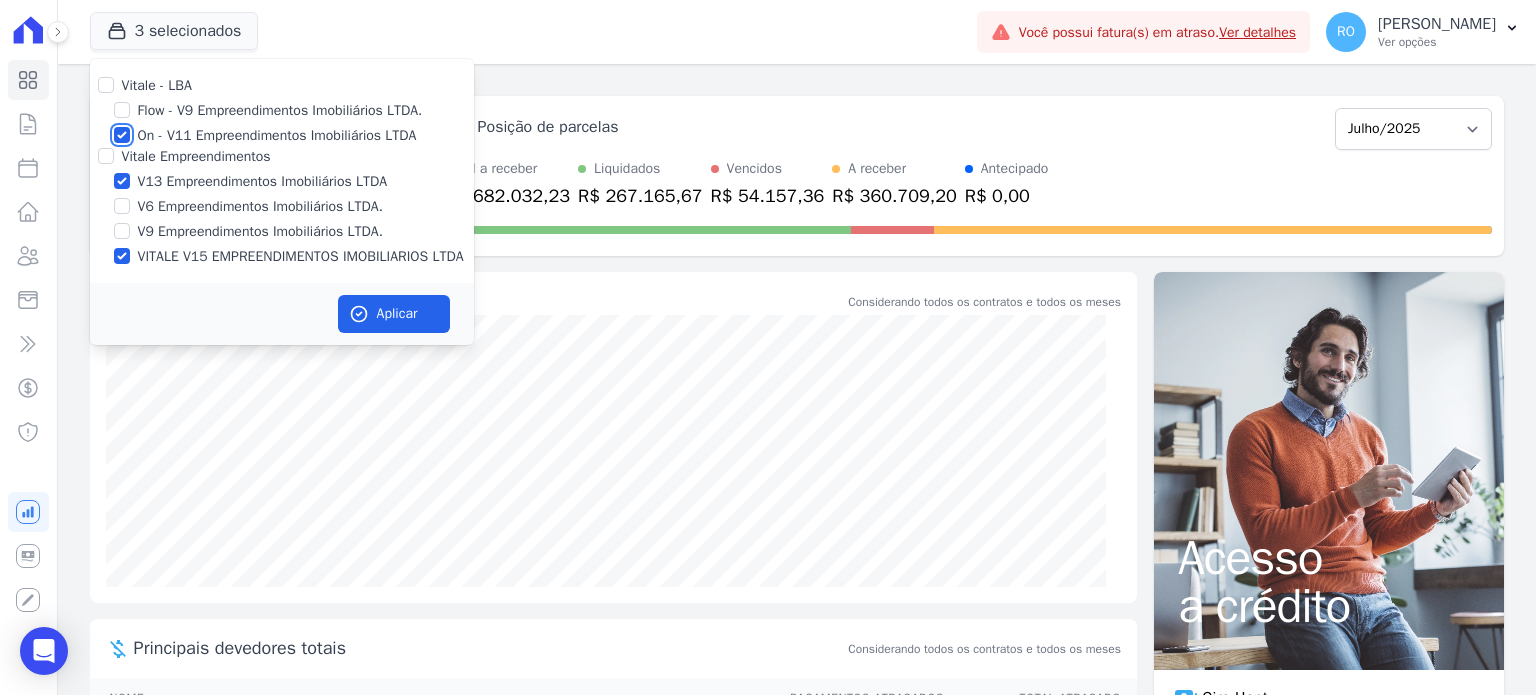 checkbox on "false" 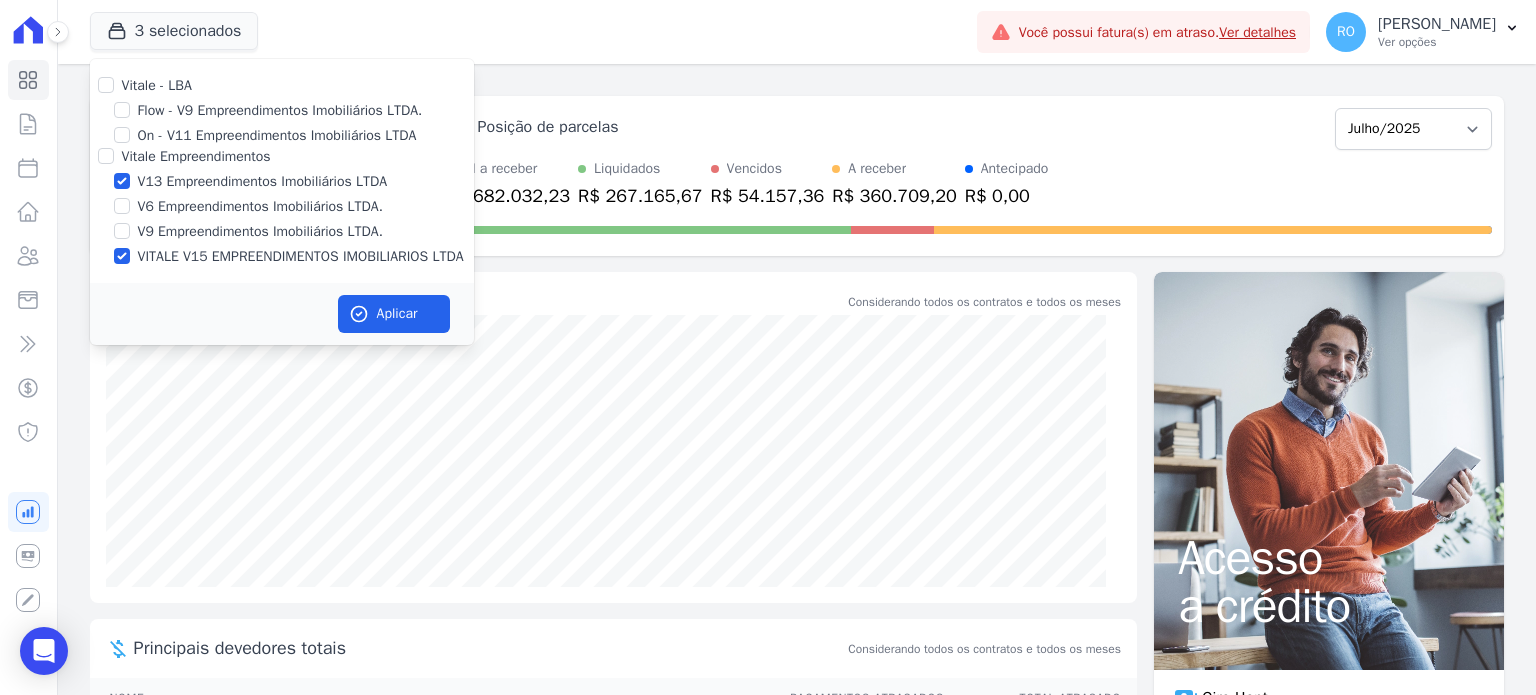 click on "VITALE V15 EMPREENDIMENTOS IMOBILIARIOS LTDA" at bounding box center (301, 256) 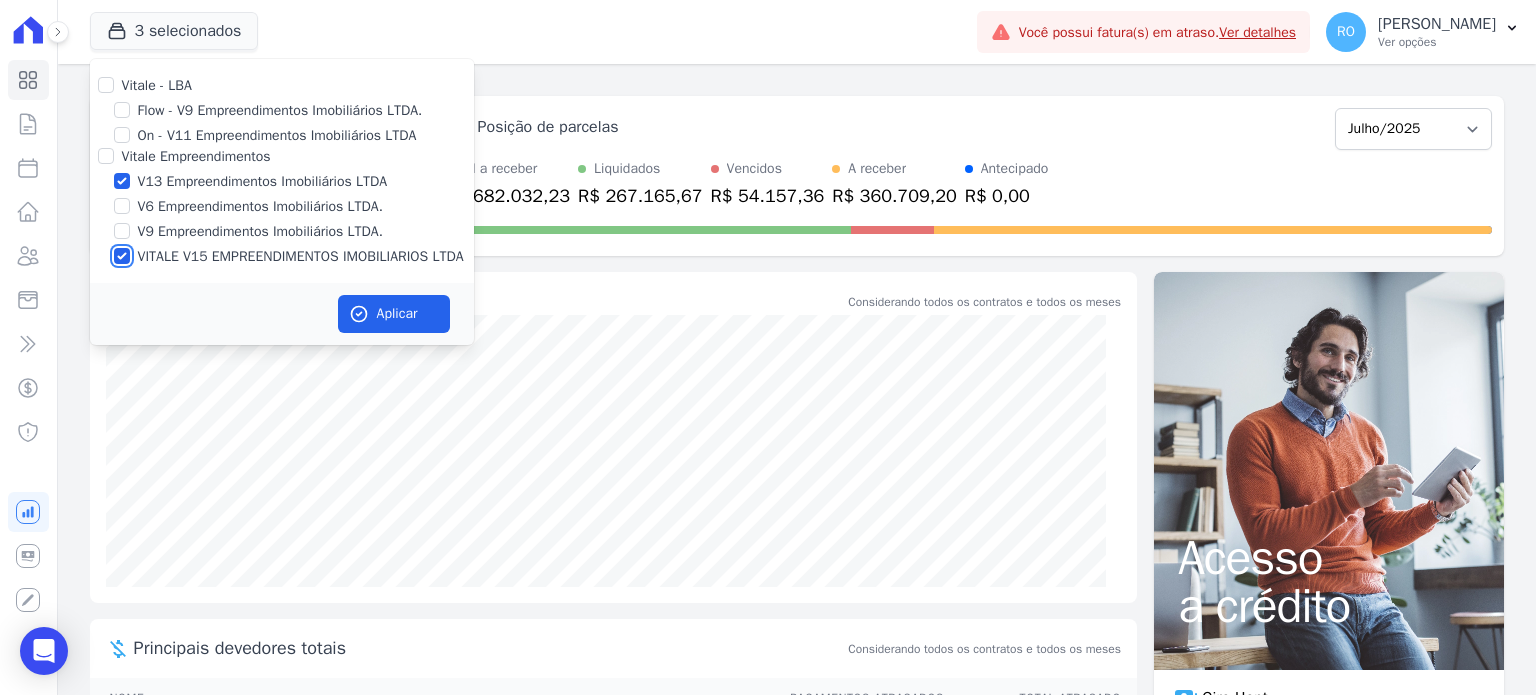 click on "VITALE V15 EMPREENDIMENTOS IMOBILIARIOS LTDA" at bounding box center (122, 256) 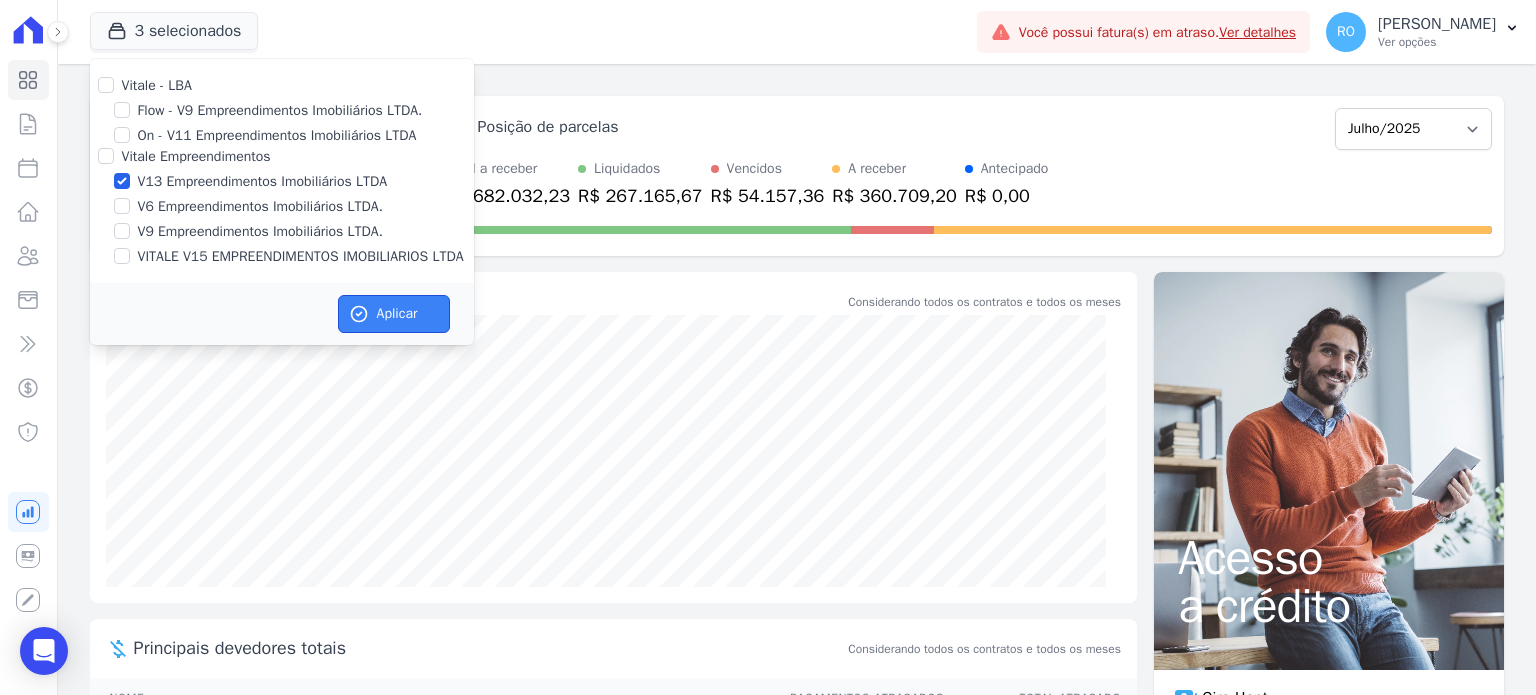 drag, startPoint x: 404, startPoint y: 308, endPoint x: 384, endPoint y: 287, distance: 29 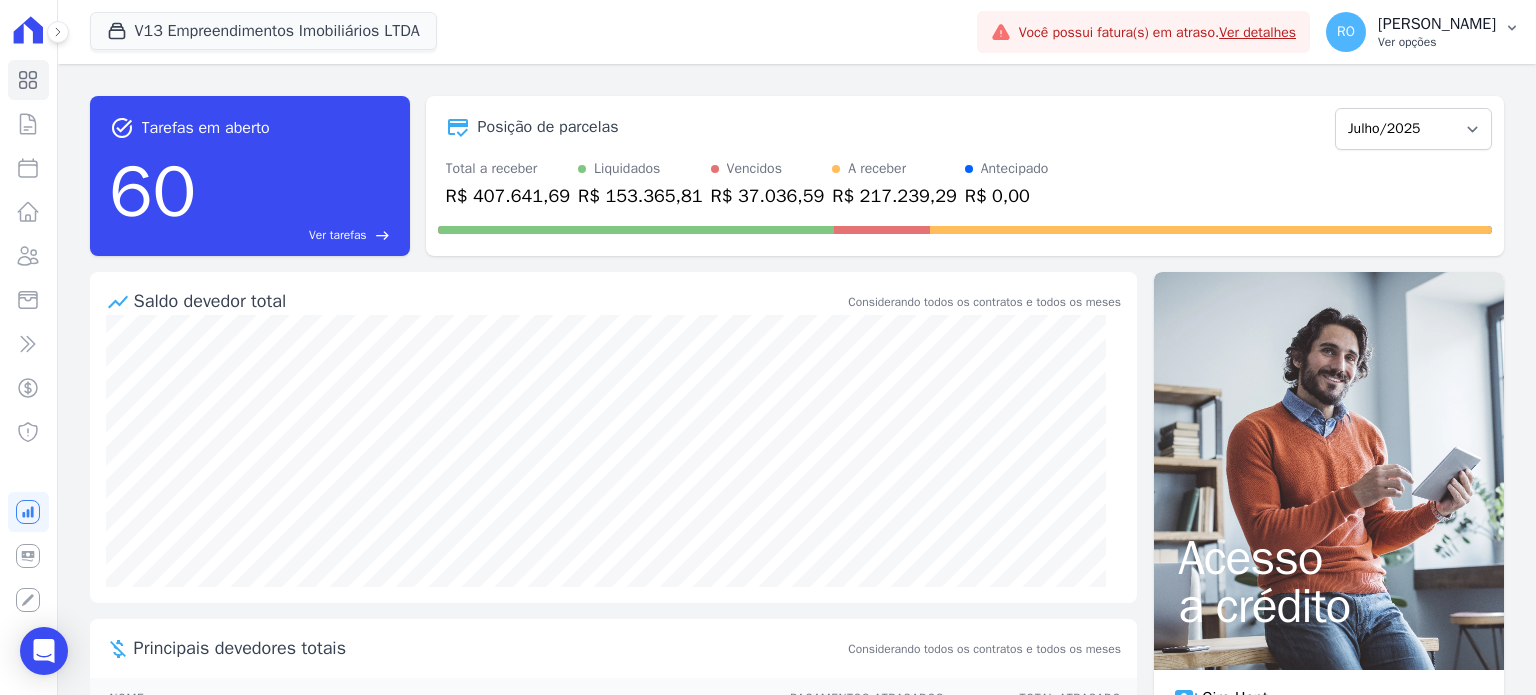 click on "[PERSON_NAME]" at bounding box center (1437, 24) 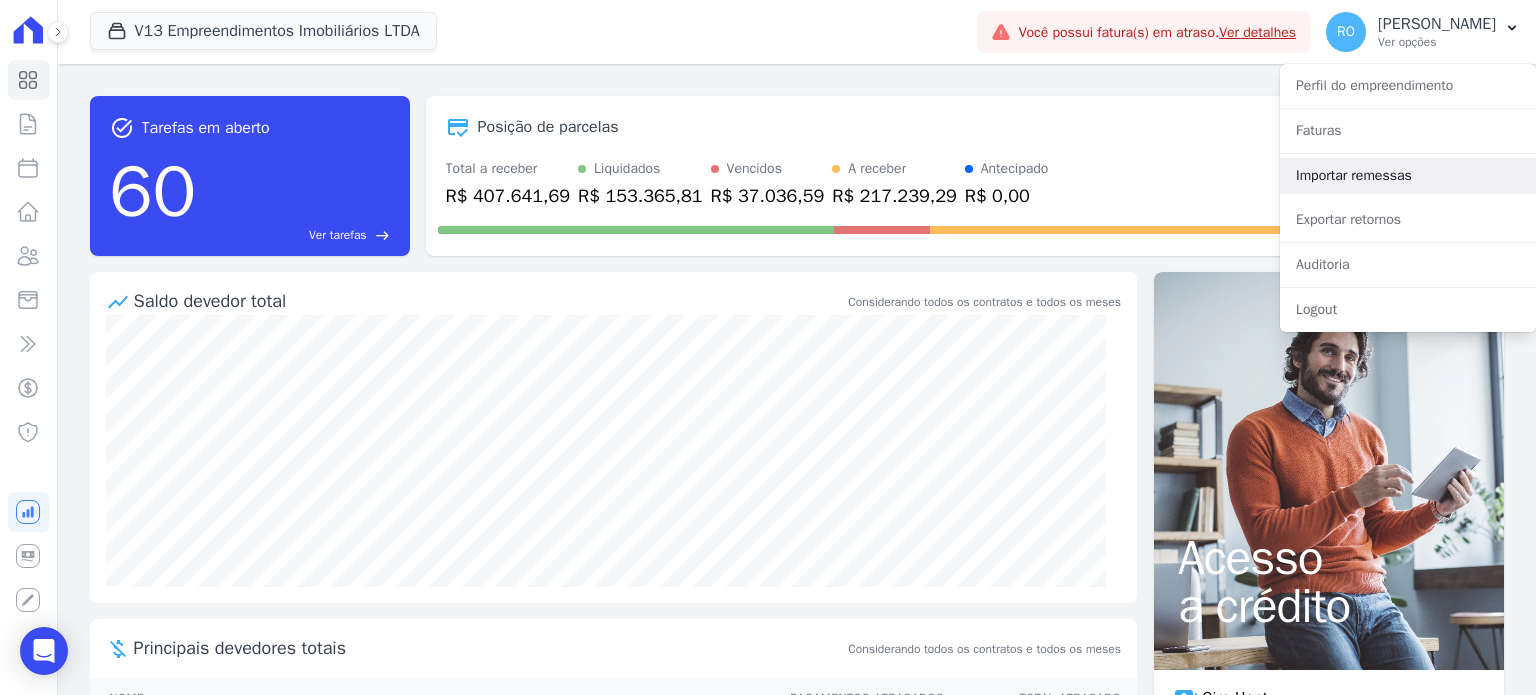 click on "Importar remessas" at bounding box center (1408, 176) 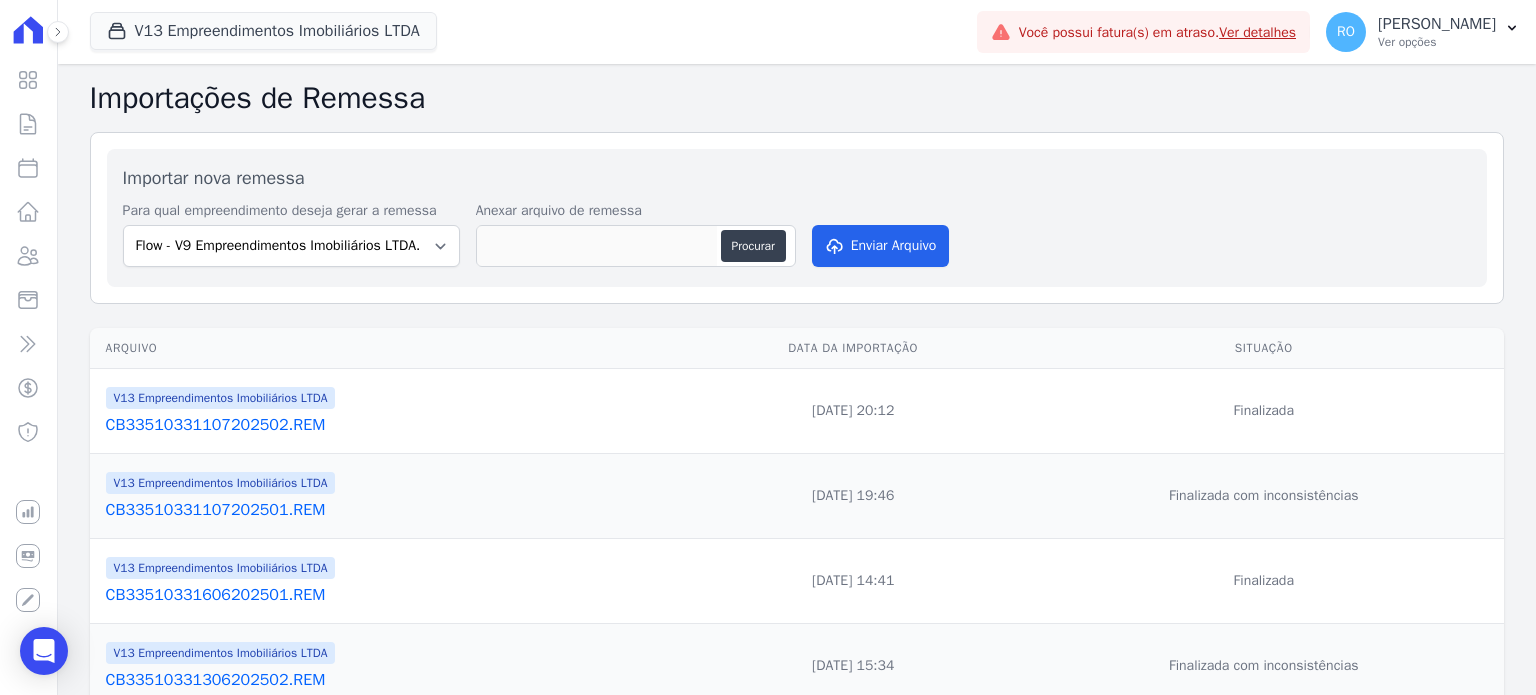 click on "CB33510331107202502.REM" at bounding box center [390, 425] 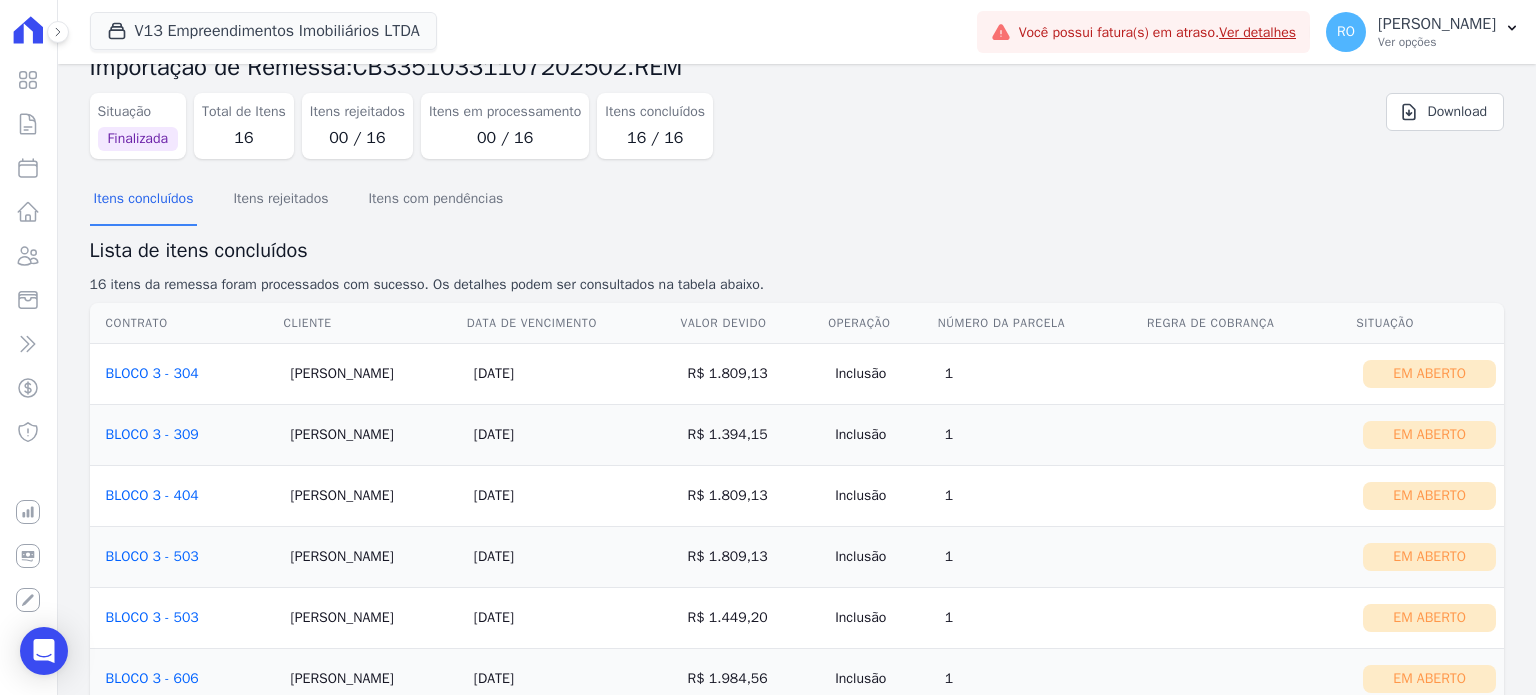 scroll, scrollTop: 0, scrollLeft: 0, axis: both 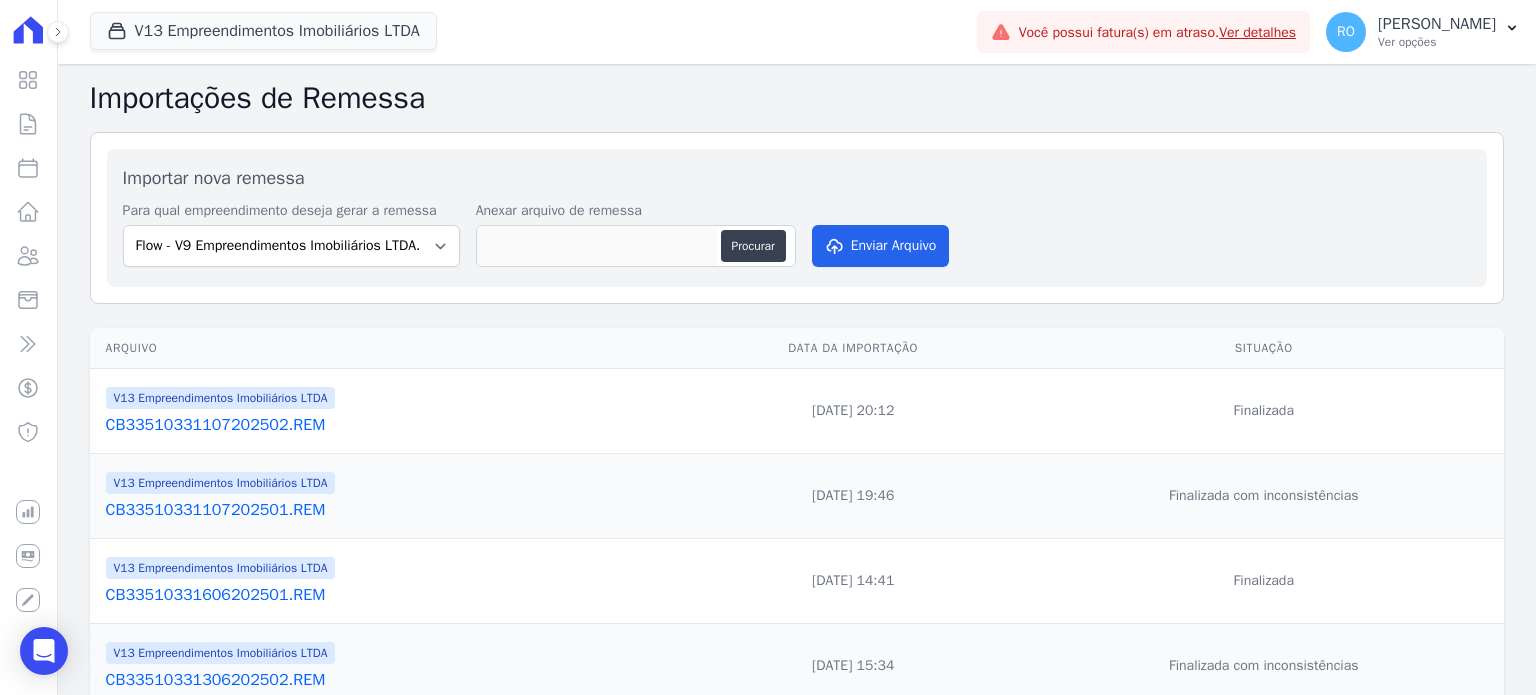 click on "CB33510331107202501.REM" at bounding box center (390, 510) 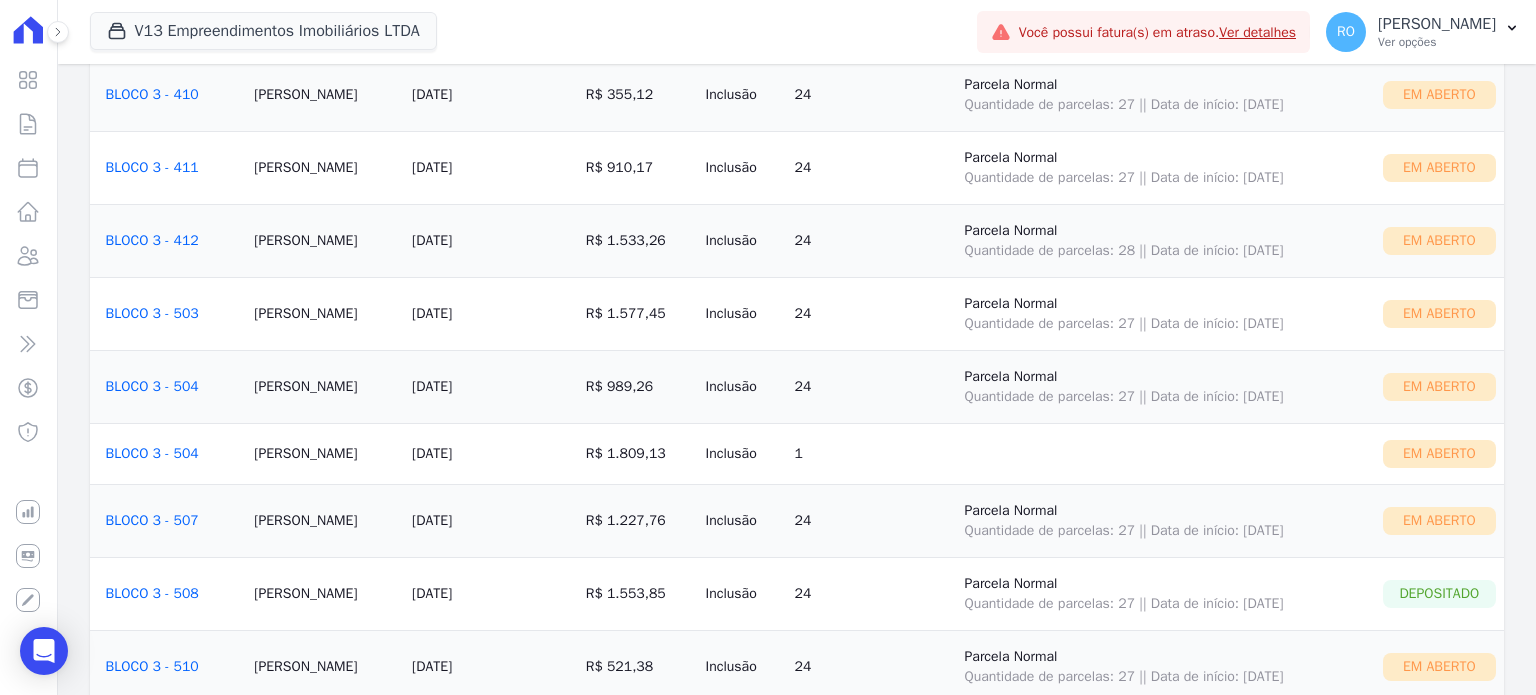 scroll, scrollTop: 2300, scrollLeft: 0, axis: vertical 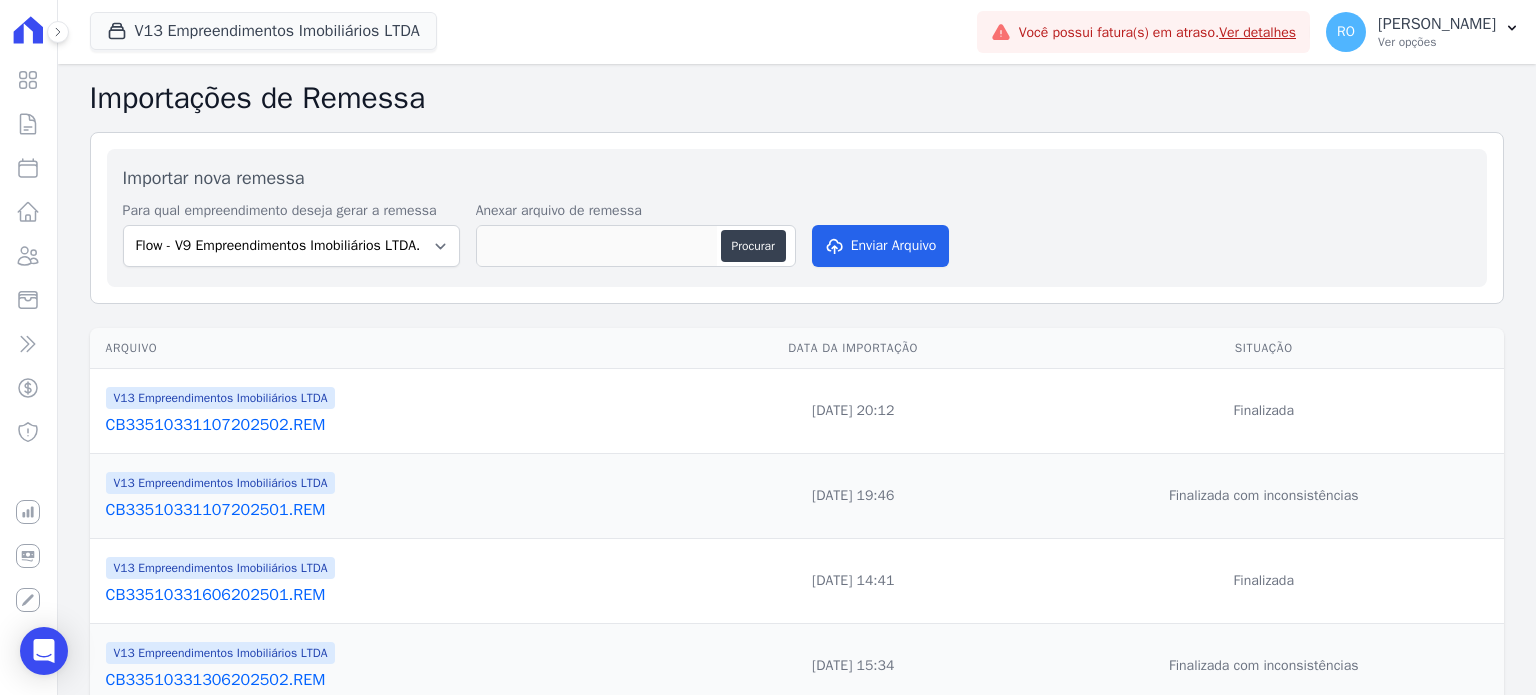 click on "CB33510331107202502.REM" at bounding box center [390, 425] 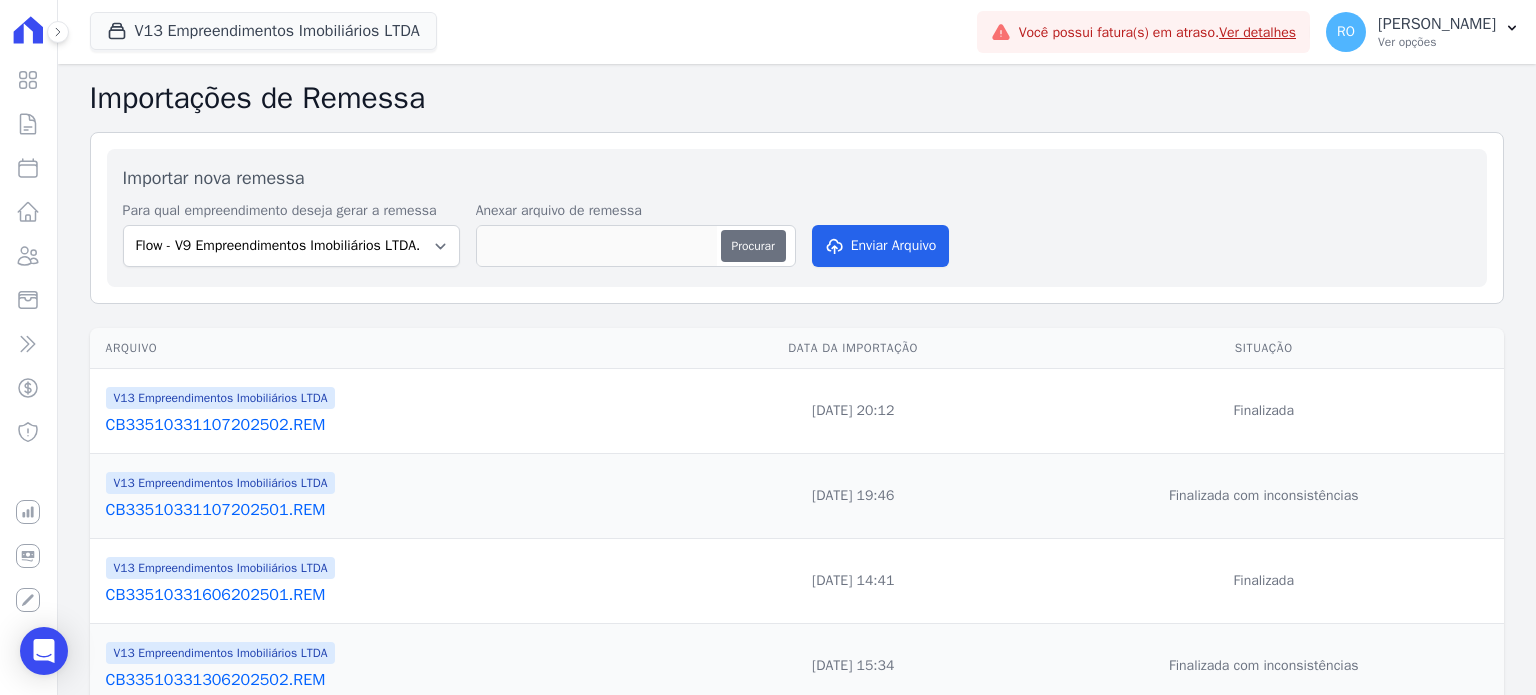 click on "Procurar" at bounding box center (753, 246) 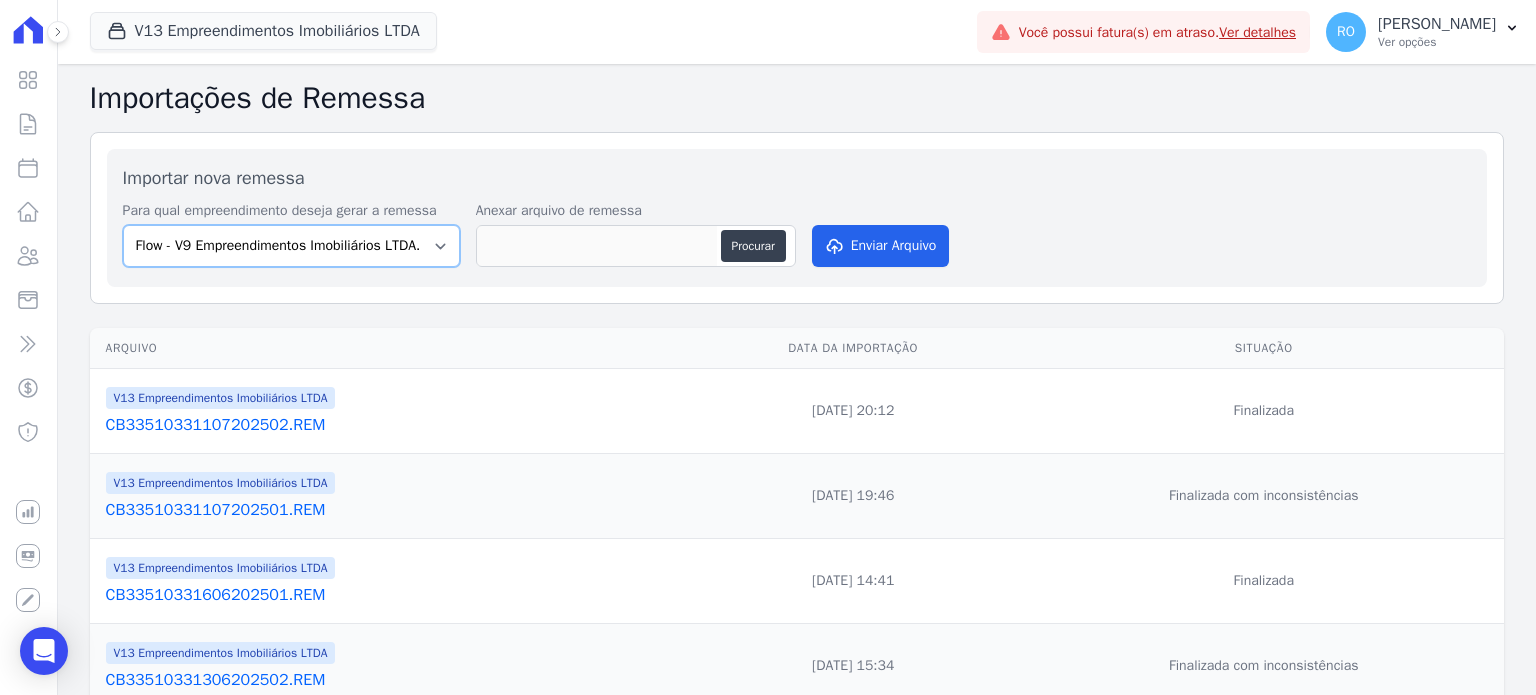 click on "Flow - V9 Empreendimentos Imobiliários LTDA.
On - V11 Empreendimentos Imobiliários LTDA
V13 Empreendimentos Imobiliários LTDA
V6 Empreendimentos Imobiliários LTDA.
V9 Empreendimentos Imobiliários LTDA.
VITALE V15 EMPREENDIMENTOS IMOBILIARIOS LTDA" at bounding box center (291, 246) 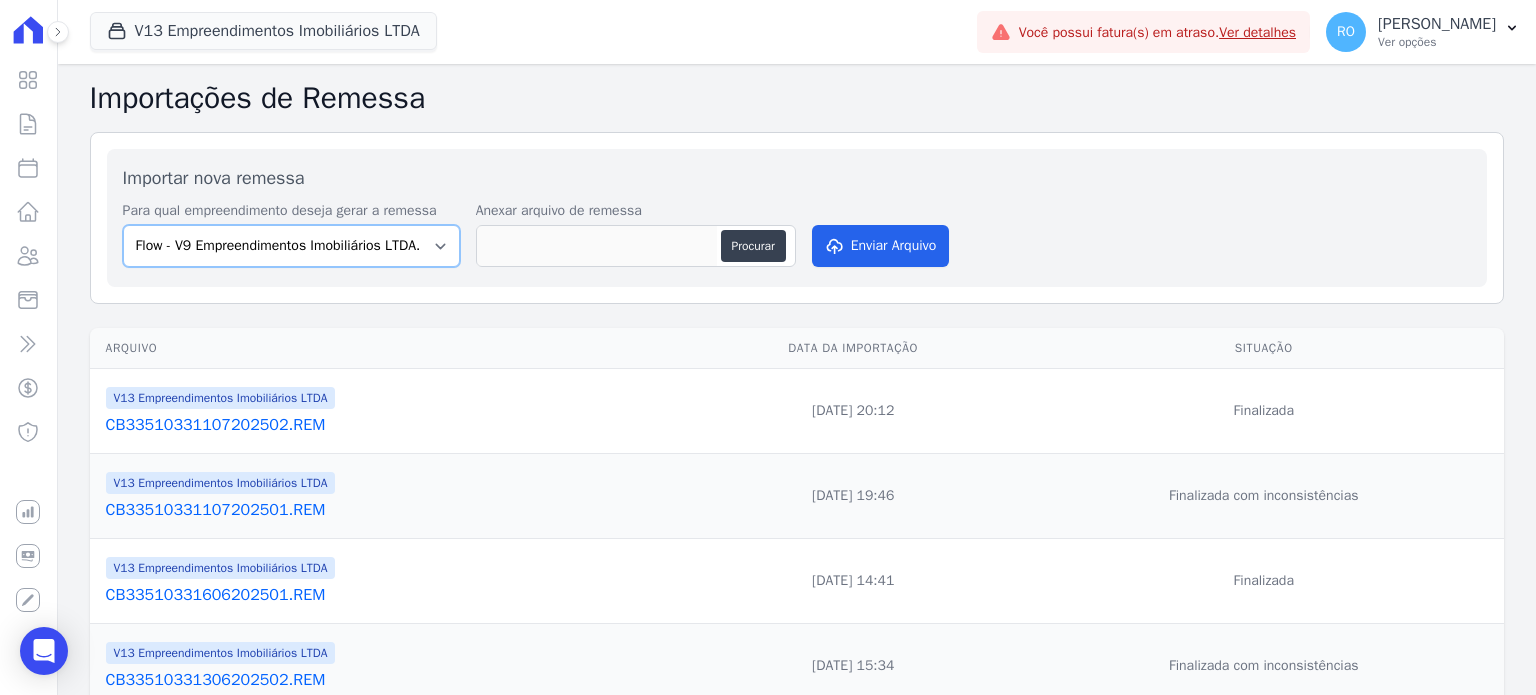 select on "ecab2329-c666-4977-ad84-d4b1e3d3d680" 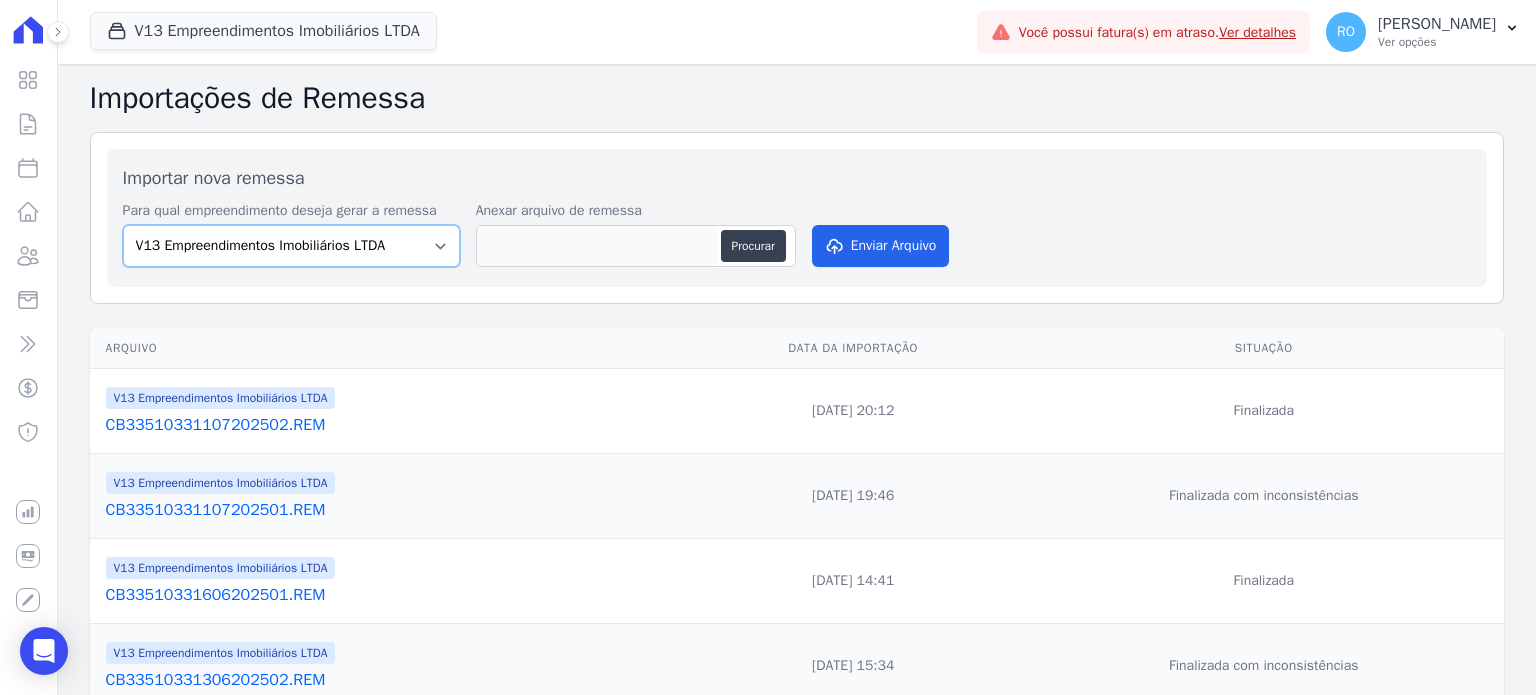 click on "Flow - V9 Empreendimentos Imobiliários LTDA.
On - V11 Empreendimentos Imobiliários LTDA
V13 Empreendimentos Imobiliários LTDA
V6 Empreendimentos Imobiliários LTDA.
V9 Empreendimentos Imobiliários LTDA.
VITALE V15 EMPREENDIMENTOS IMOBILIARIOS LTDA" at bounding box center (291, 246) 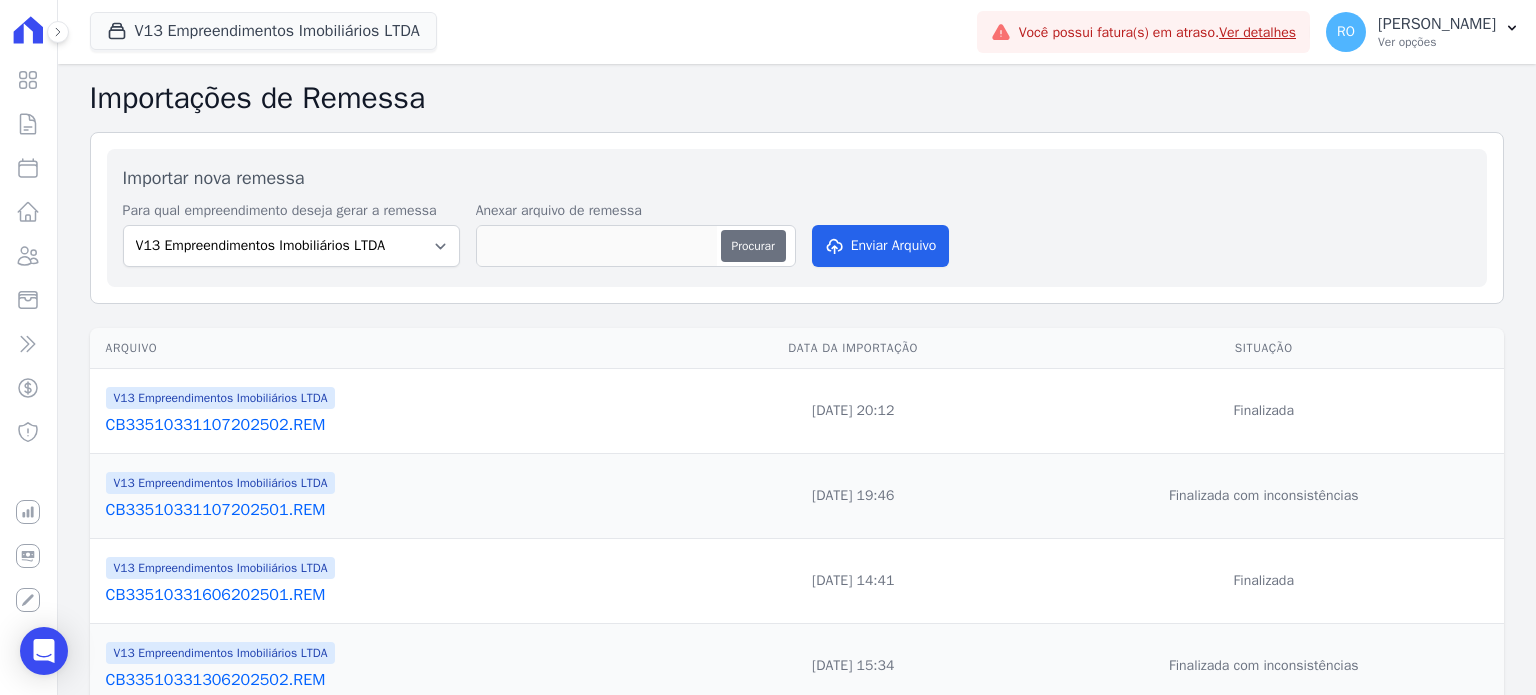 click on "Procurar" at bounding box center (753, 246) 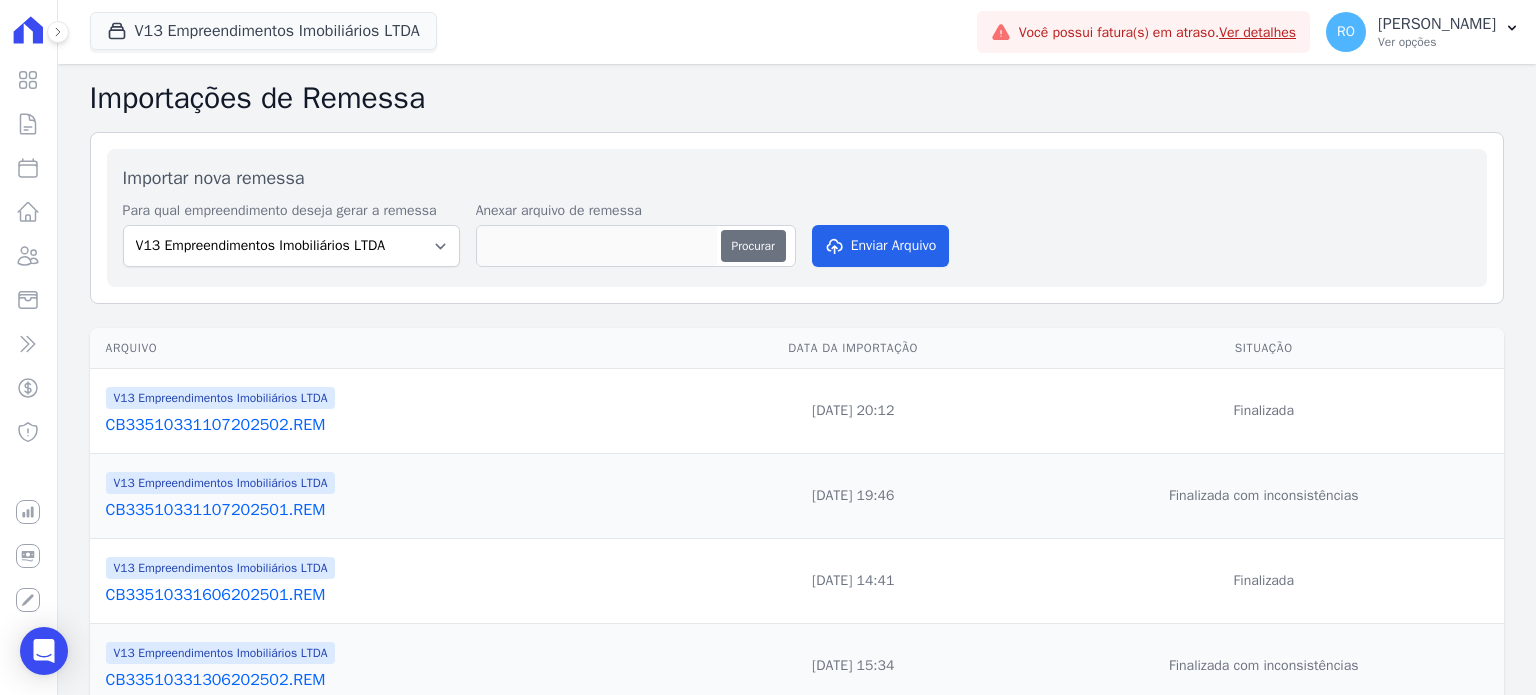 type on "CB33510331607202501.REM" 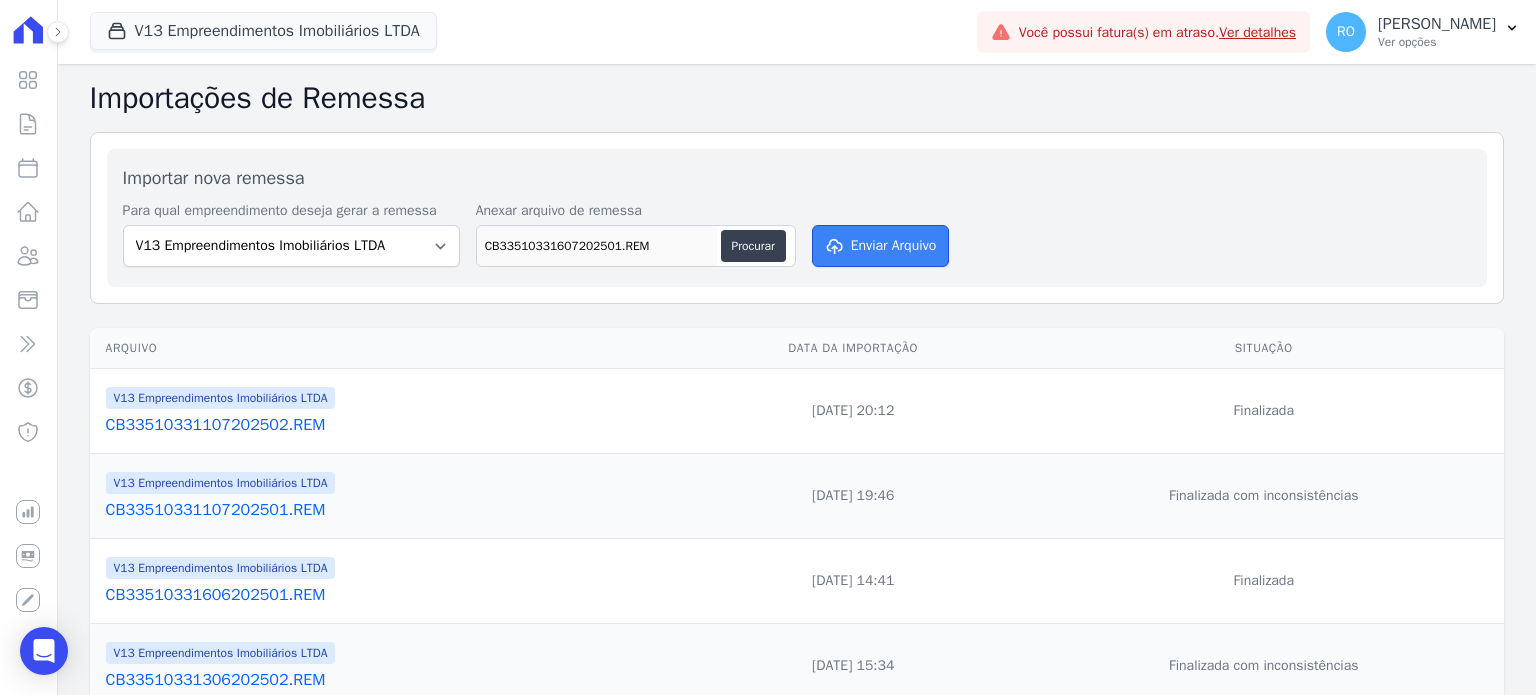 click on "Enviar Arquivo" at bounding box center (881, 246) 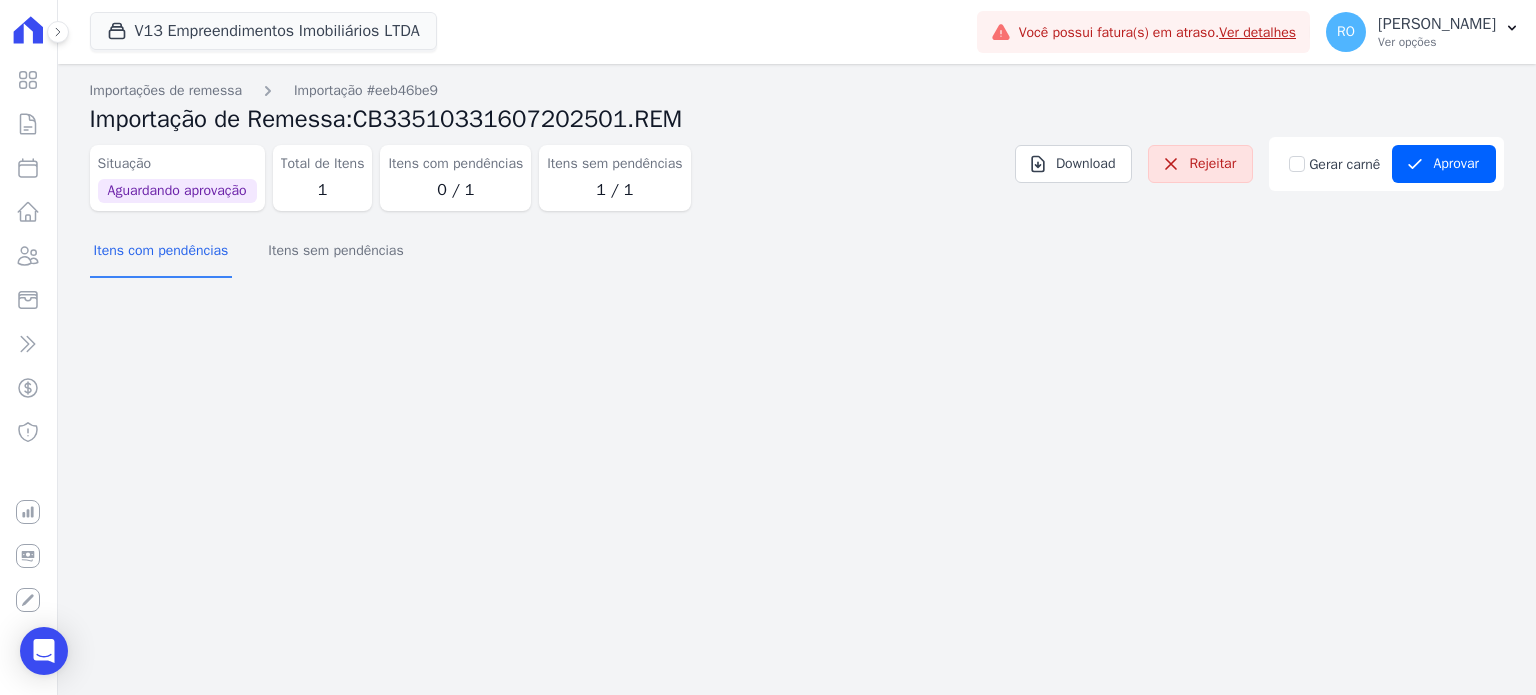 scroll, scrollTop: 0, scrollLeft: 0, axis: both 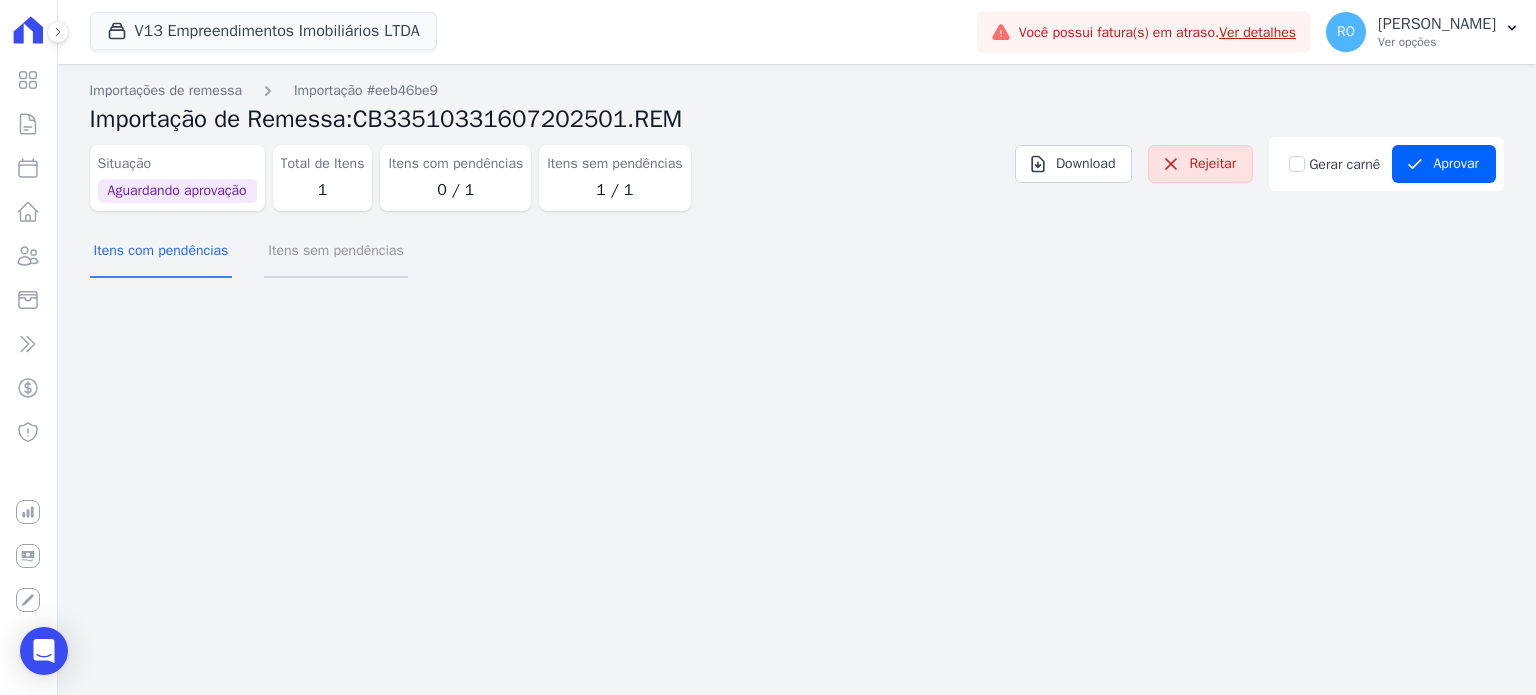 click on "Itens sem pendências" at bounding box center (335, 252) 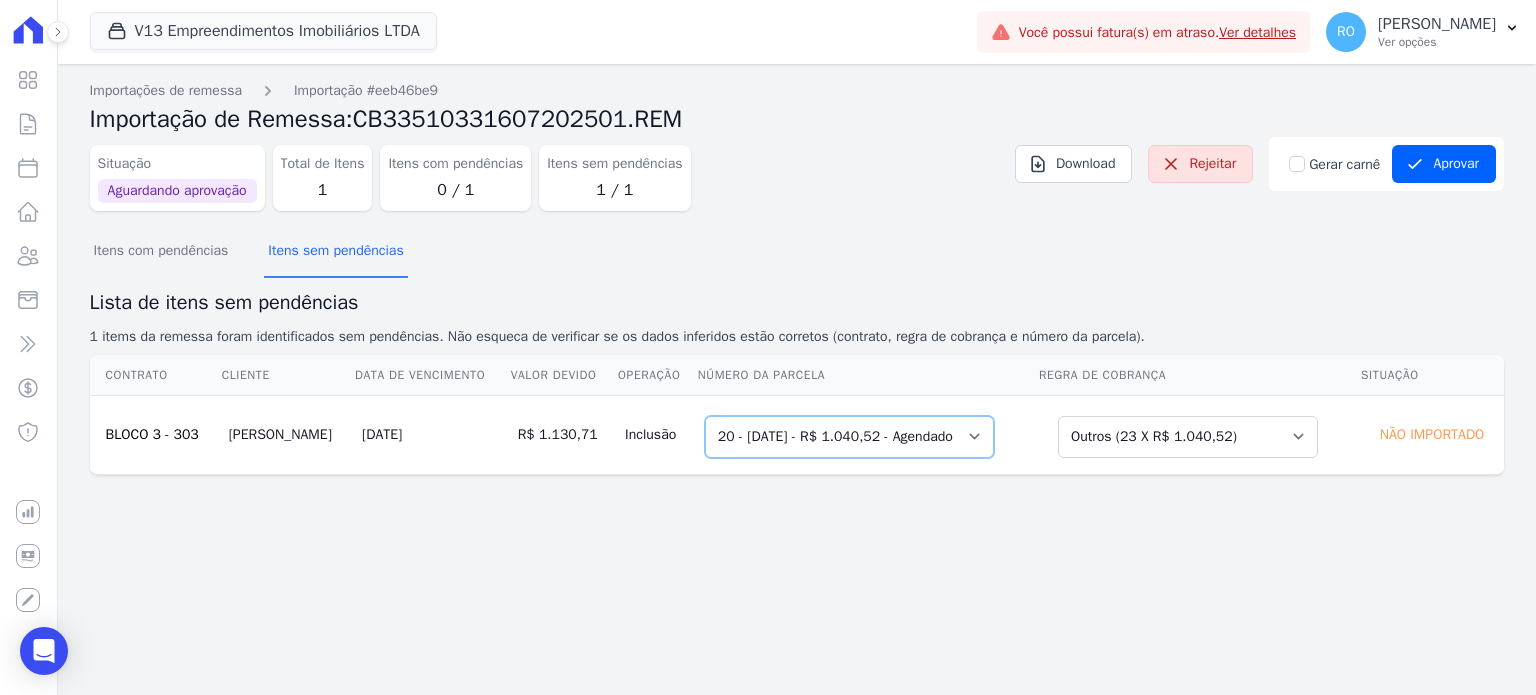 click on "Selecione uma
2 - 20/02/2024 - R$ 977,87 - Agendado
3 - 20/03/2024 - R$ 977,87 - Agendado
4 - 20/04/2024 - R$ 977,87 - Agendado
5 - 20/05/2024 - R$ 977,87 - Agendado
7 - 20/07/2024 - R$ 999,38 - Agendado
9 - 20/09/2024 - R$ 999,38 - Agendado
10 - 20/10/2024 - R$ 999,38 - Agendado
12 - 20/12/2024 - R$ 1.040,52 - Agendado
13 - 20/01/2025 - R$ 1.040,52 - Agendado
14 - 20/02/2025 - R$ 1.040,52 - Agendado
15 - 20/03/2025 - R$ 1.040,52 - Agendado
16 - 20/04/2025 - R$ 1.040,52 - Agendado
17 - 20/05/2025 - R$ 1.040,52 - Agendado
18 - 20/06/2025 - R$ 1.040,52 - Agendado
19 - 20/07/2025 - R$ 1.040,52 - Agendado
20 - 20/08/2025 - R$ 1.040,52 - Agendado
21 - 20/09/2025 - R$ 1.040,52 - Agendado
22 - 20/10/2025 - R$ 1.040,52 - Agendado
23 - 20/11/2025 - R$ 1.040,52 - Agendado" at bounding box center (849, 437) 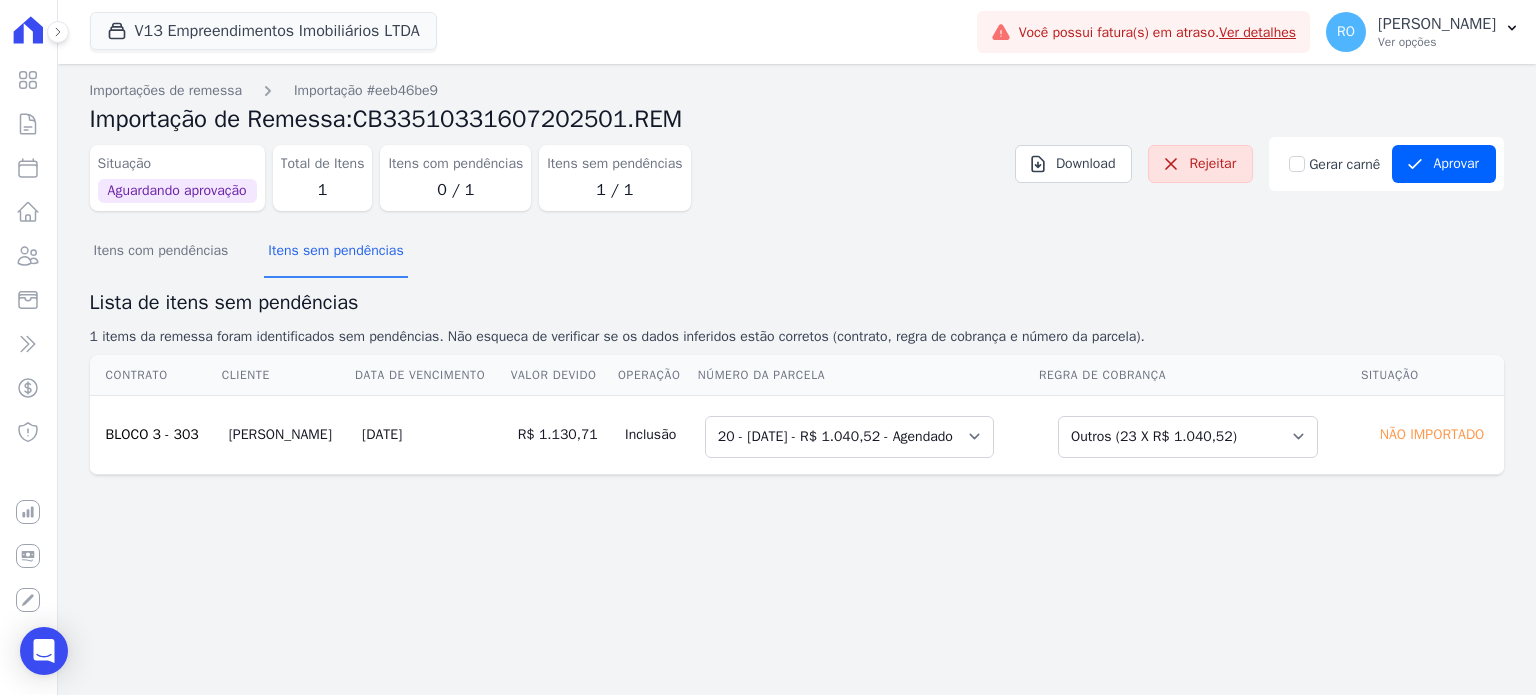 click on "Lista de itens sem pendências" at bounding box center [797, 303] 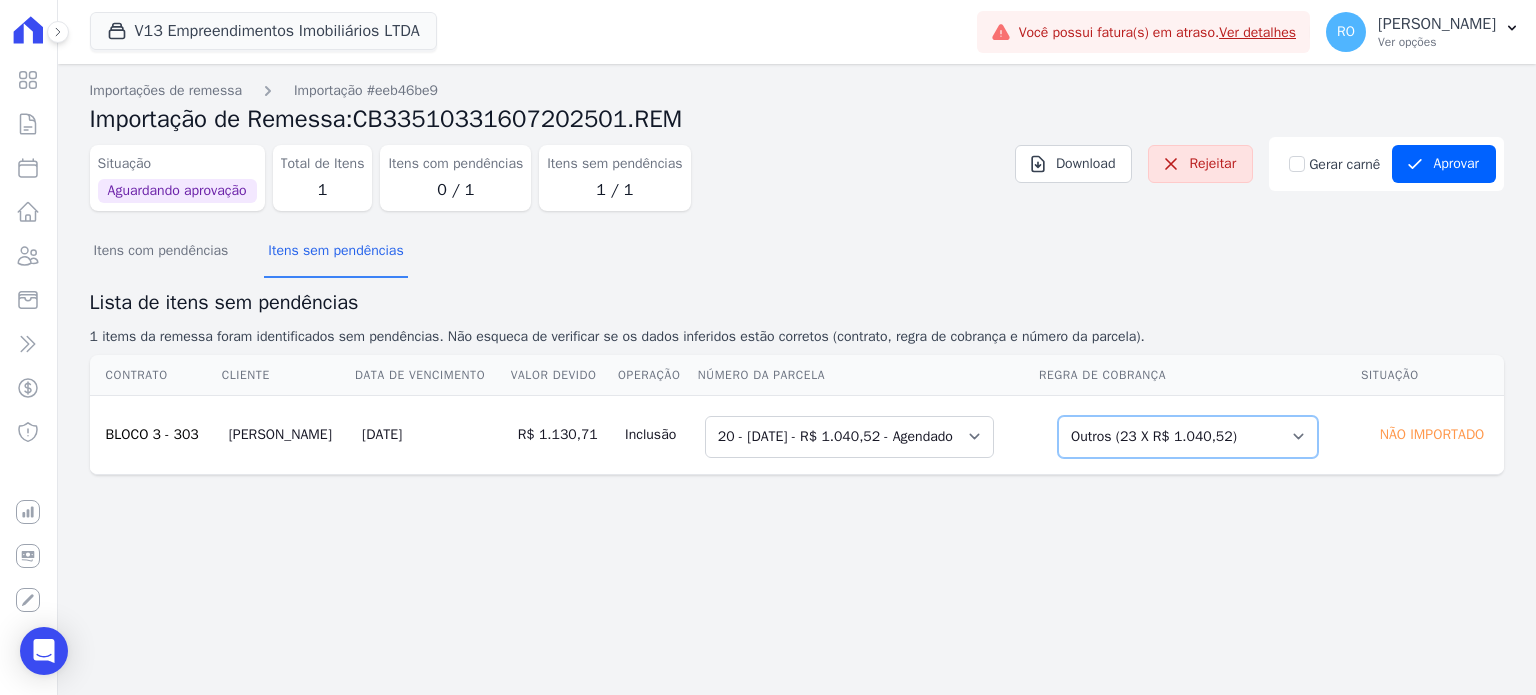 click on "Selecione uma
Nova Parcela Avulsa
Parcela Avulsa Existente
Outros (4 X R$ 305,46)
Outros (23 X R$ 1.040,52)
Intercalada (2 X R$ 3.641,82)
Parcela Normal (10 X R$ 987,68)
Outros (3 X R$ 1.000,08)" at bounding box center [1188, 437] 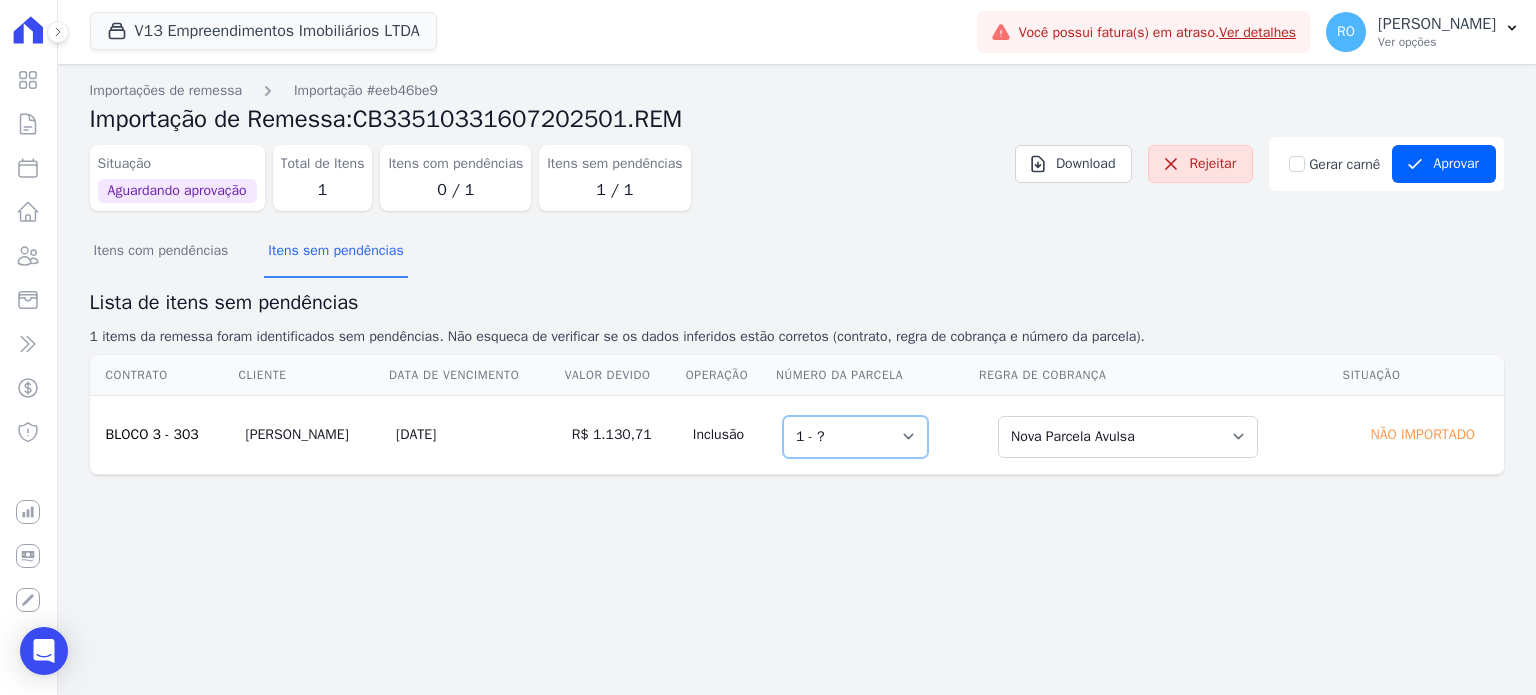 click on "Selecione uma
1 - ?" at bounding box center [855, 437] 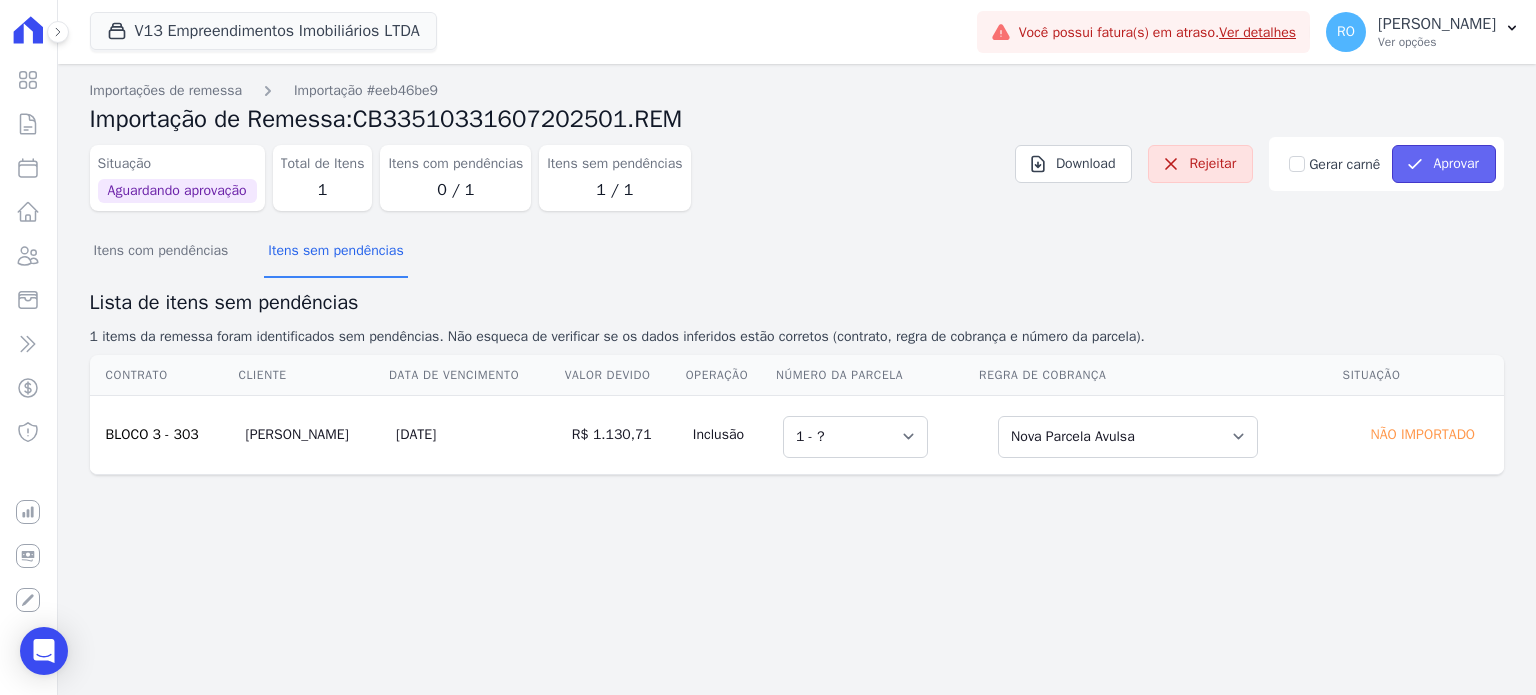 click on "Aprovar" at bounding box center [1444, 164] 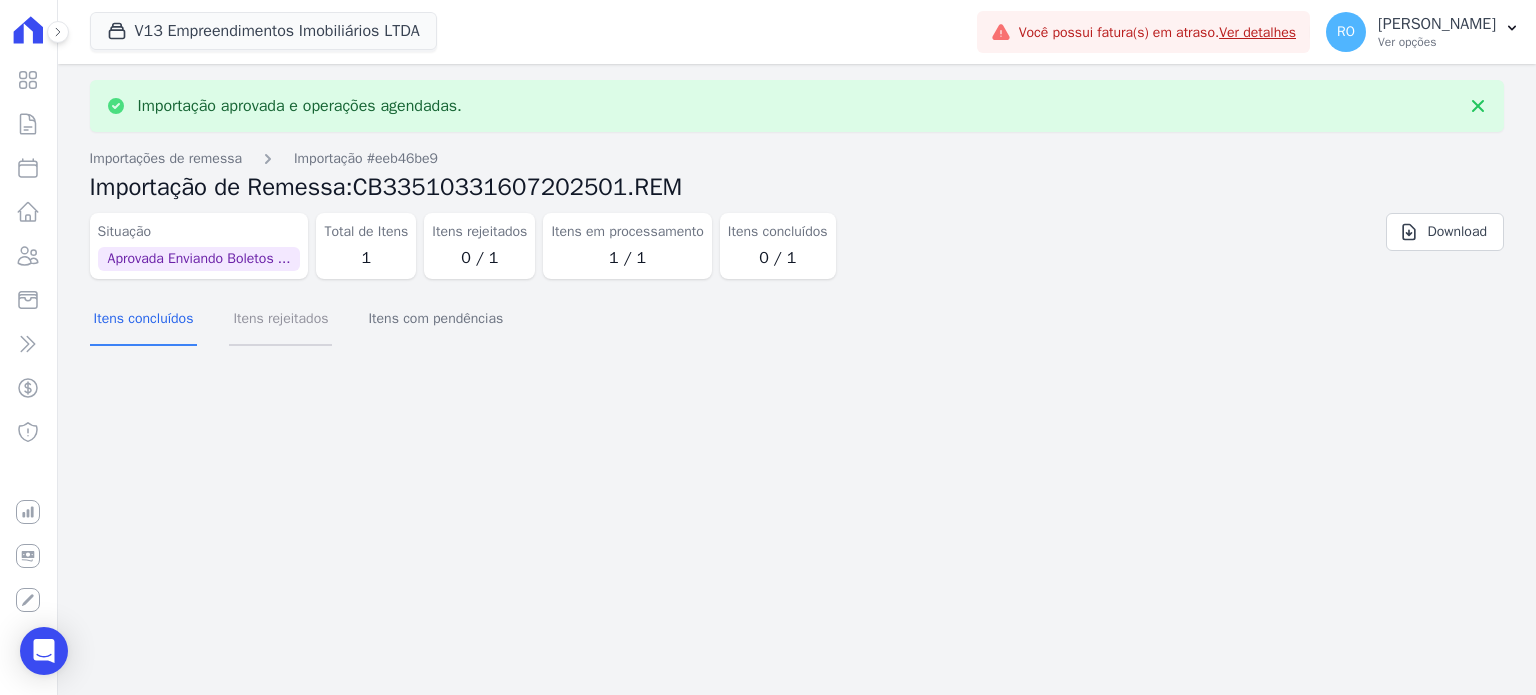 click on "Itens rejeitados" at bounding box center [280, 320] 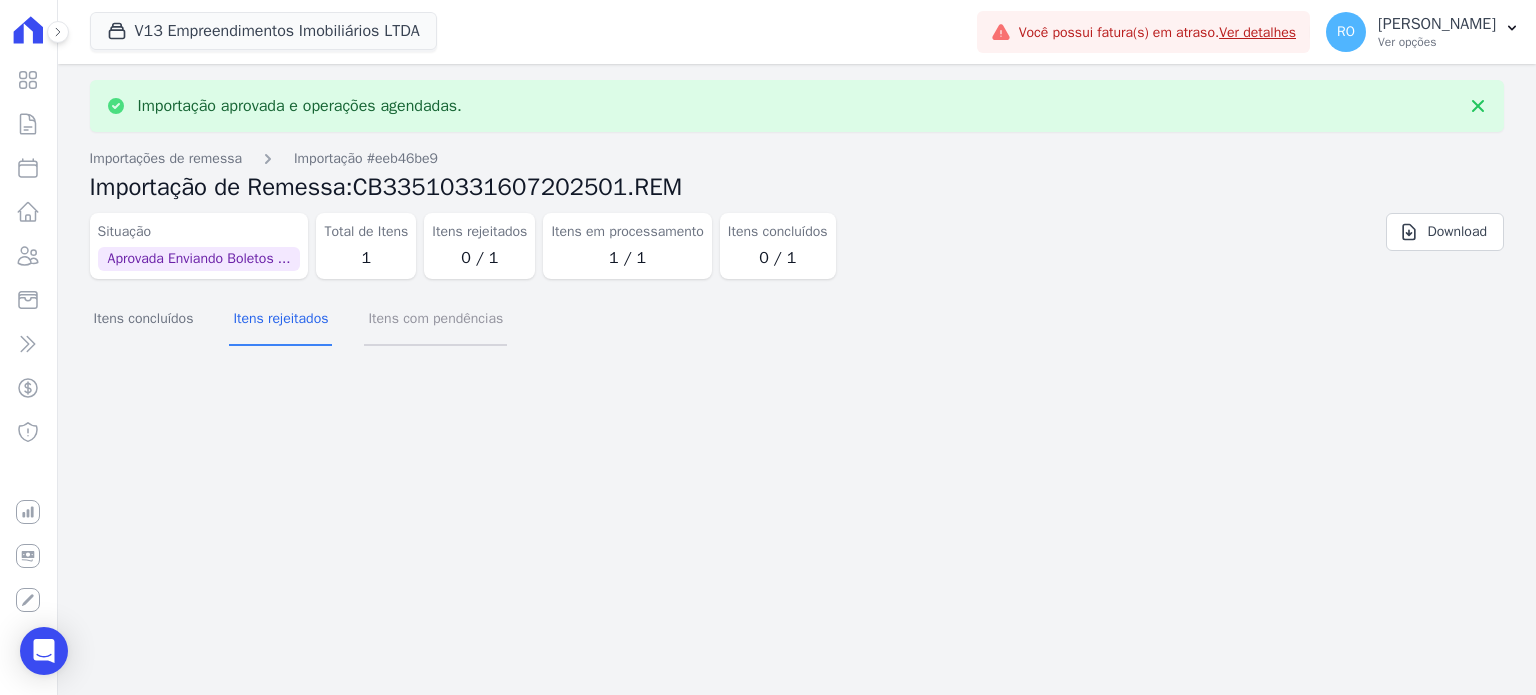 click on "Itens com pendências" at bounding box center [435, 320] 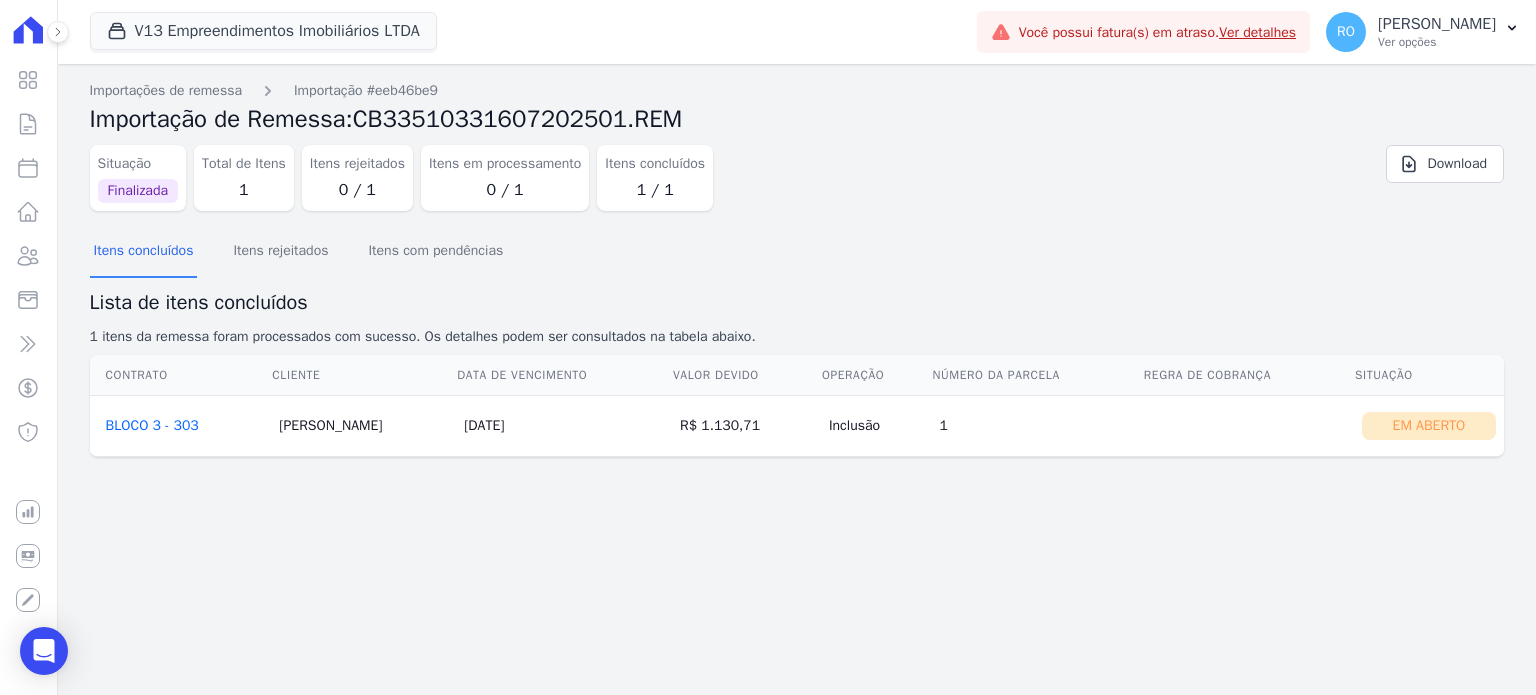 scroll, scrollTop: 0, scrollLeft: 0, axis: both 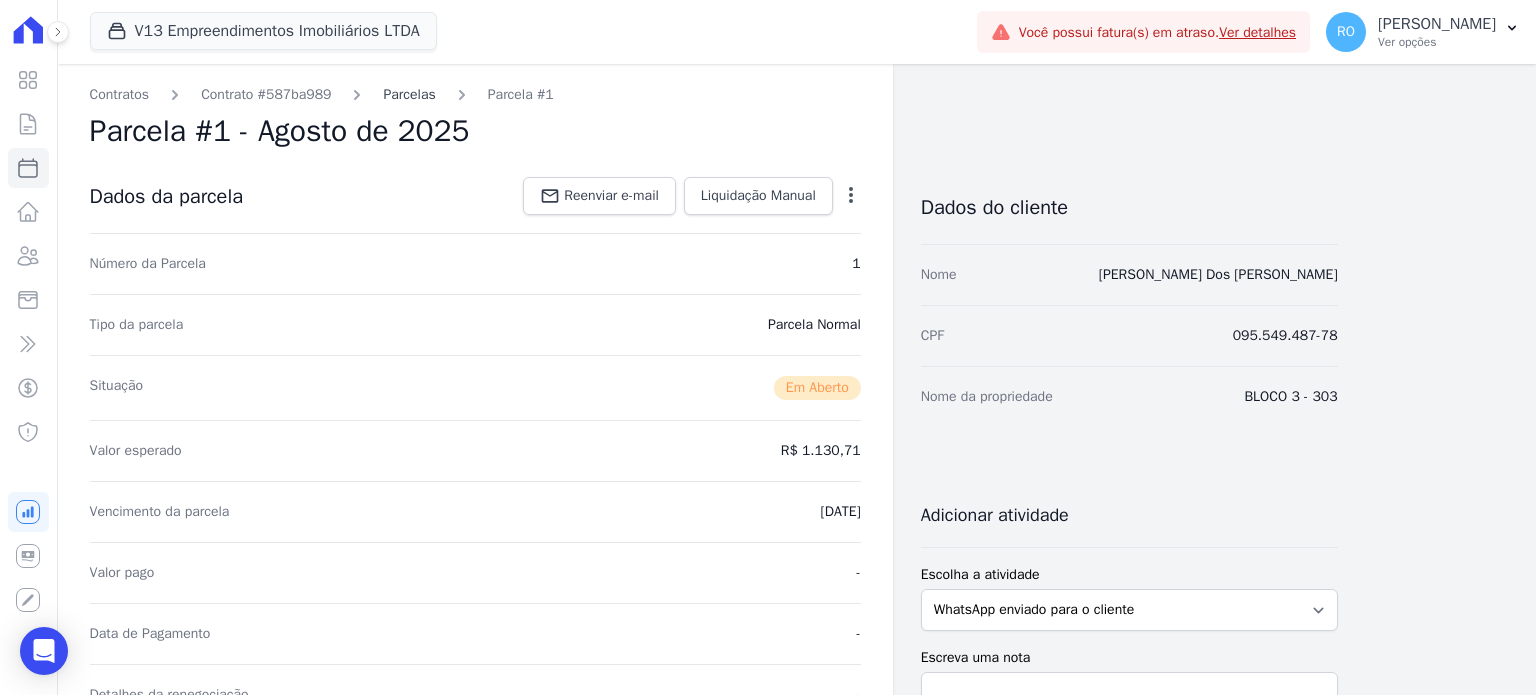 click on "Parcelas" at bounding box center [409, 94] 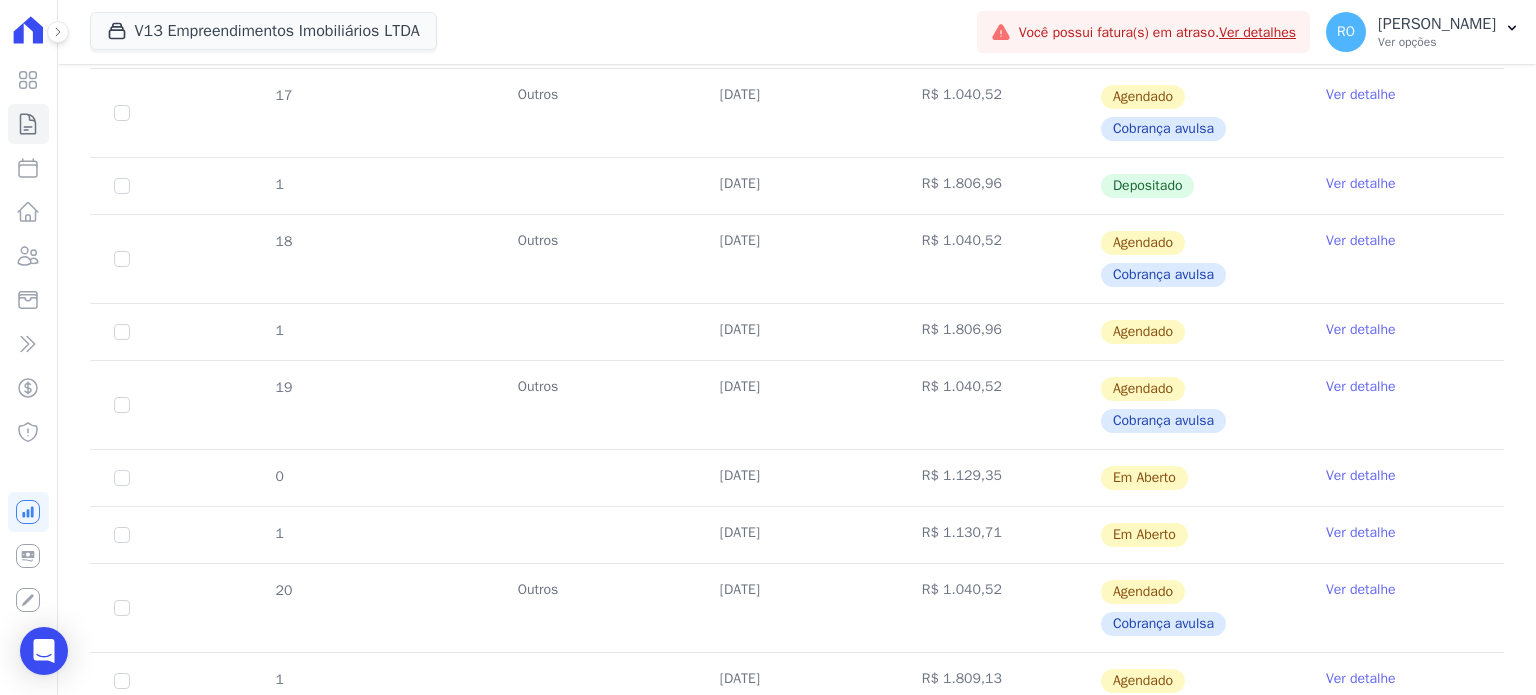 scroll, scrollTop: 952, scrollLeft: 0, axis: vertical 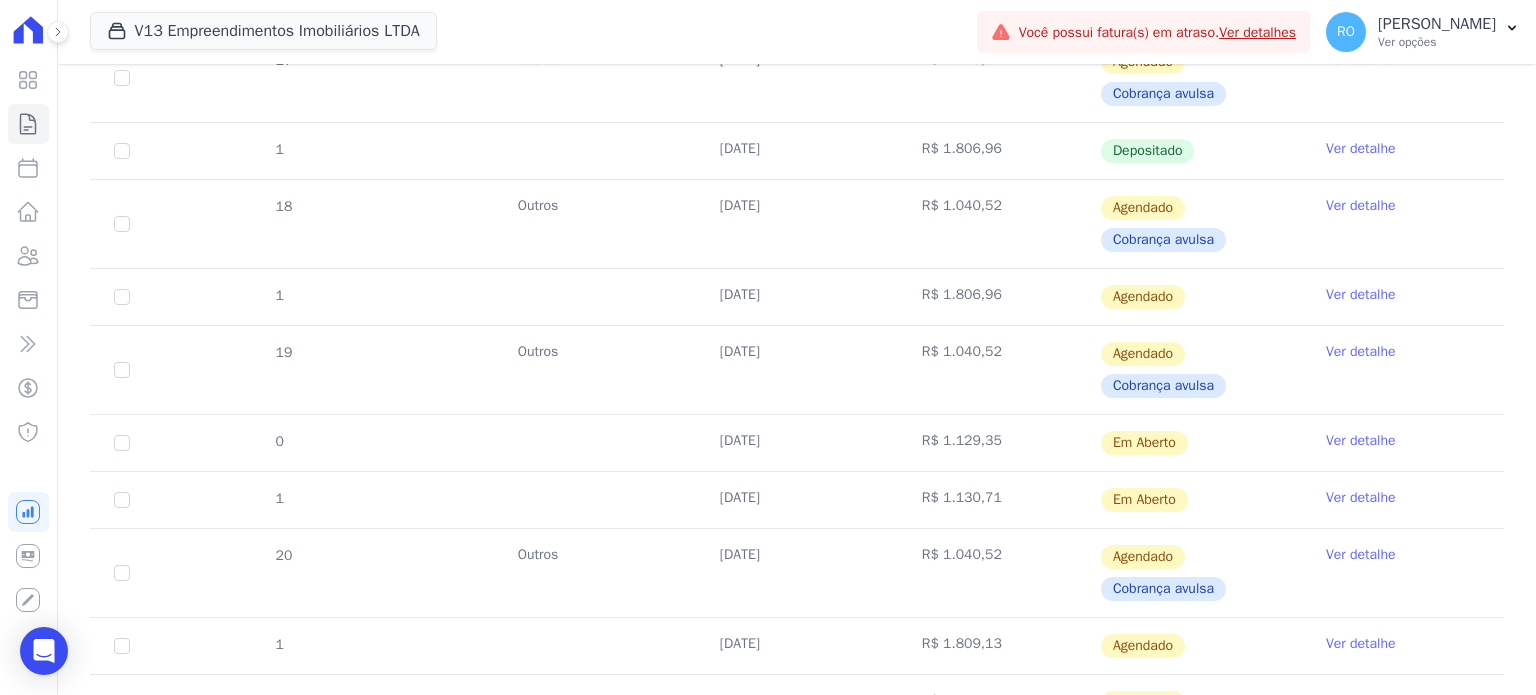 click on "Ver detalhe" at bounding box center (1361, 295) 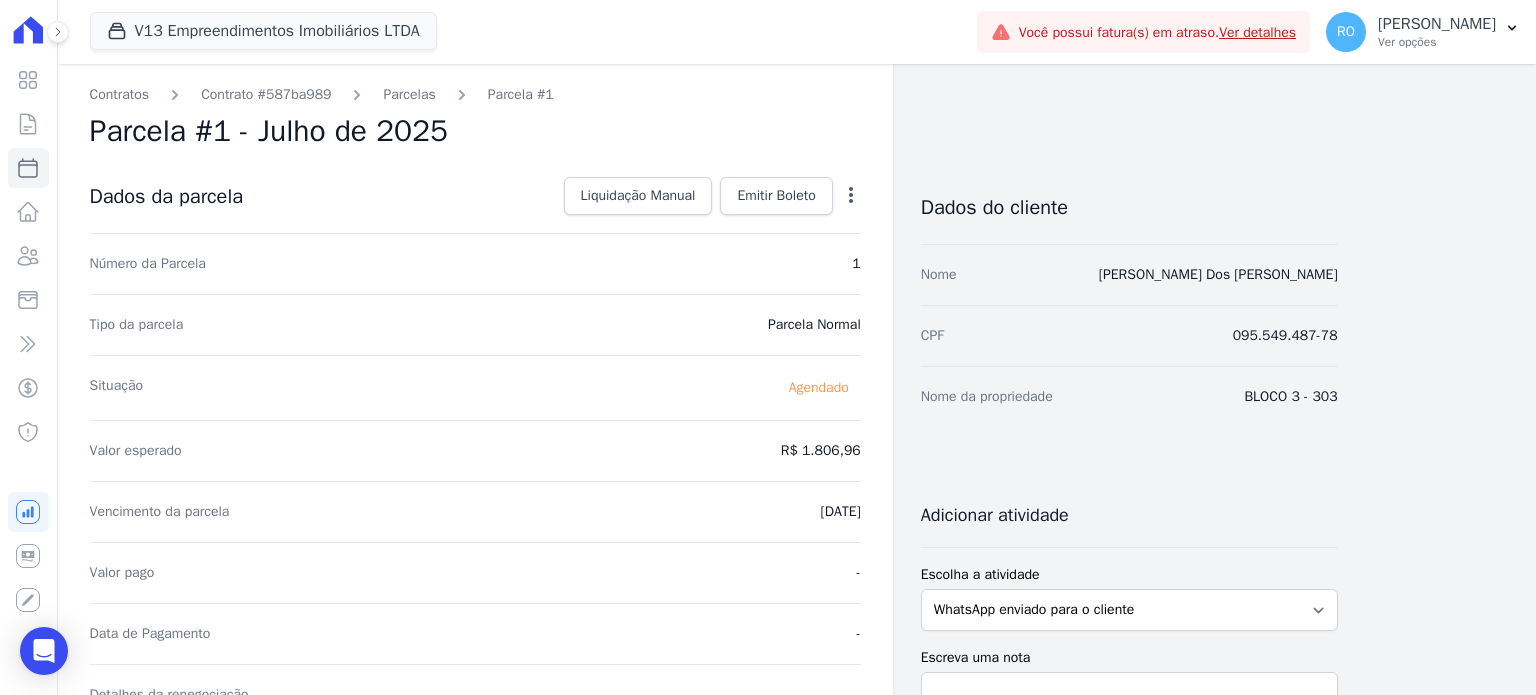 click 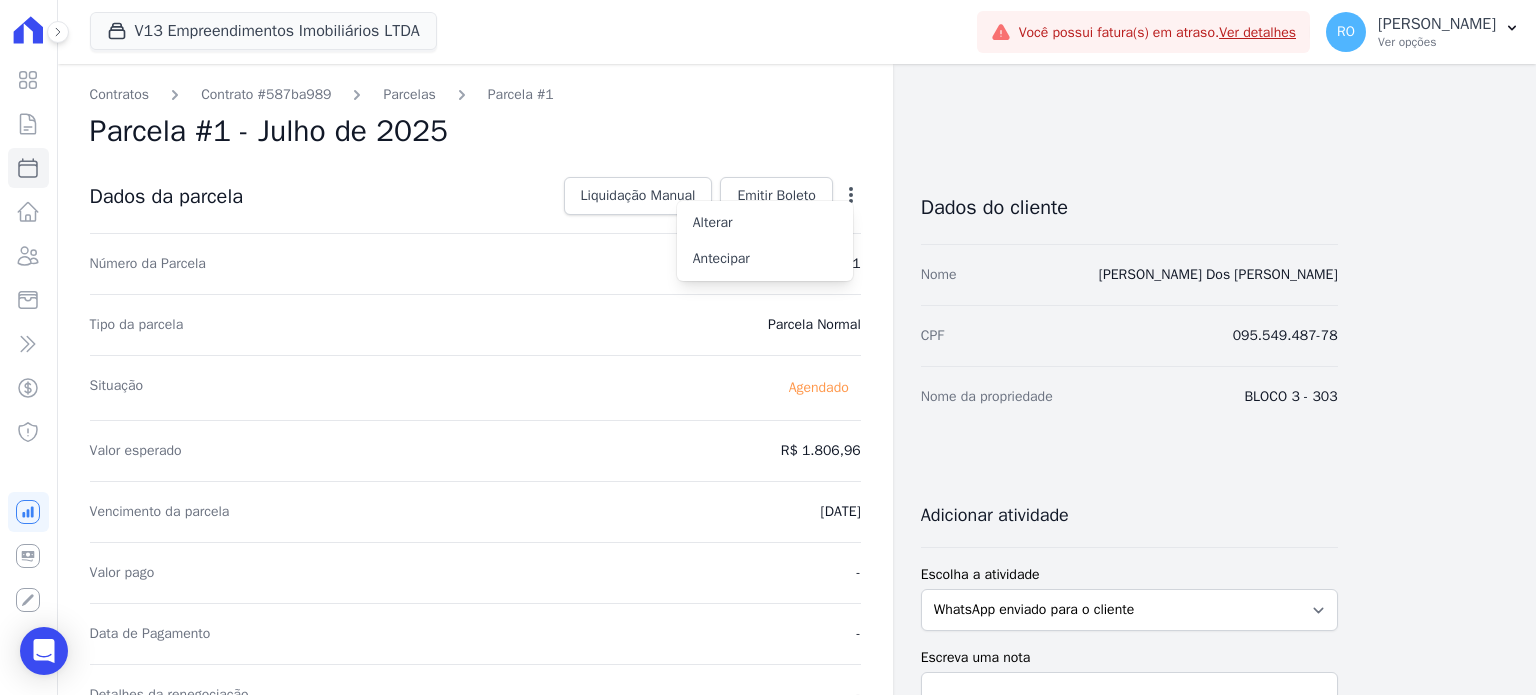 click on "Parcela #1 - Julho de 2025" at bounding box center [475, 131] 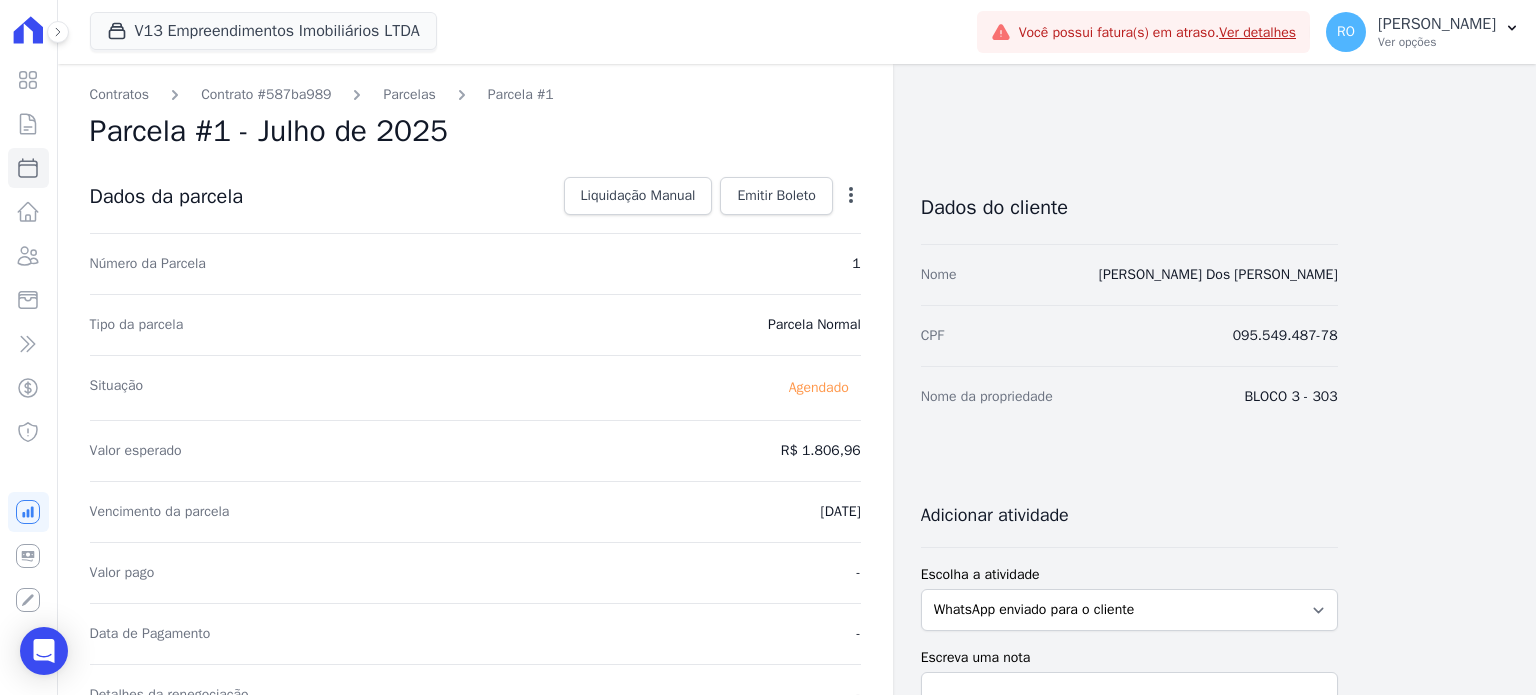 click 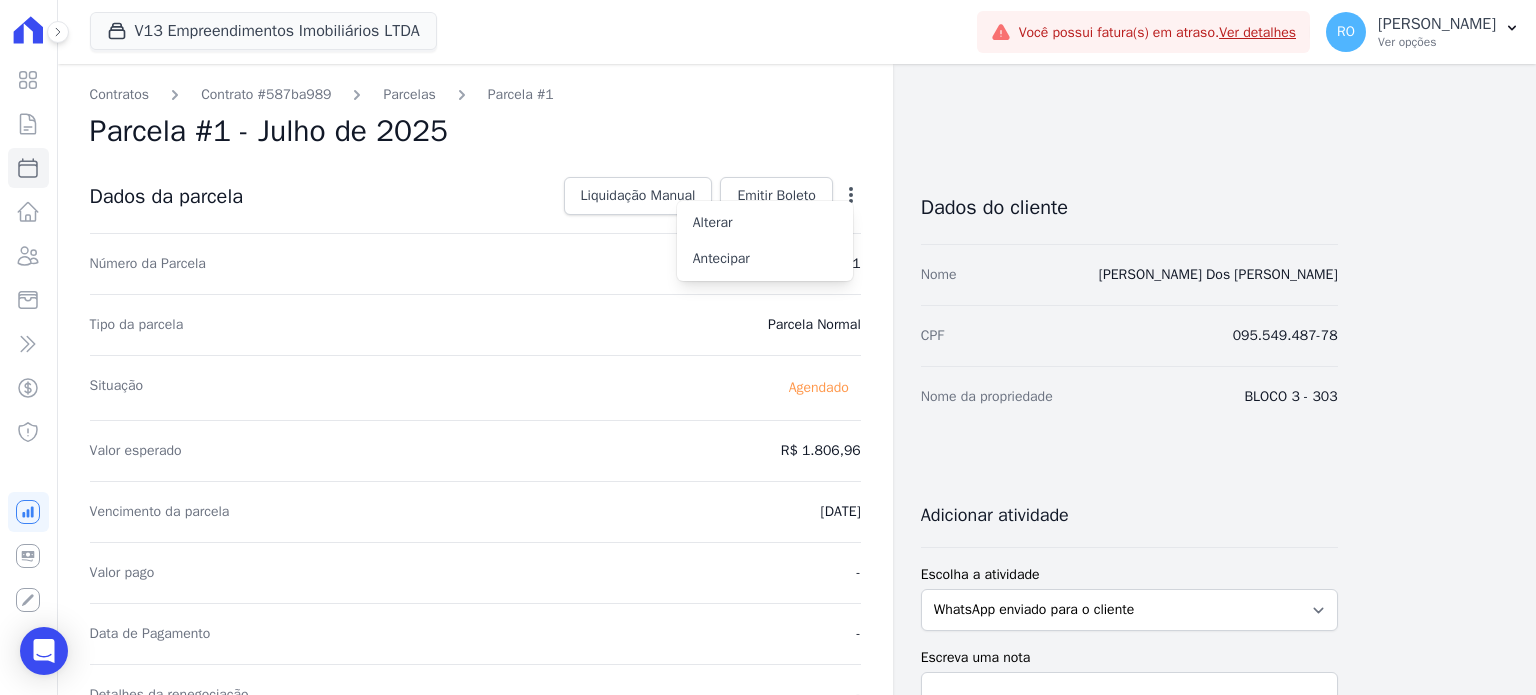 click on "Parcela #1 - Julho de 2025" at bounding box center [475, 131] 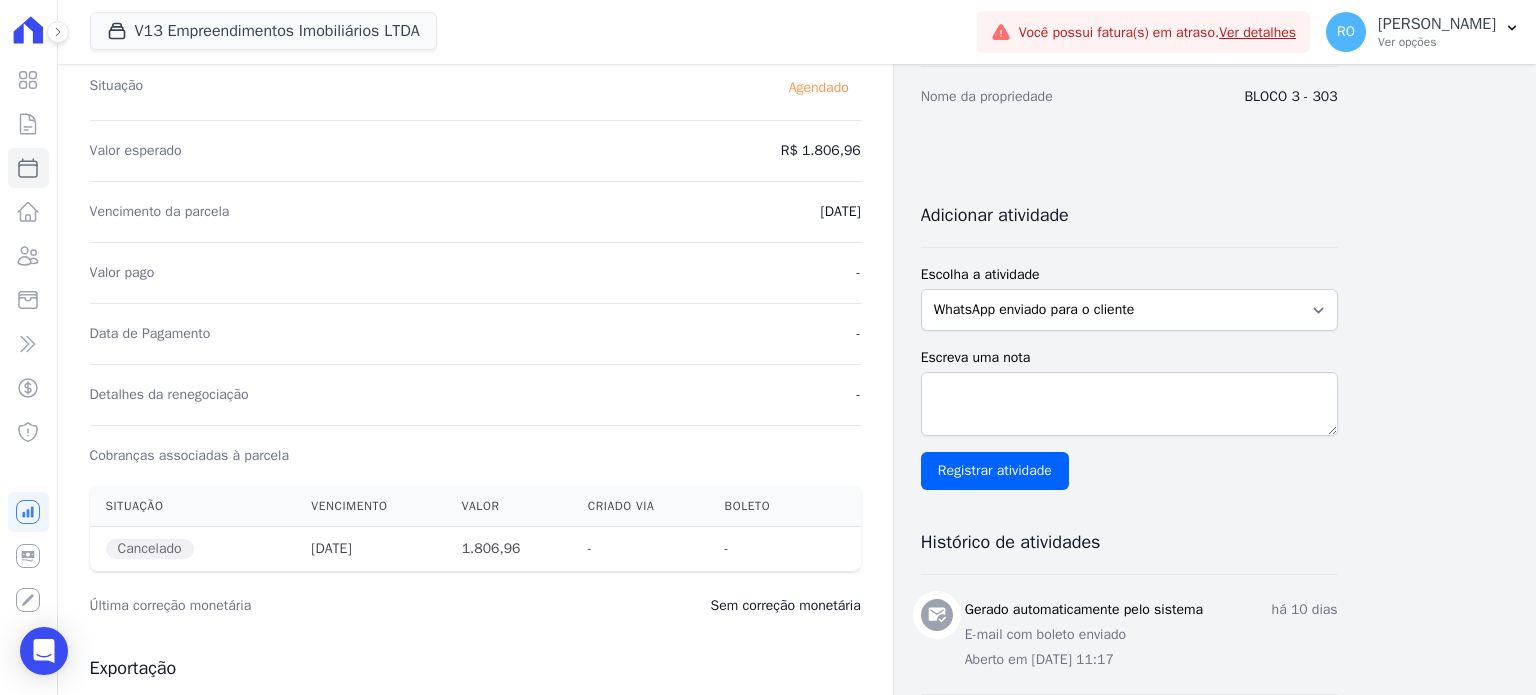 scroll, scrollTop: 0, scrollLeft: 0, axis: both 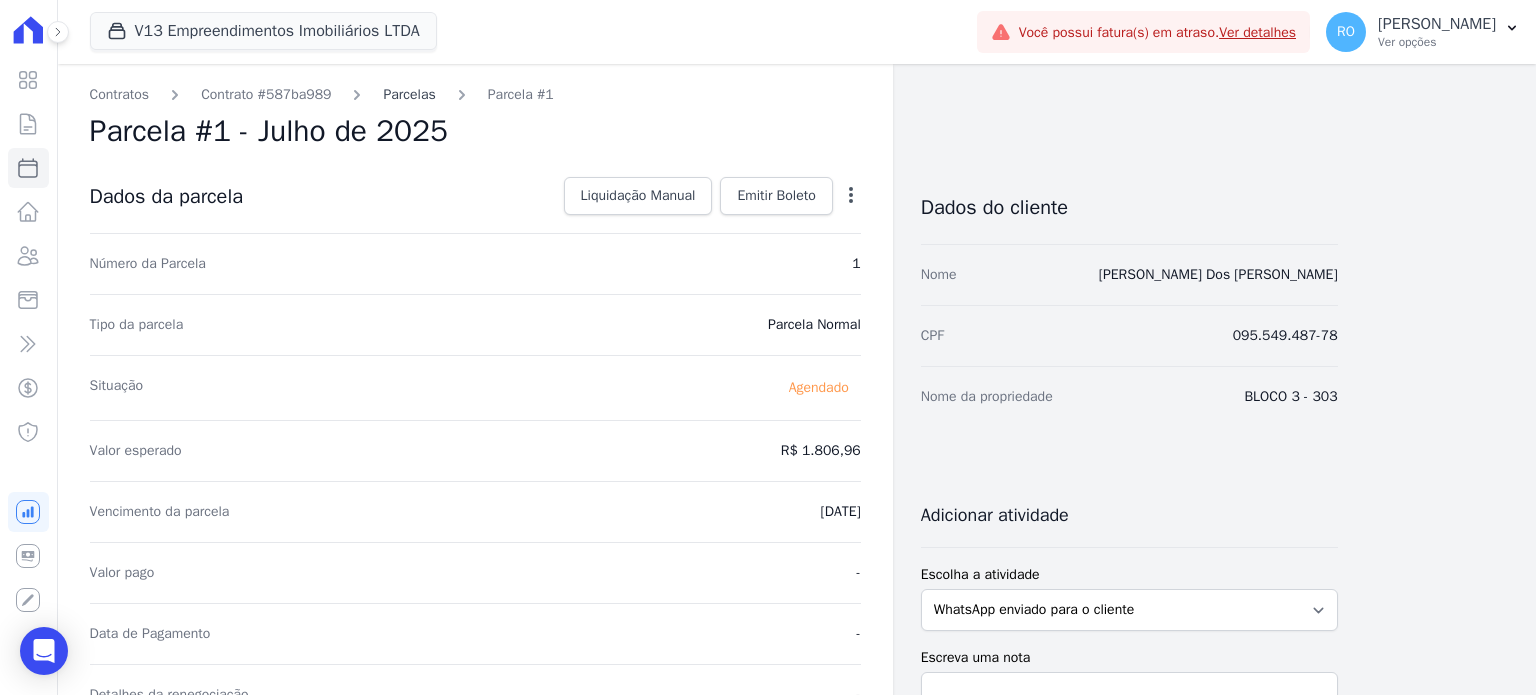 click on "Parcelas" at bounding box center (409, 94) 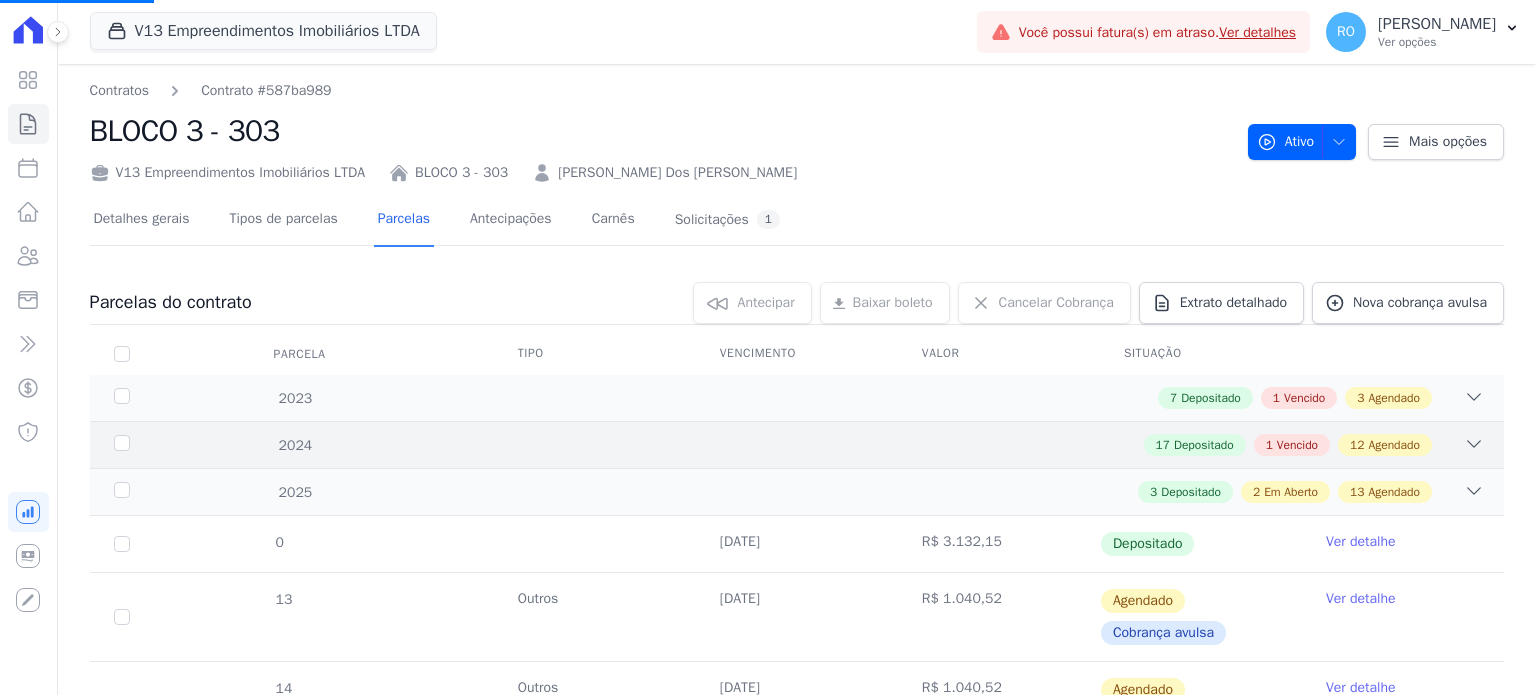 scroll, scrollTop: 368, scrollLeft: 0, axis: vertical 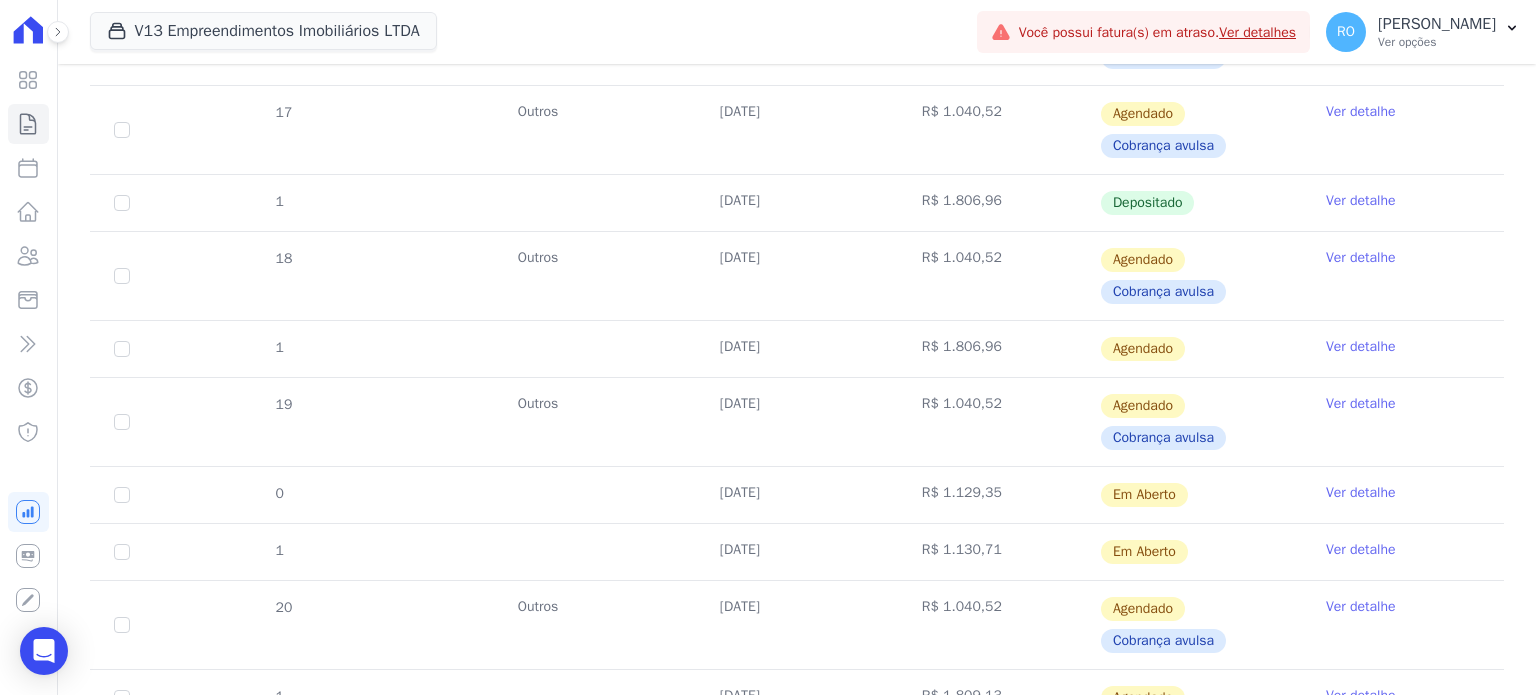 click on "Ver detalhe" at bounding box center (1361, 493) 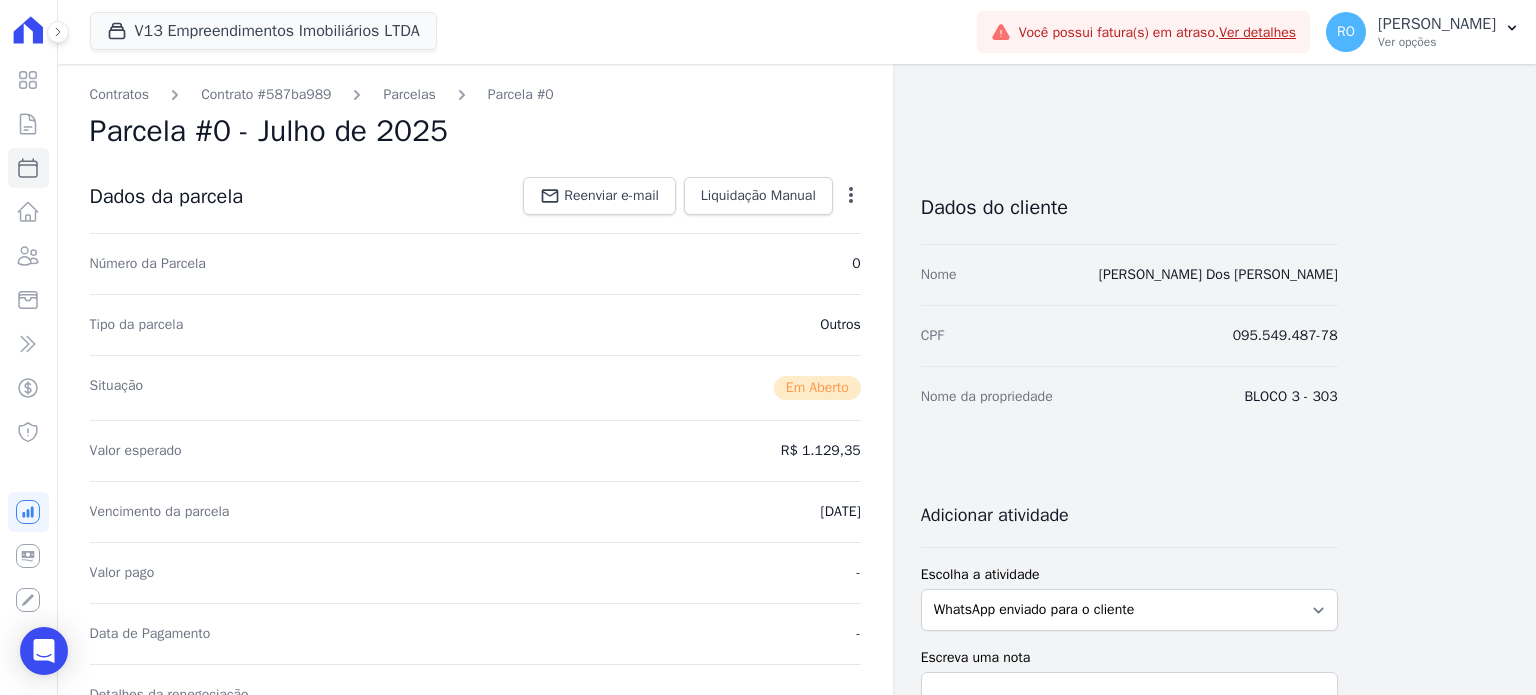 scroll, scrollTop: 0, scrollLeft: 0, axis: both 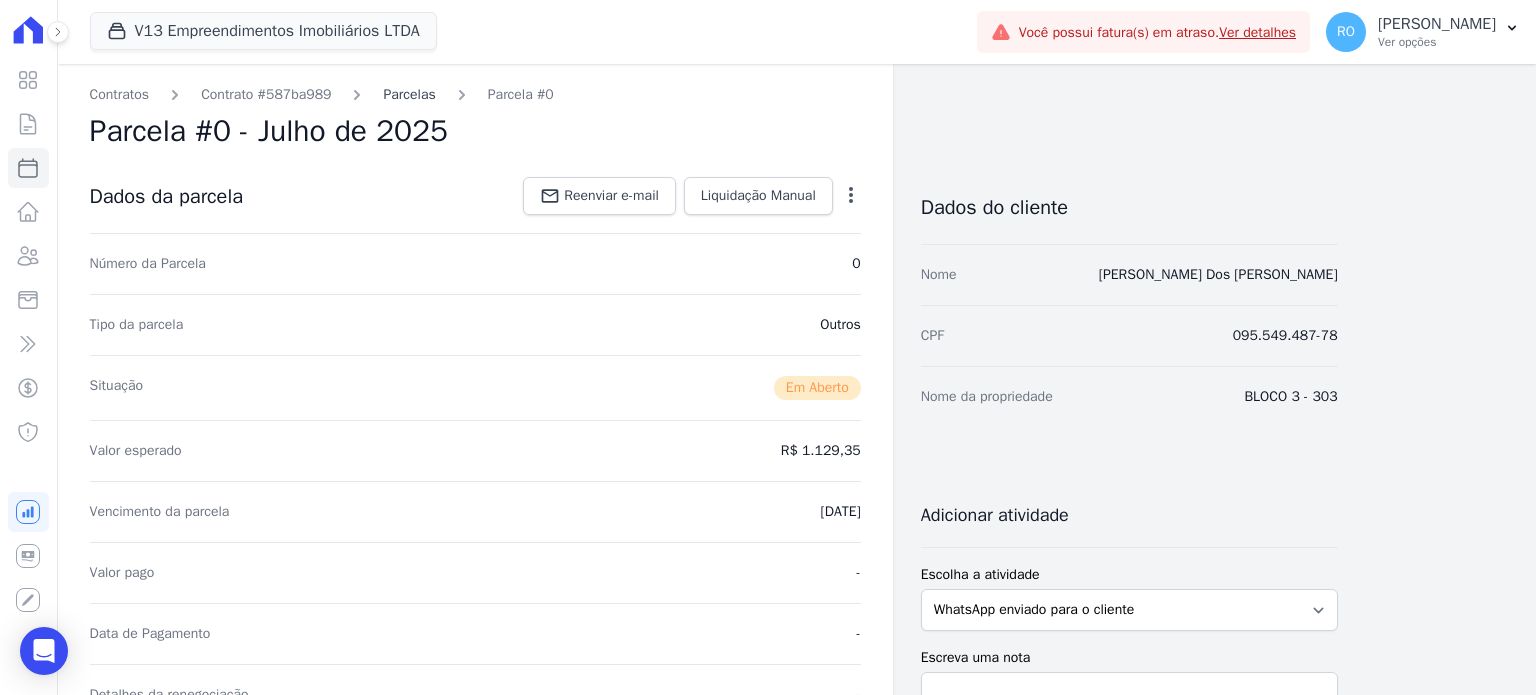 click on "Parcelas" at bounding box center (409, 94) 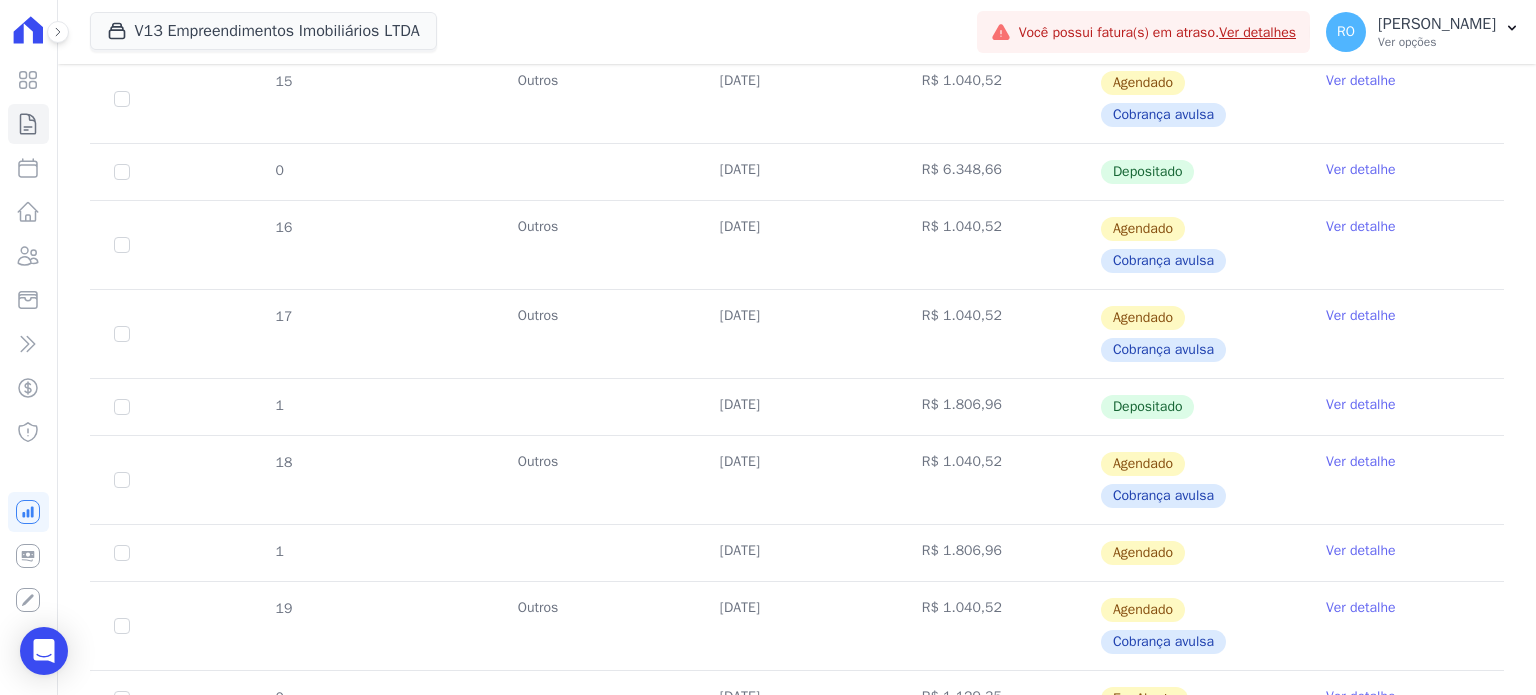 scroll, scrollTop: 700, scrollLeft: 0, axis: vertical 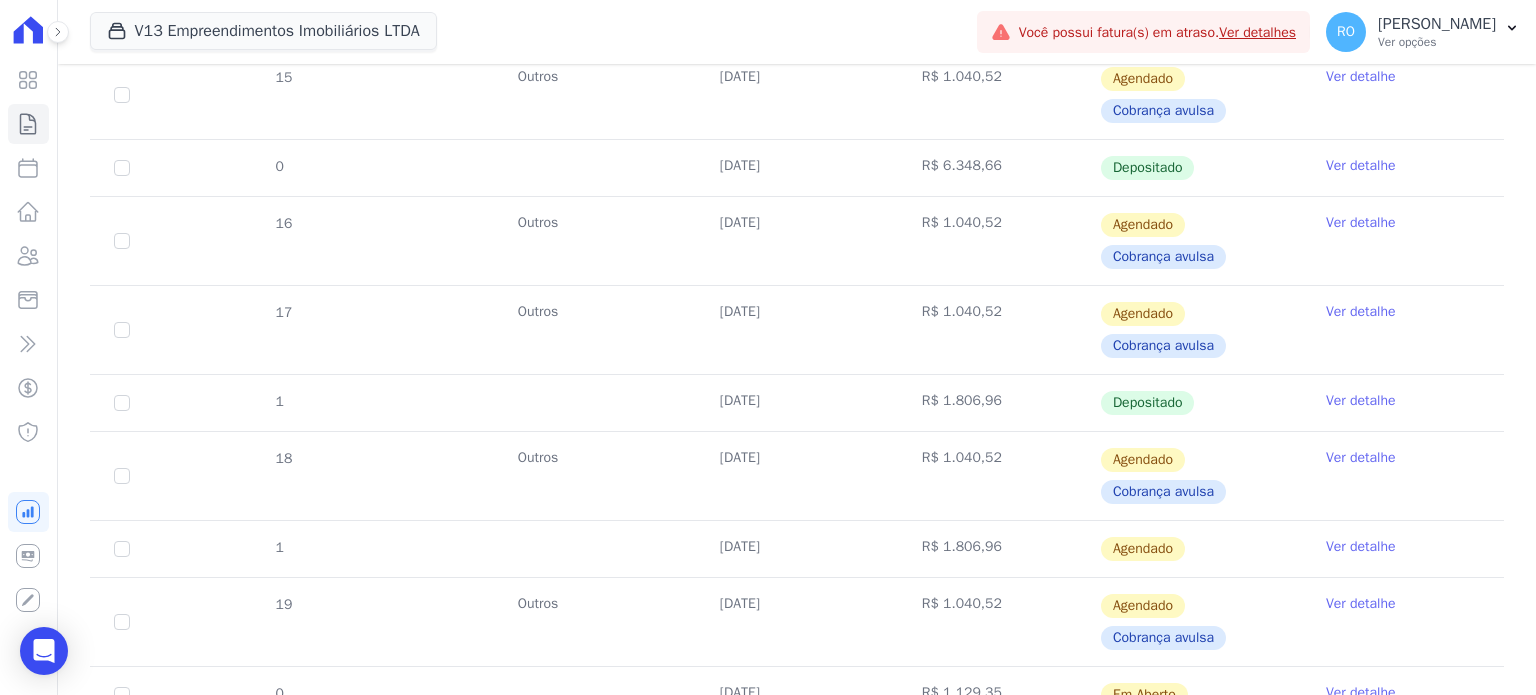click on "Ver detalhe" at bounding box center (1361, 604) 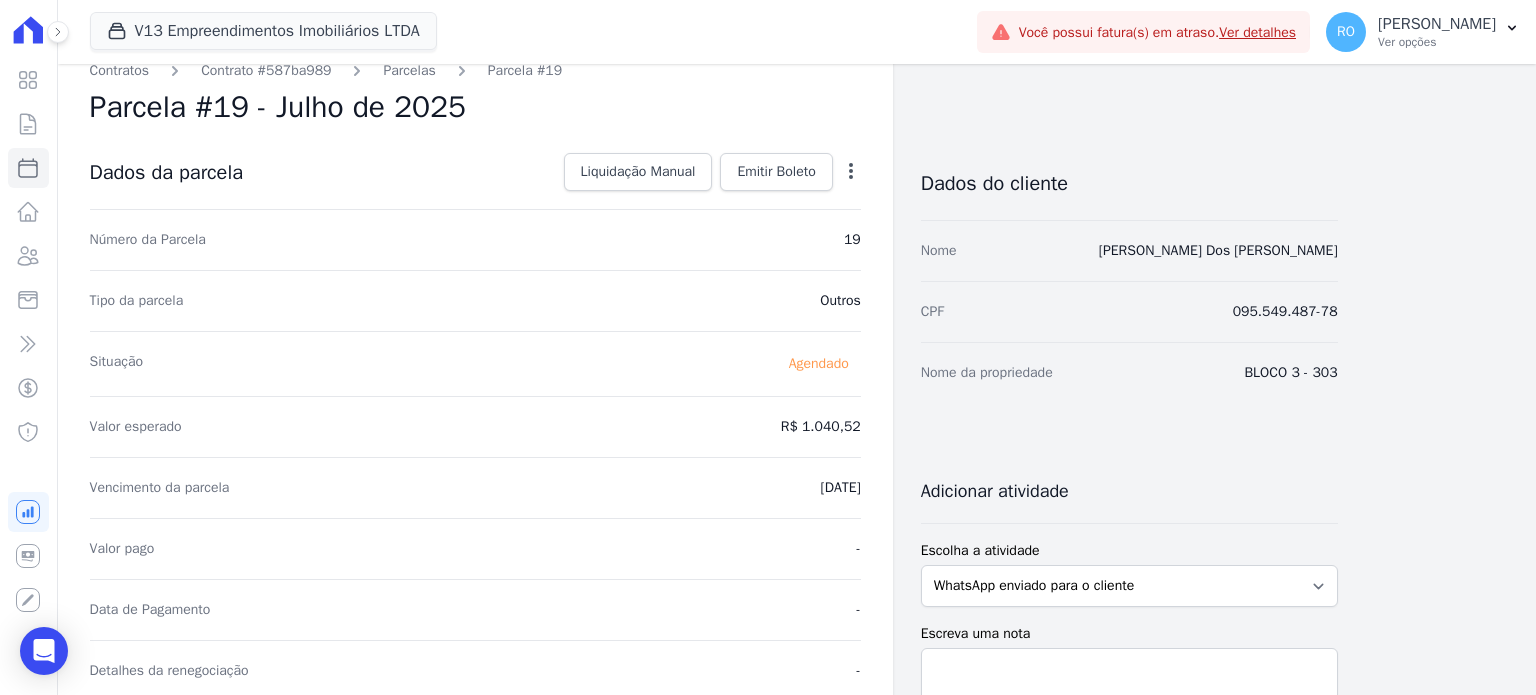 scroll, scrollTop: 0, scrollLeft: 0, axis: both 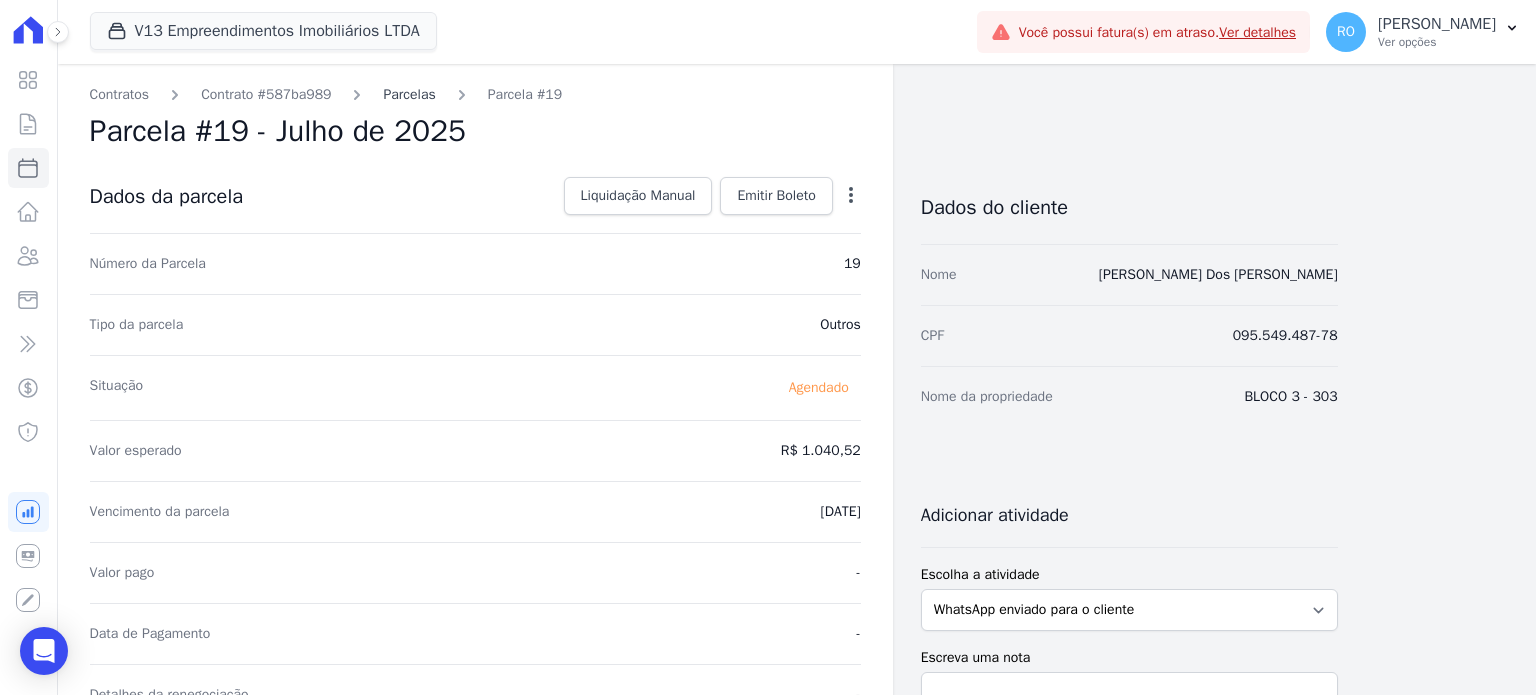 click on "Parcelas" at bounding box center (409, 94) 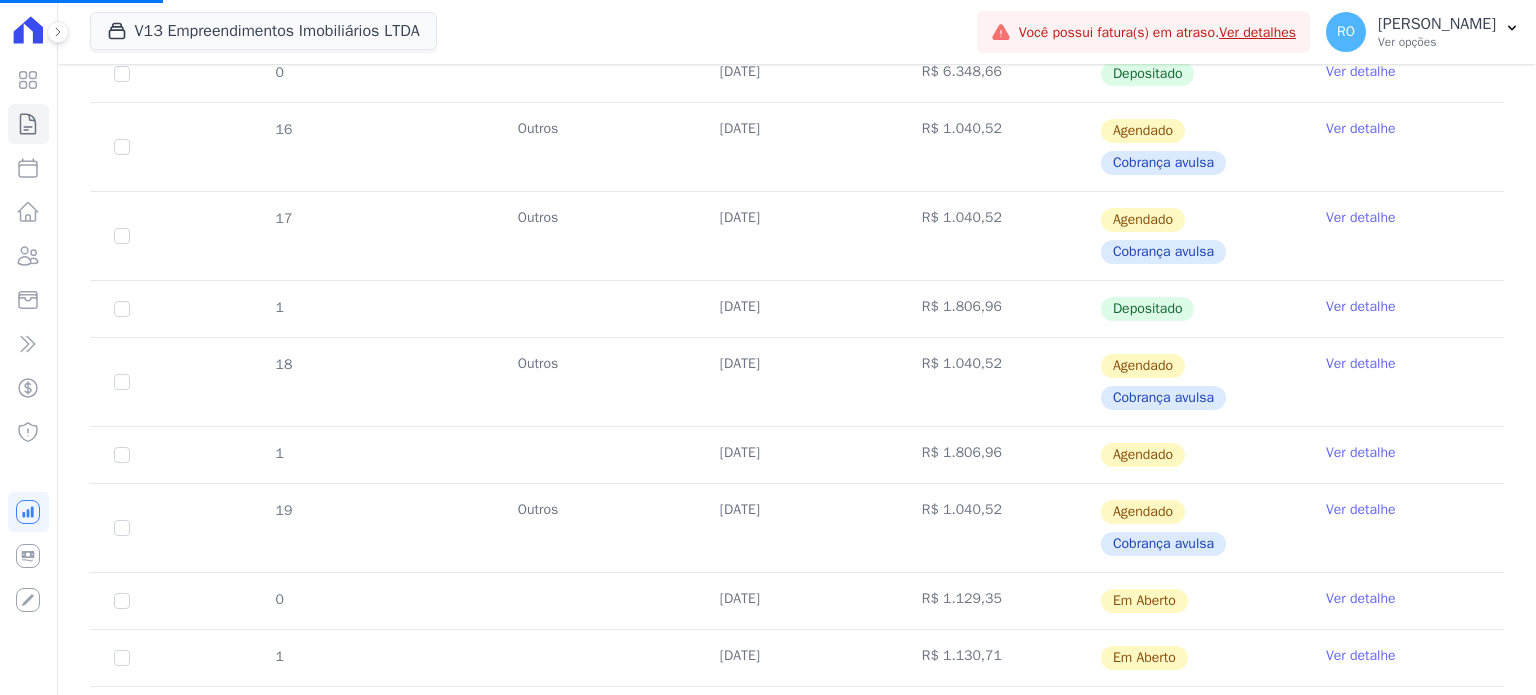 scroll, scrollTop: 800, scrollLeft: 0, axis: vertical 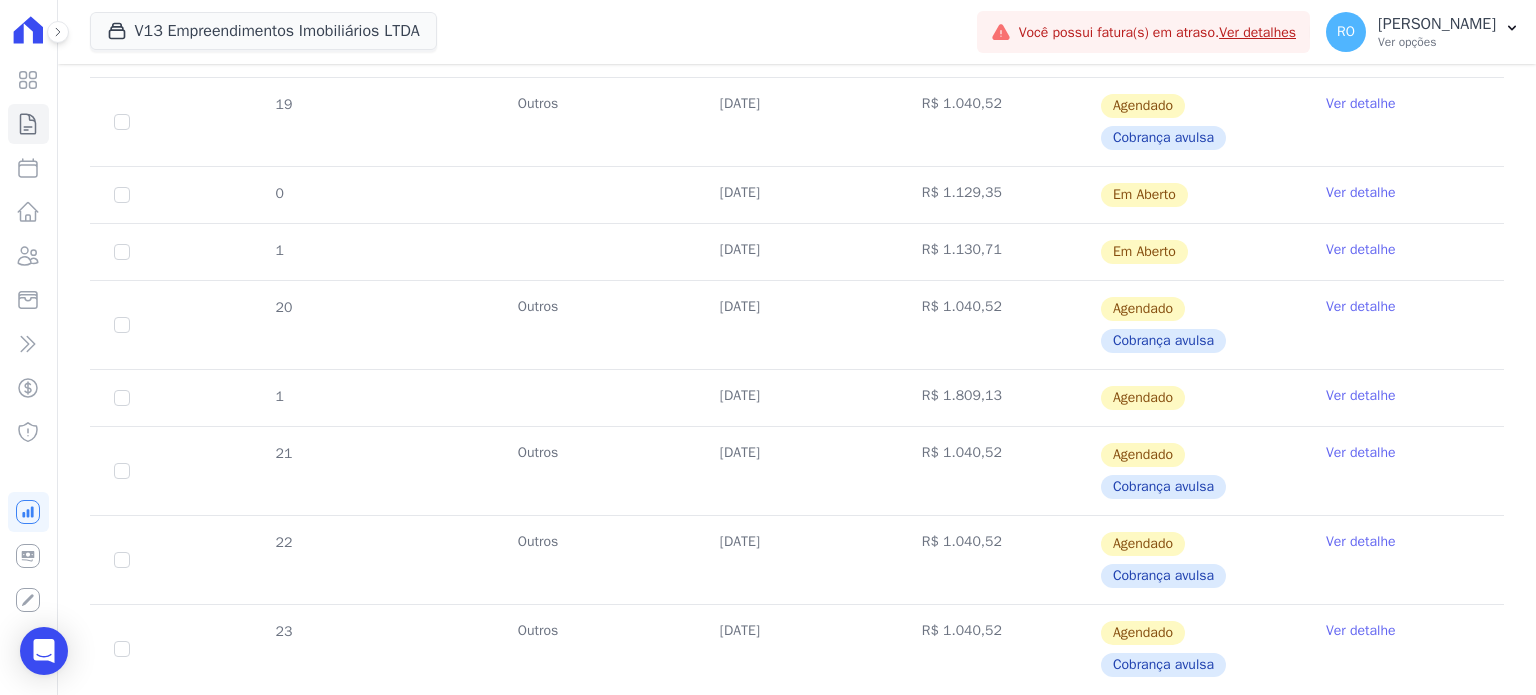 click on "Ver detalhe" at bounding box center (1361, 250) 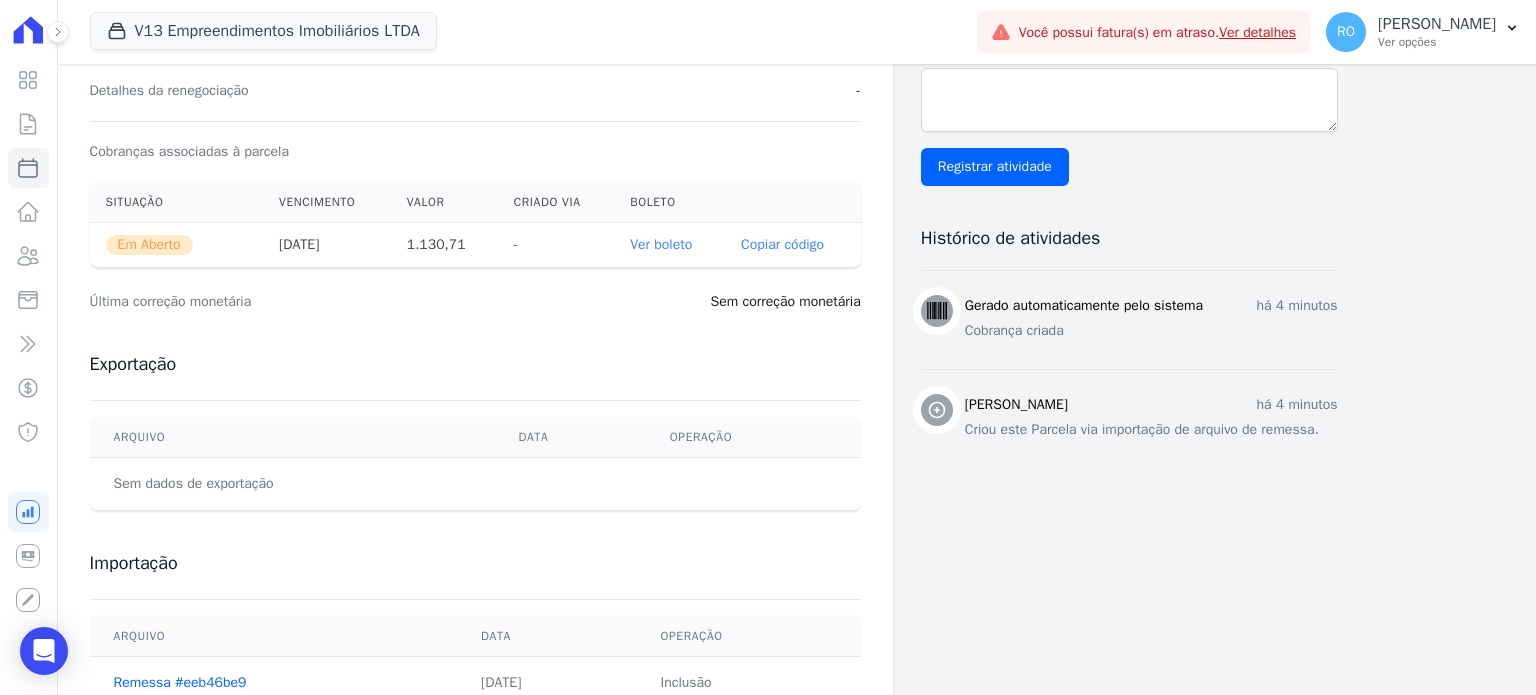 scroll, scrollTop: 571, scrollLeft: 0, axis: vertical 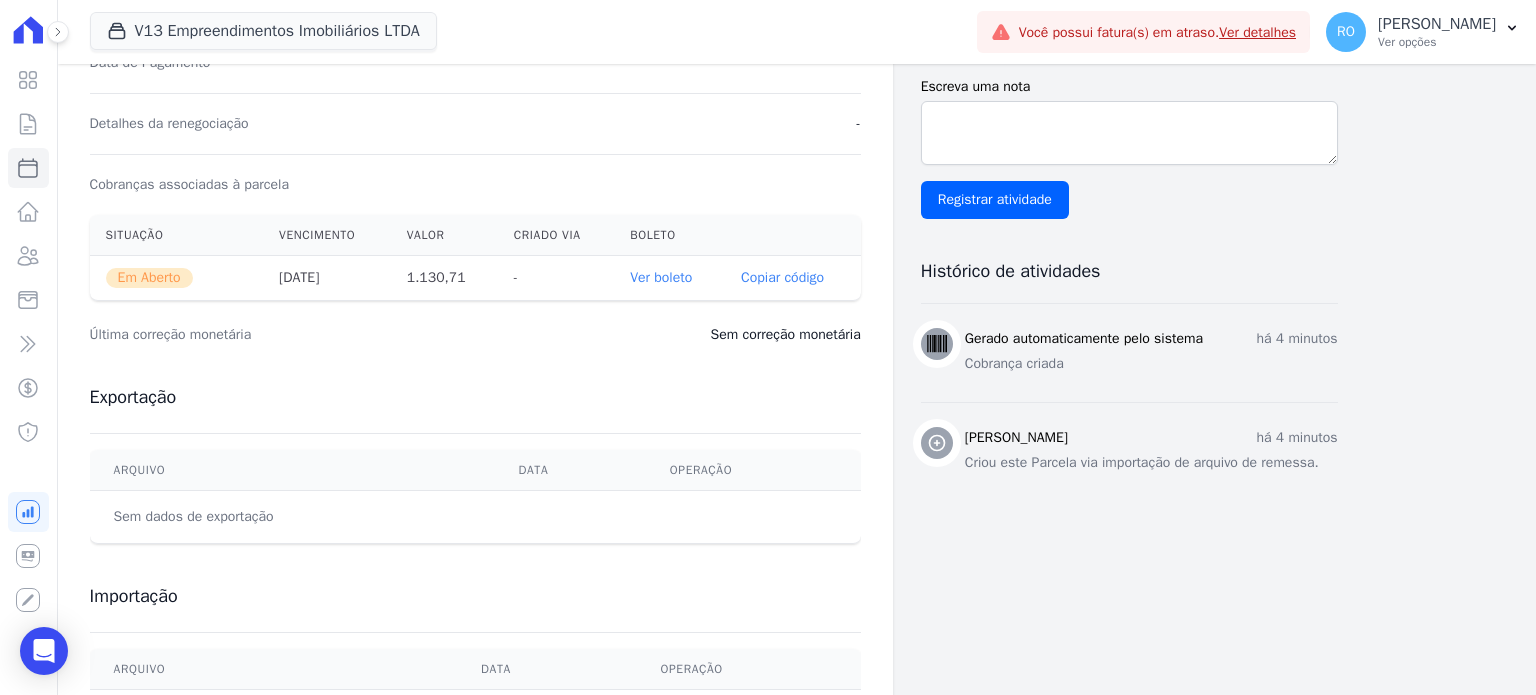 click on "Ver boleto" at bounding box center [661, 277] 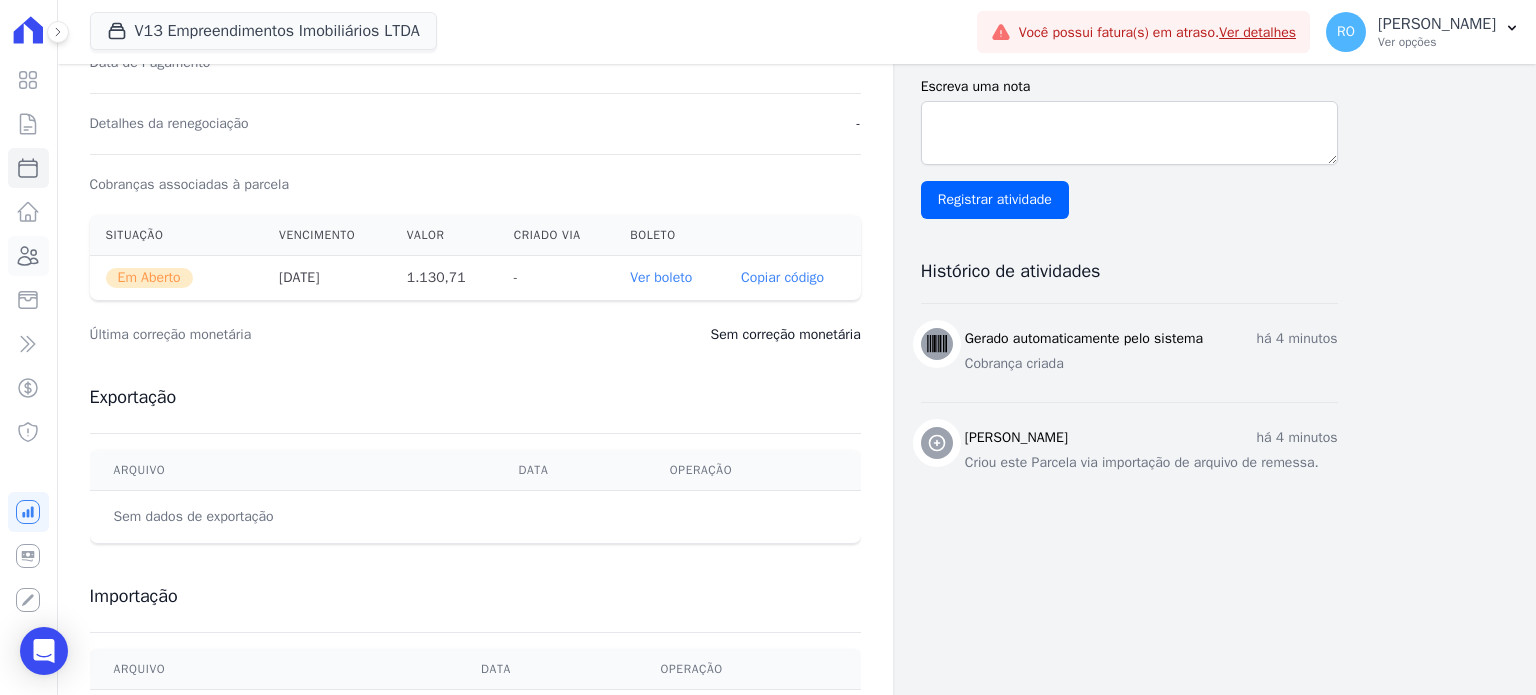 click 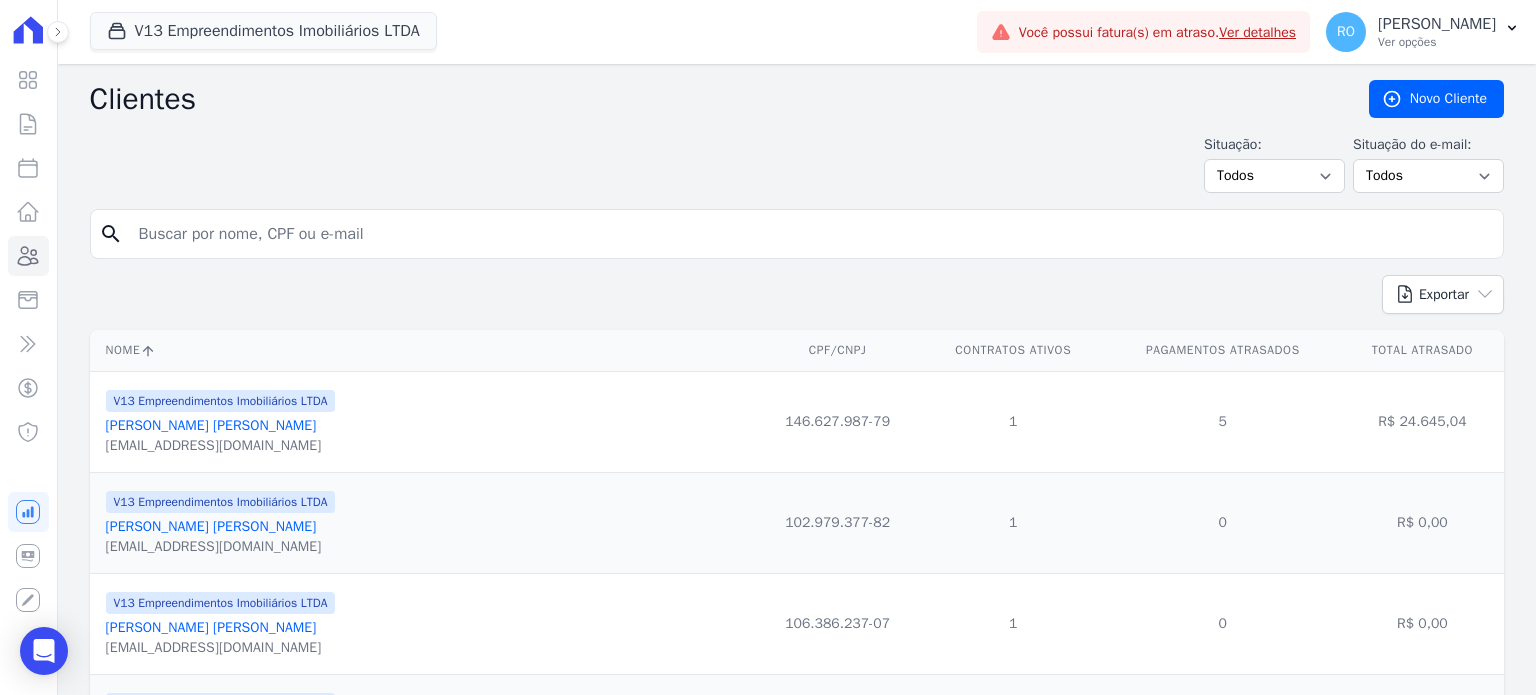 click at bounding box center [811, 234] 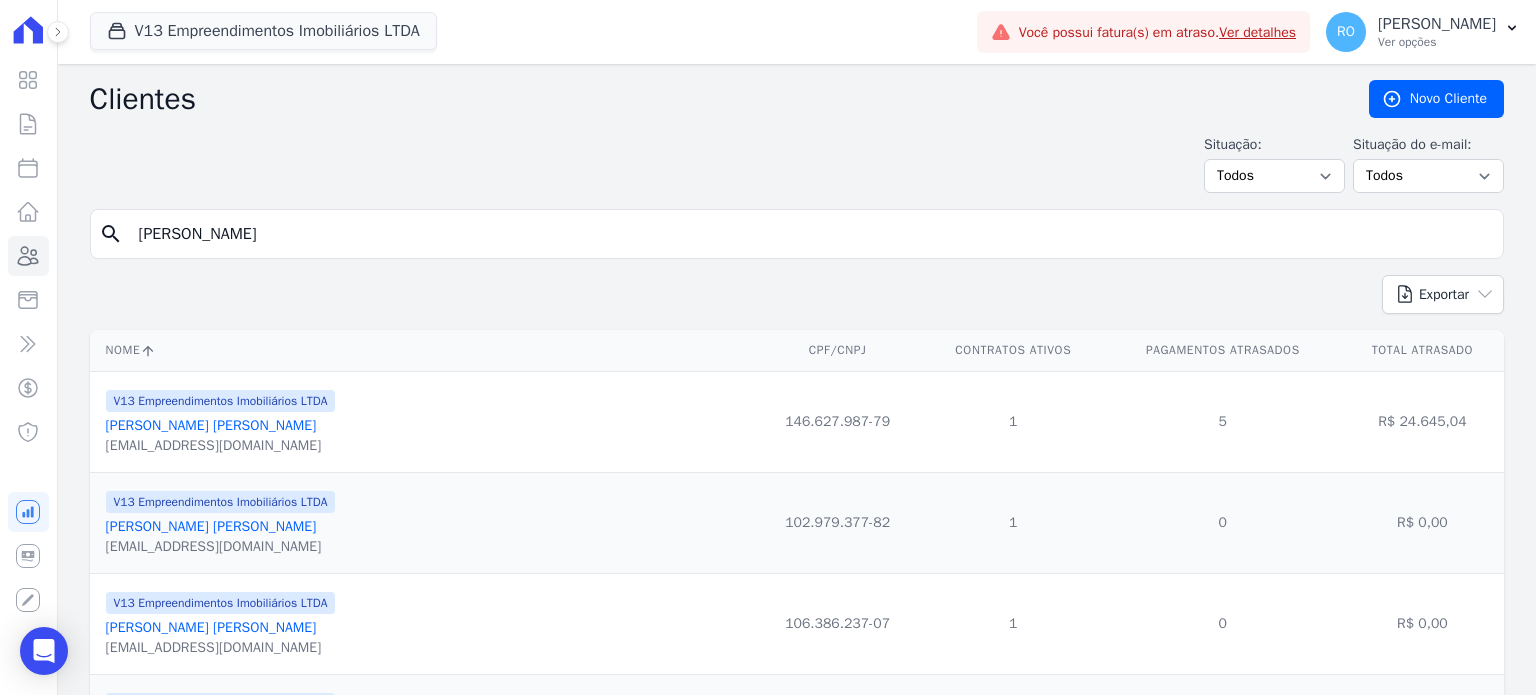 type on "Luis Fernando" 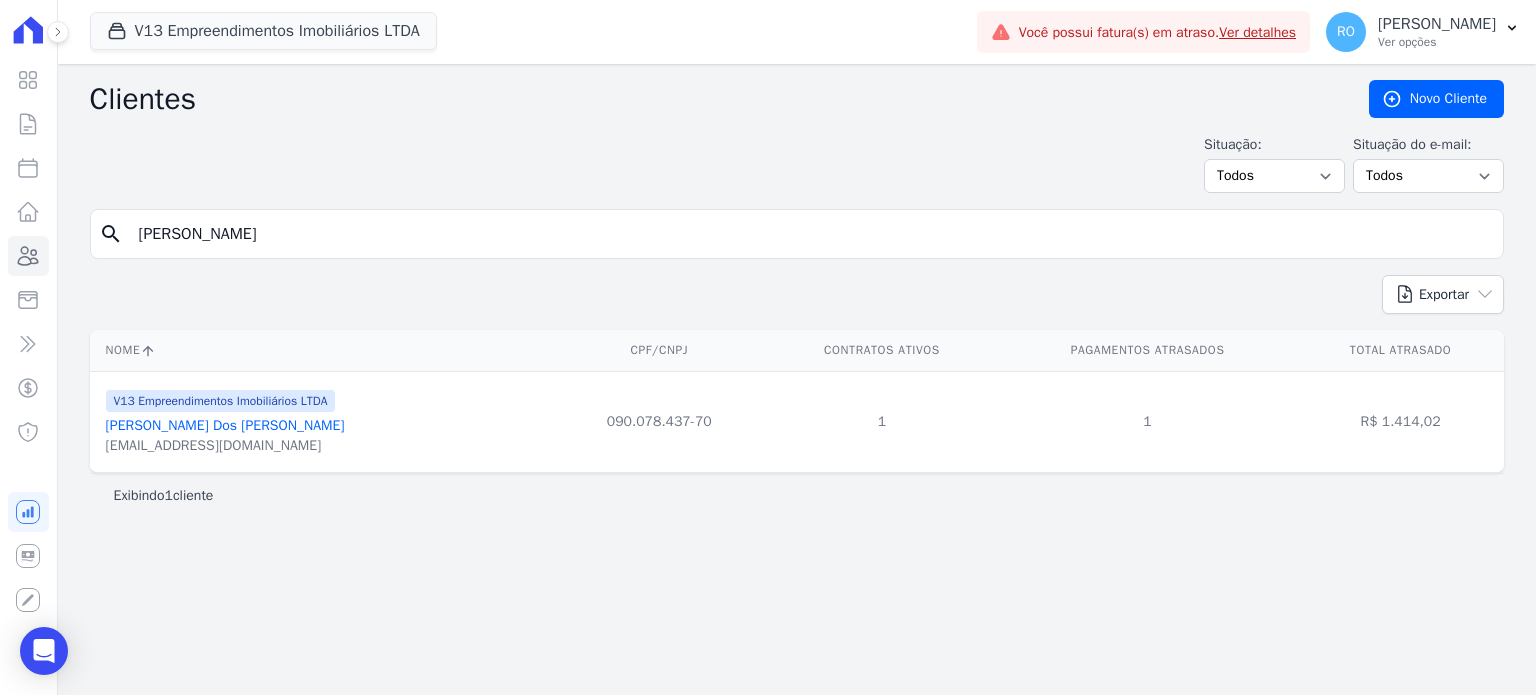 click on "Luis Fernando Rodrigues Dos Santos" at bounding box center [225, 425] 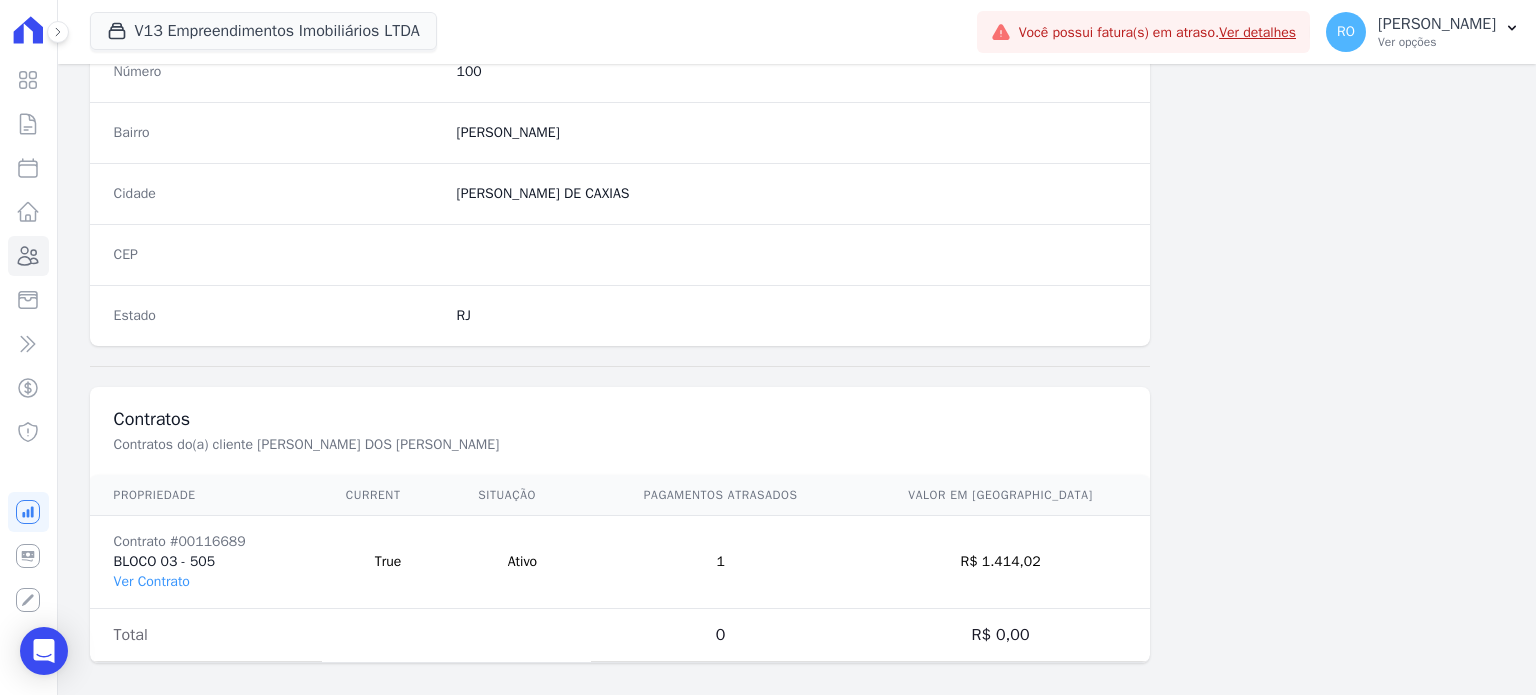 scroll, scrollTop: 1169, scrollLeft: 0, axis: vertical 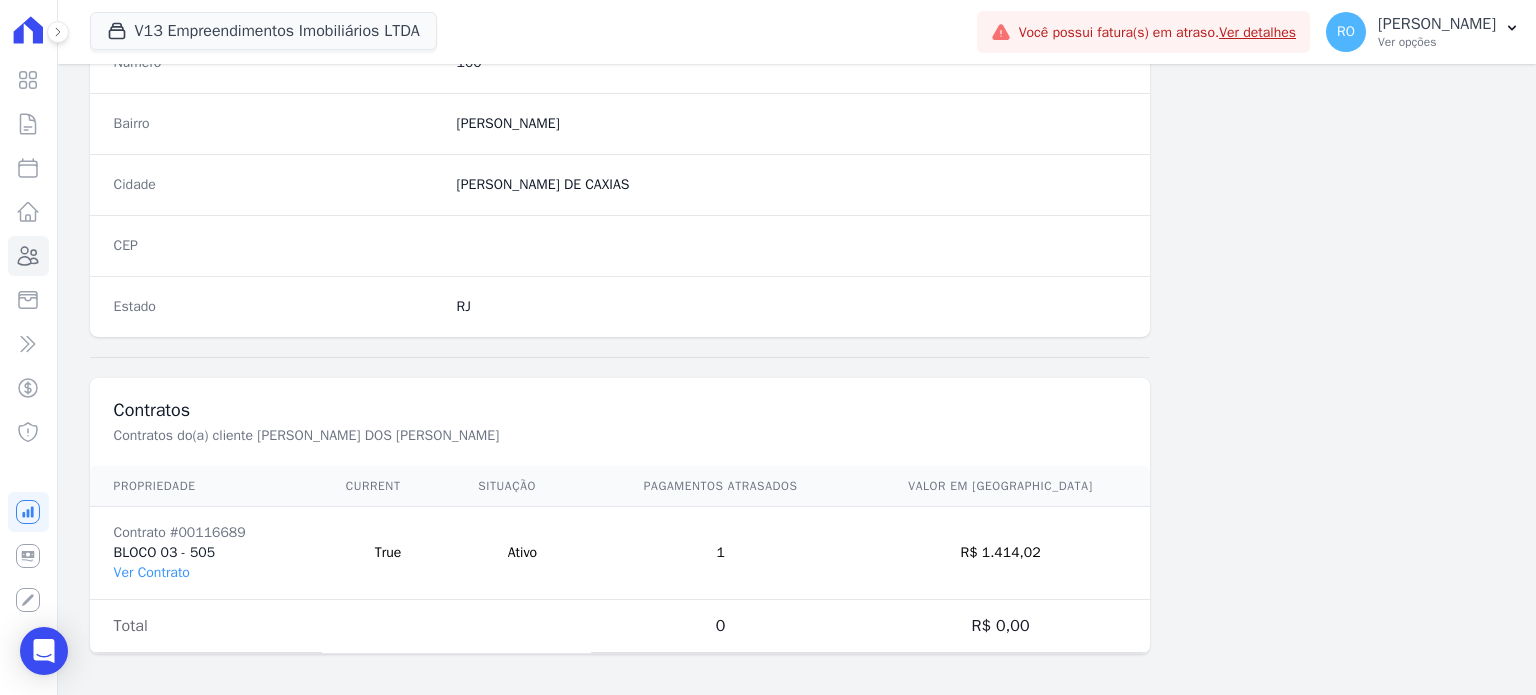 drag, startPoint x: 160, startPoint y: 566, endPoint x: 292, endPoint y: 439, distance: 183.17477 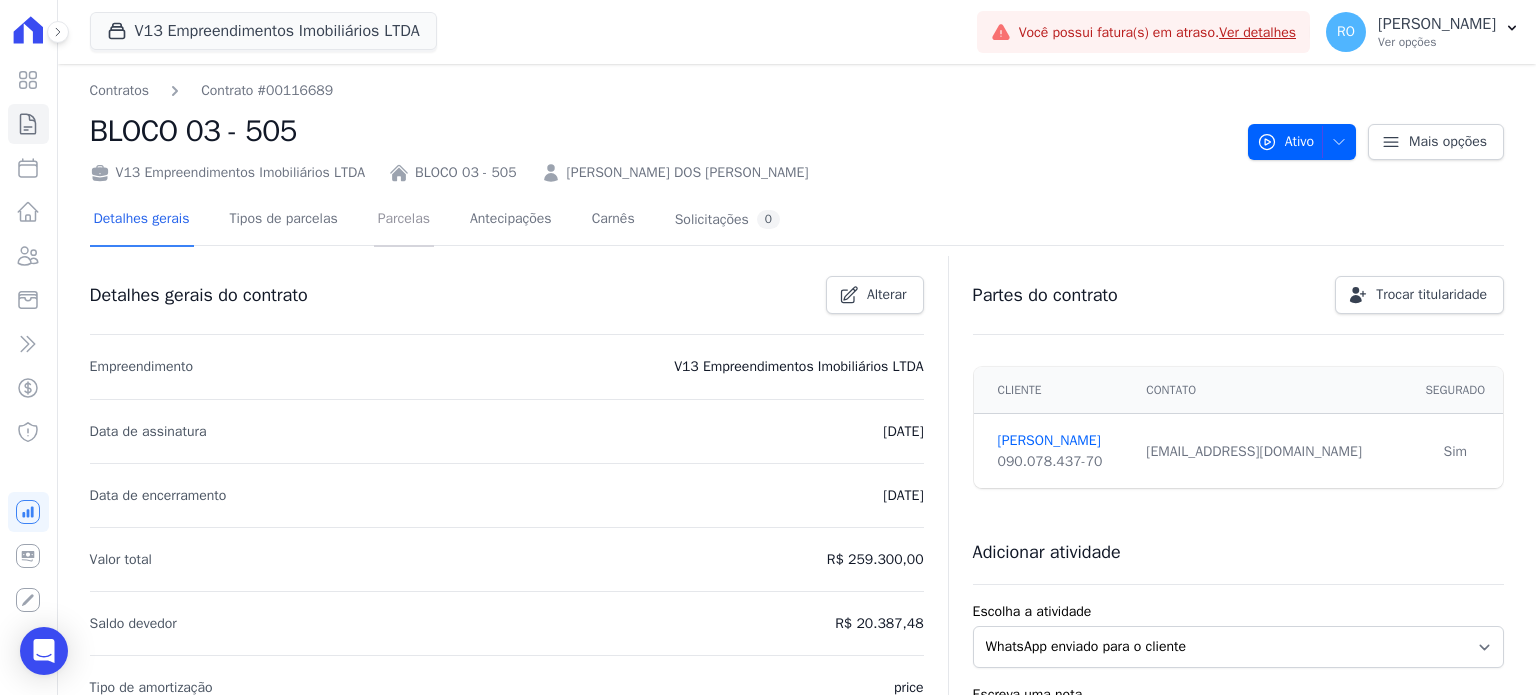 click on "Parcelas" at bounding box center (404, 220) 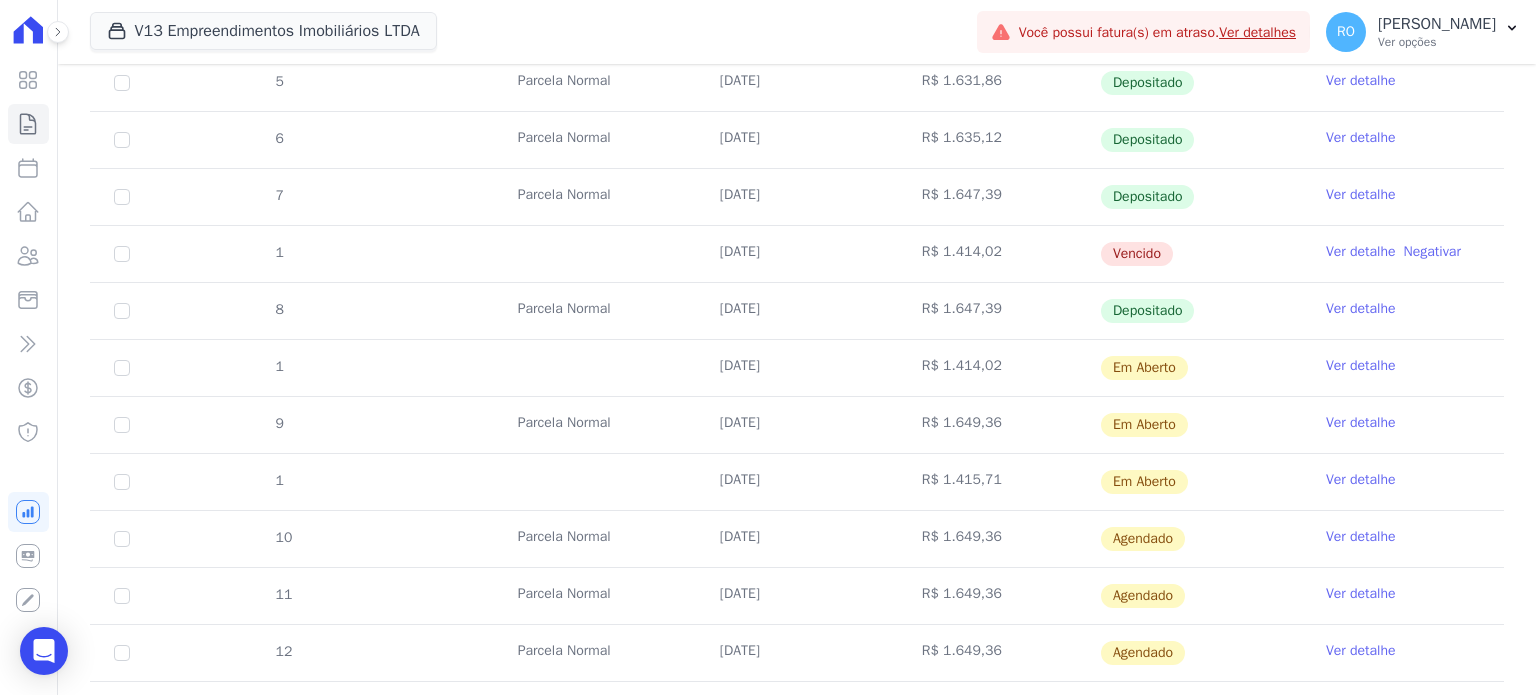 scroll, scrollTop: 600, scrollLeft: 0, axis: vertical 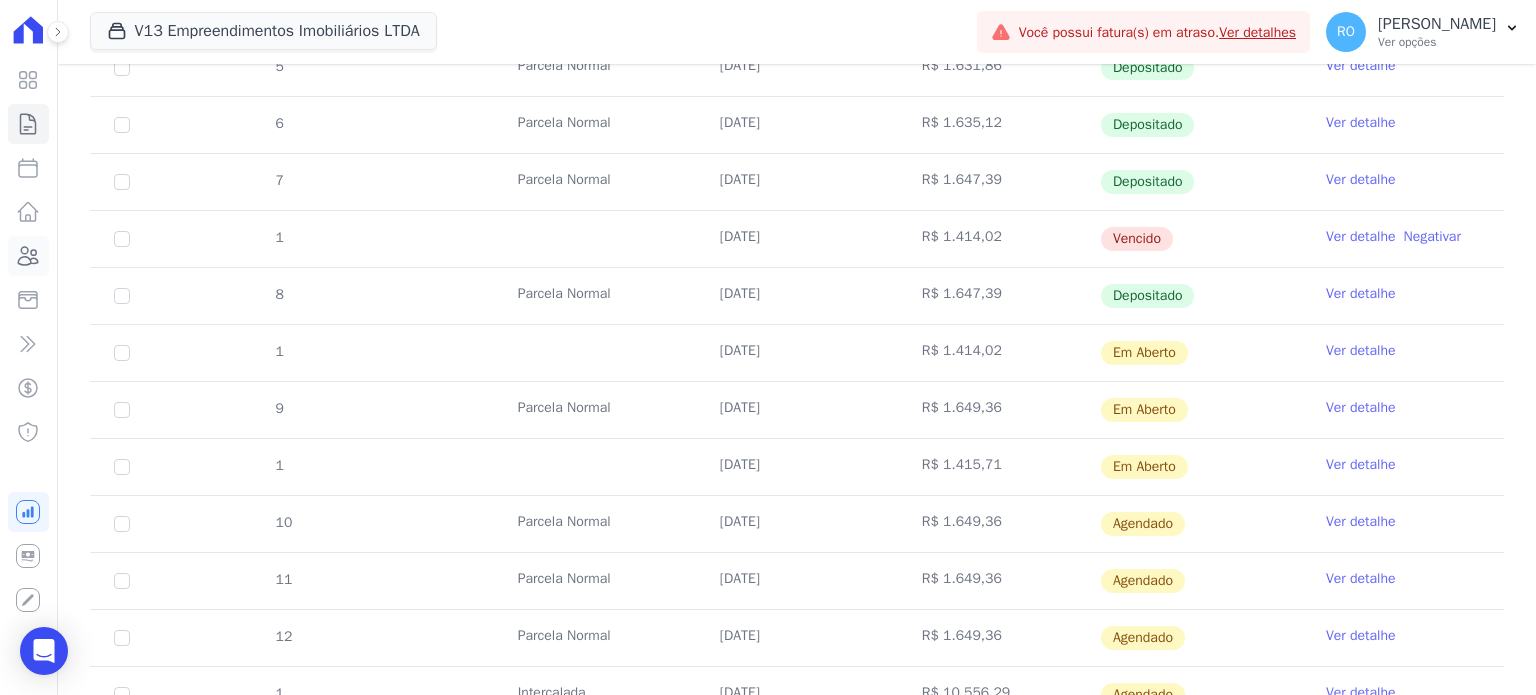 click 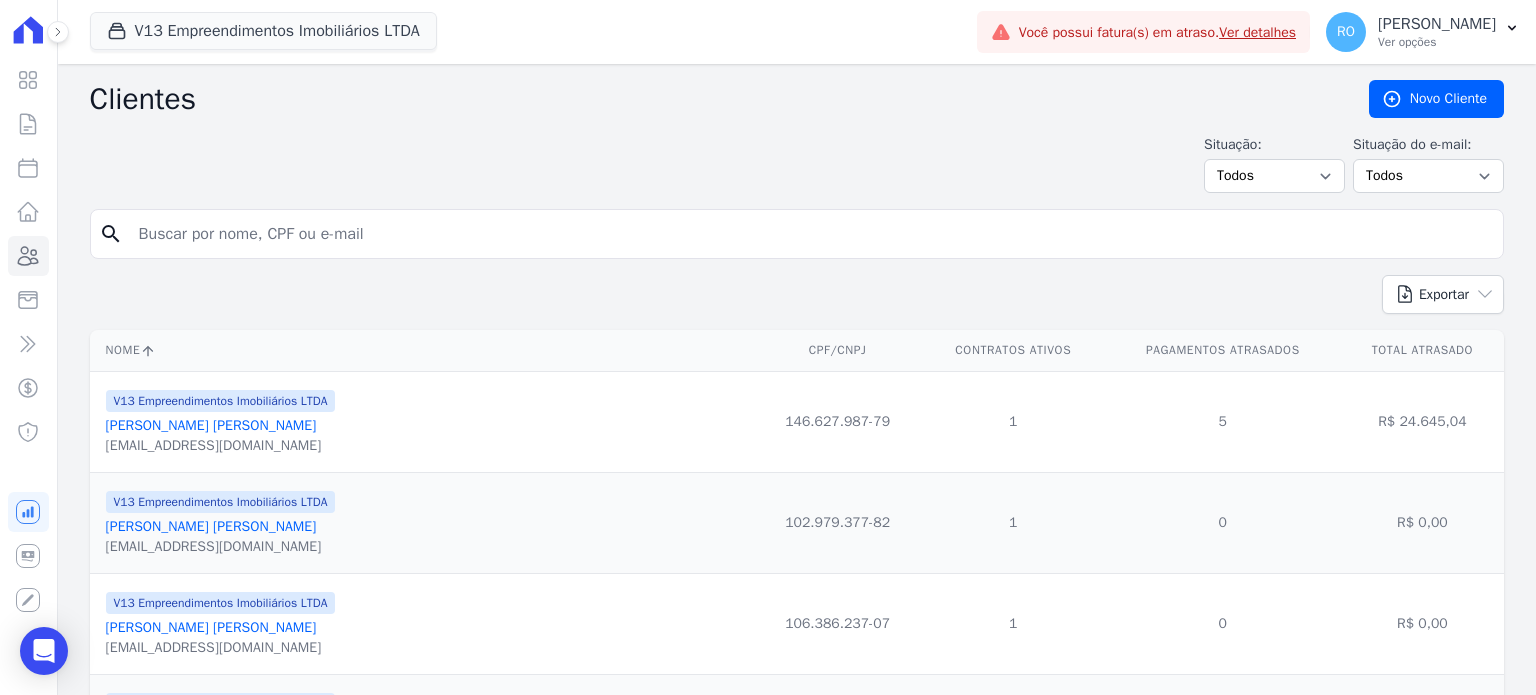 click at bounding box center [811, 234] 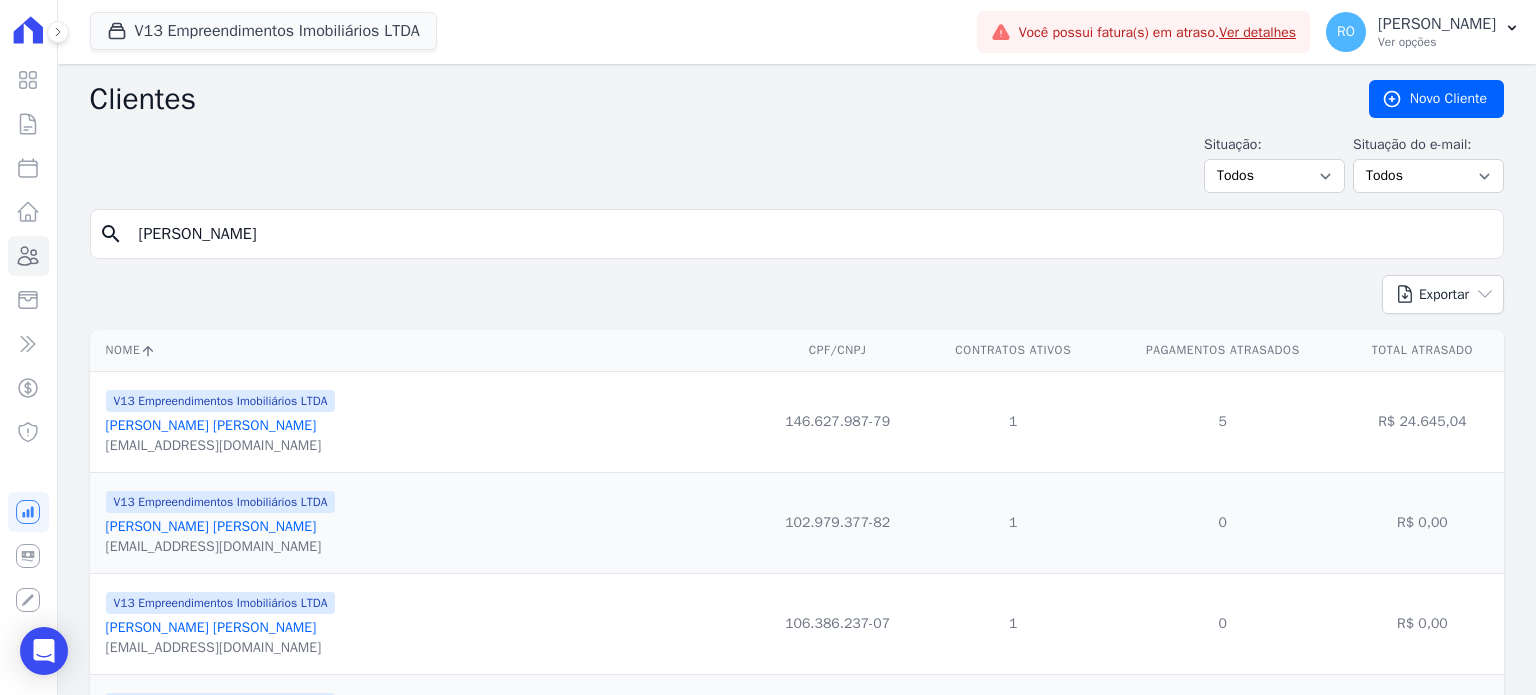 type on "Gerson" 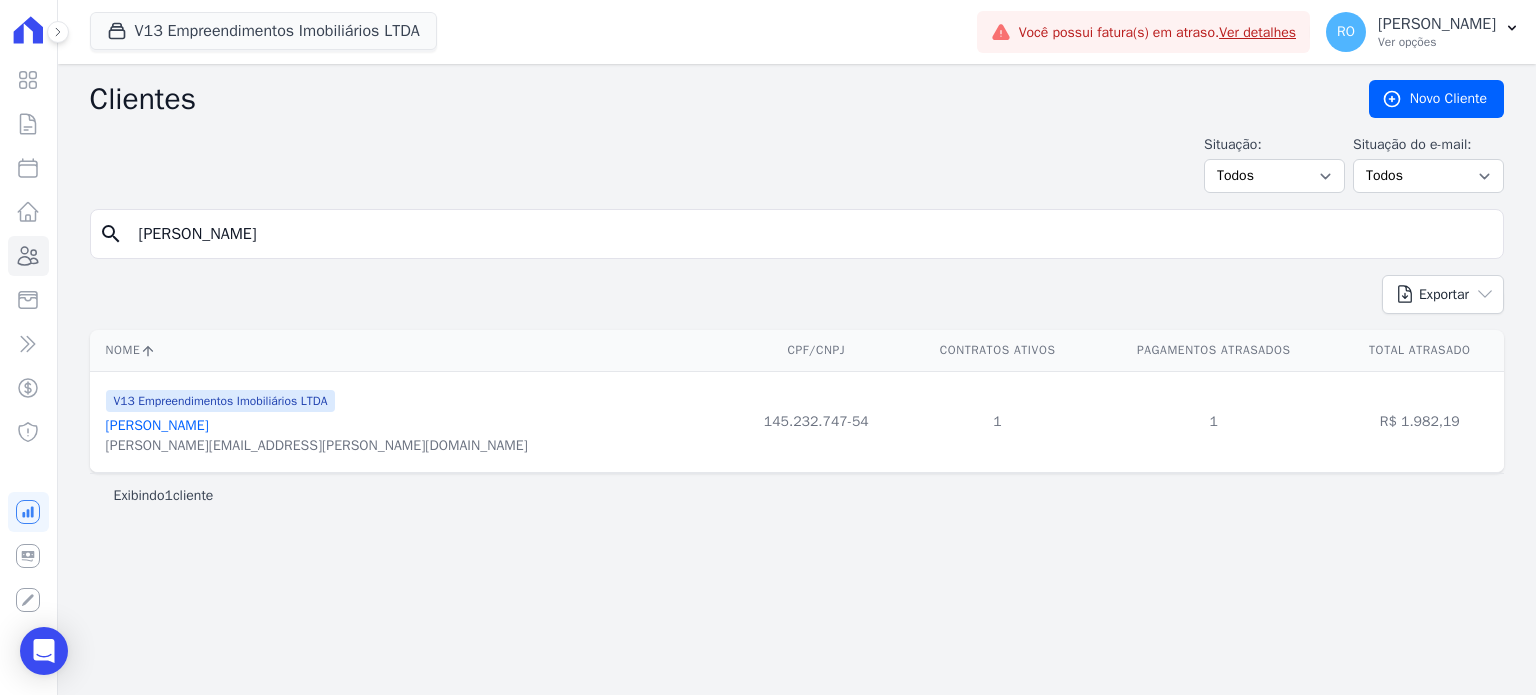 click on "Gerson Borges Batista" at bounding box center (157, 425) 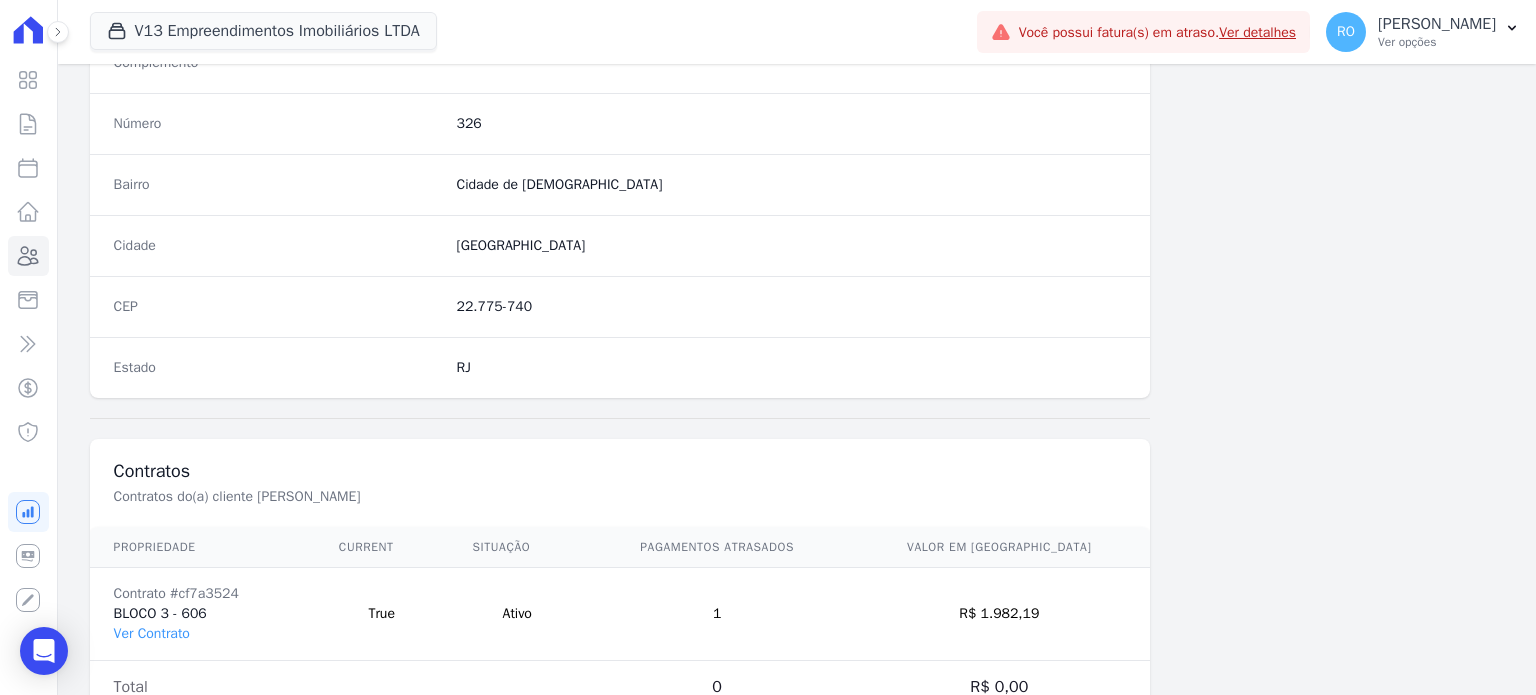scroll, scrollTop: 1169, scrollLeft: 0, axis: vertical 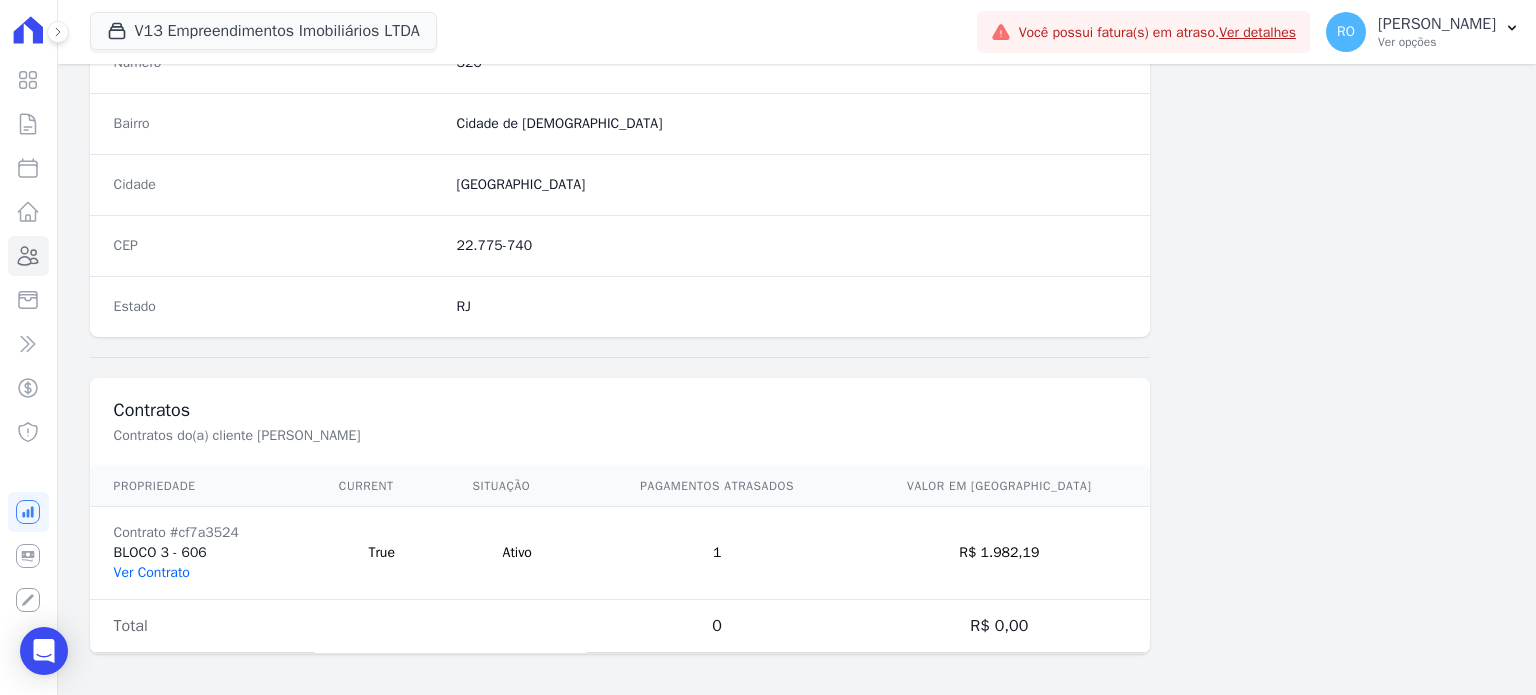 click on "Ver Contrato" at bounding box center (152, 572) 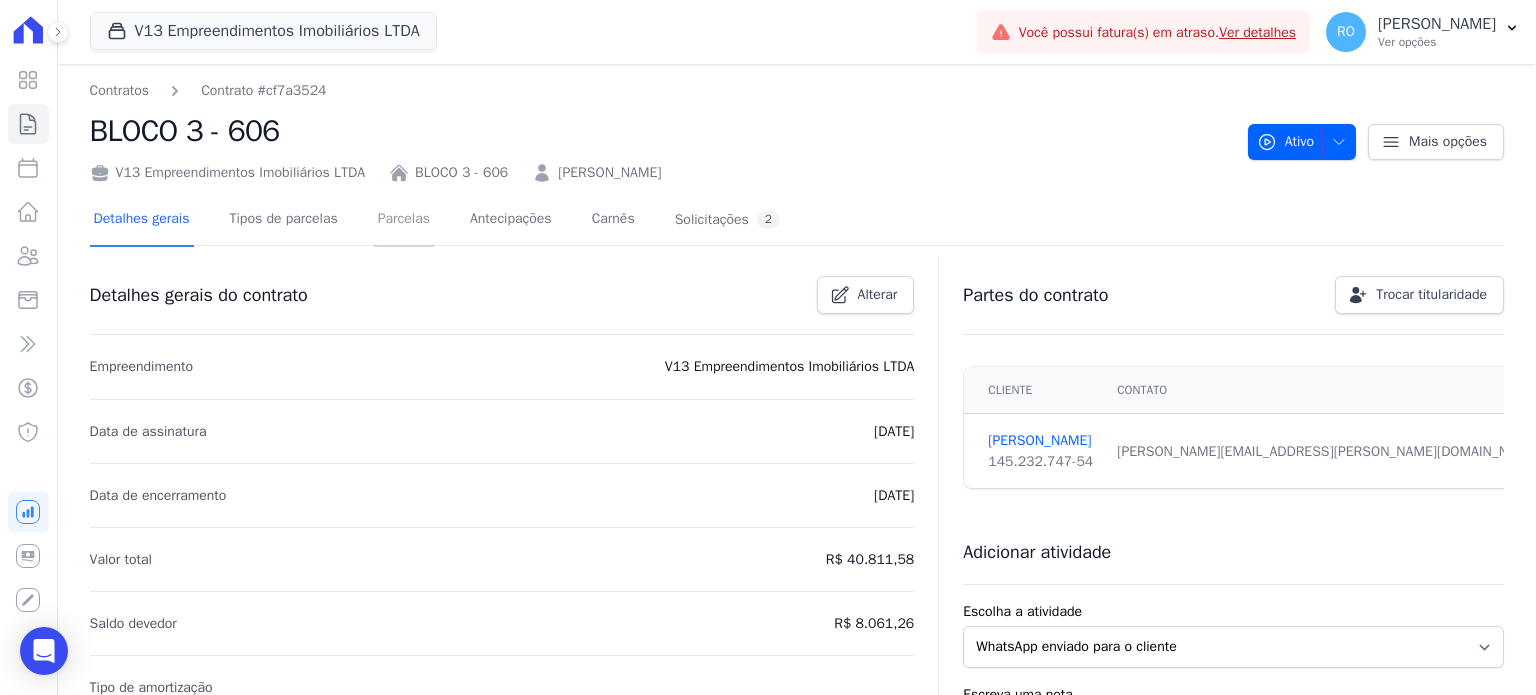 click on "Parcelas" at bounding box center (404, 220) 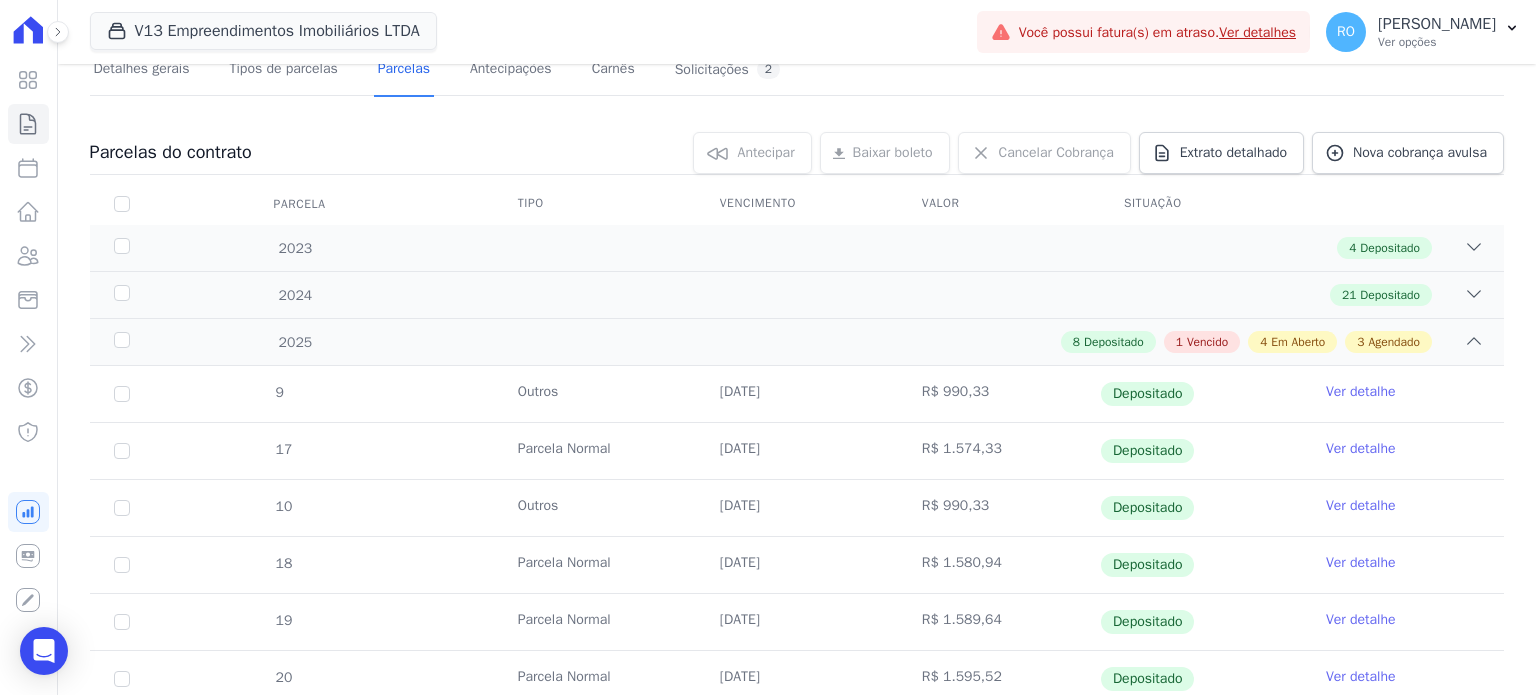 scroll, scrollTop: 500, scrollLeft: 0, axis: vertical 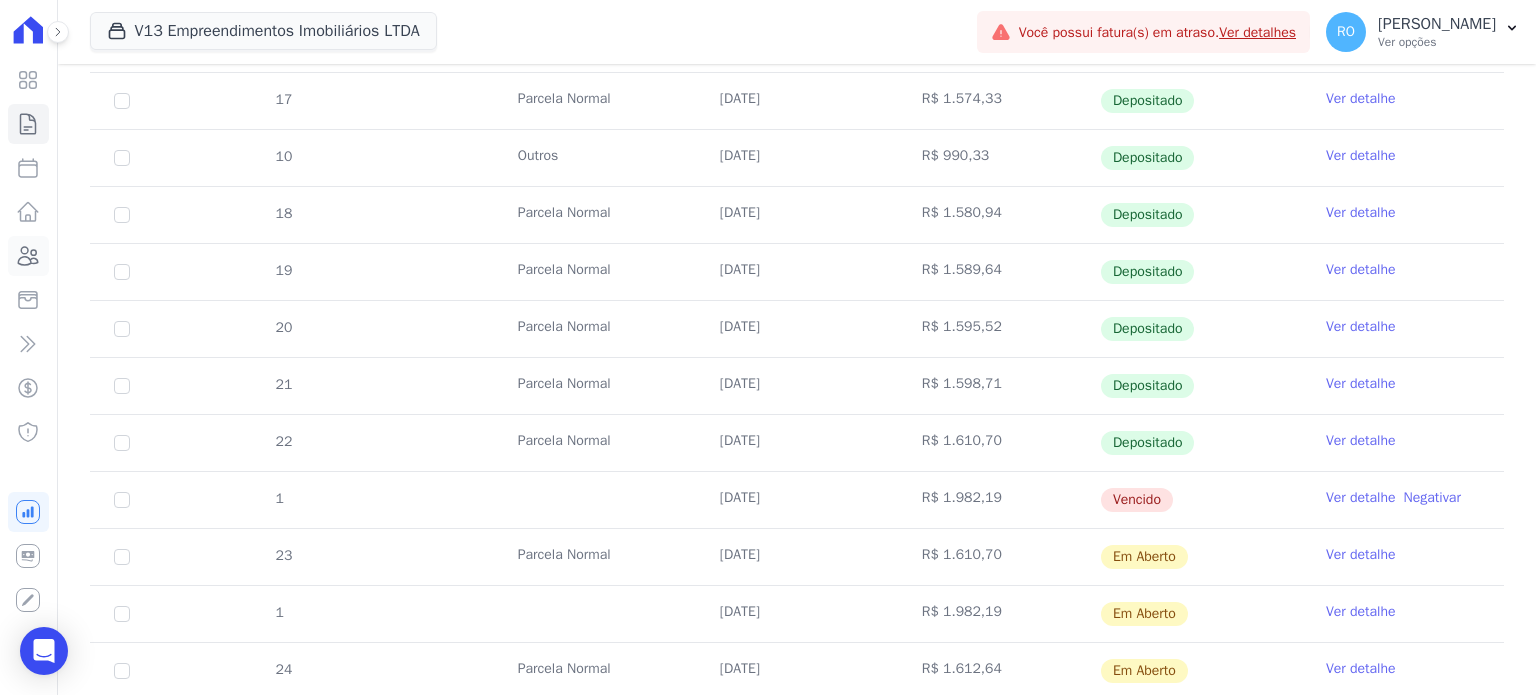 click 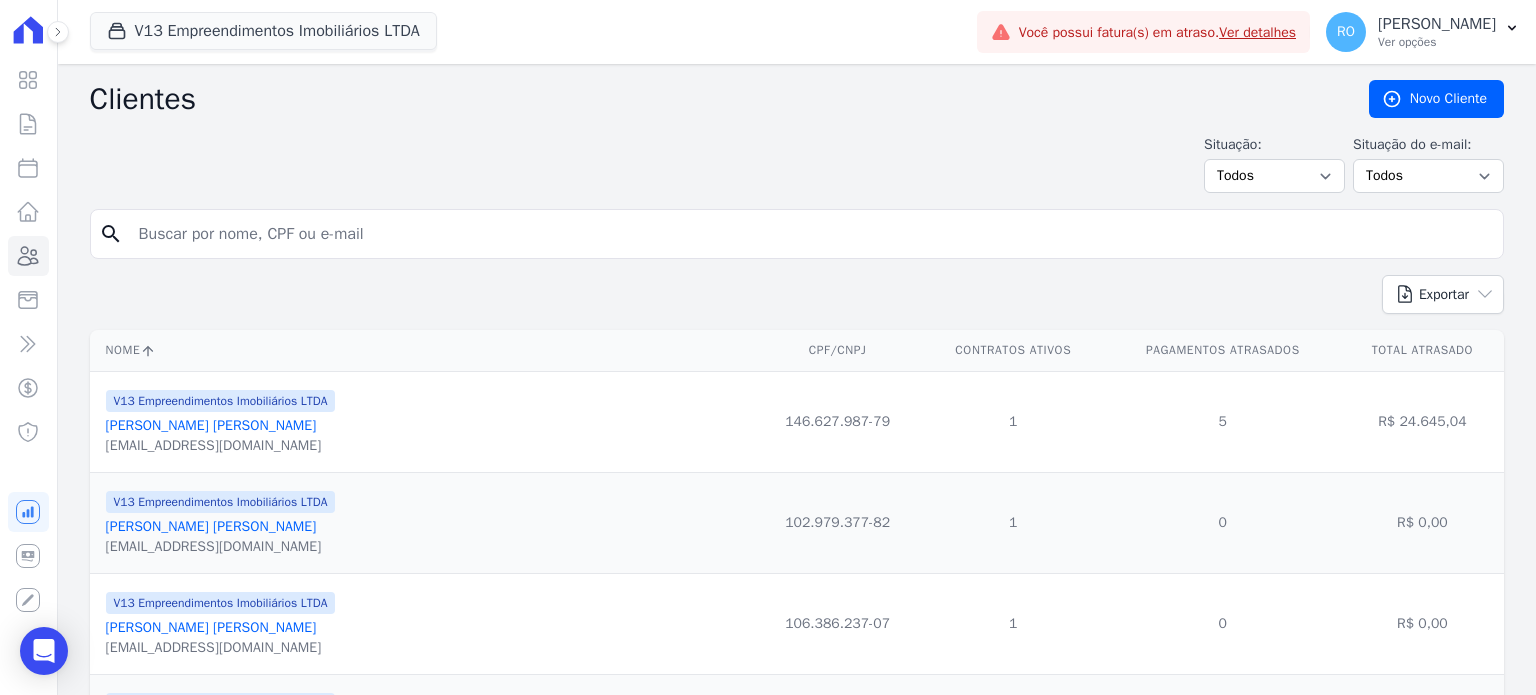 click at bounding box center [811, 234] 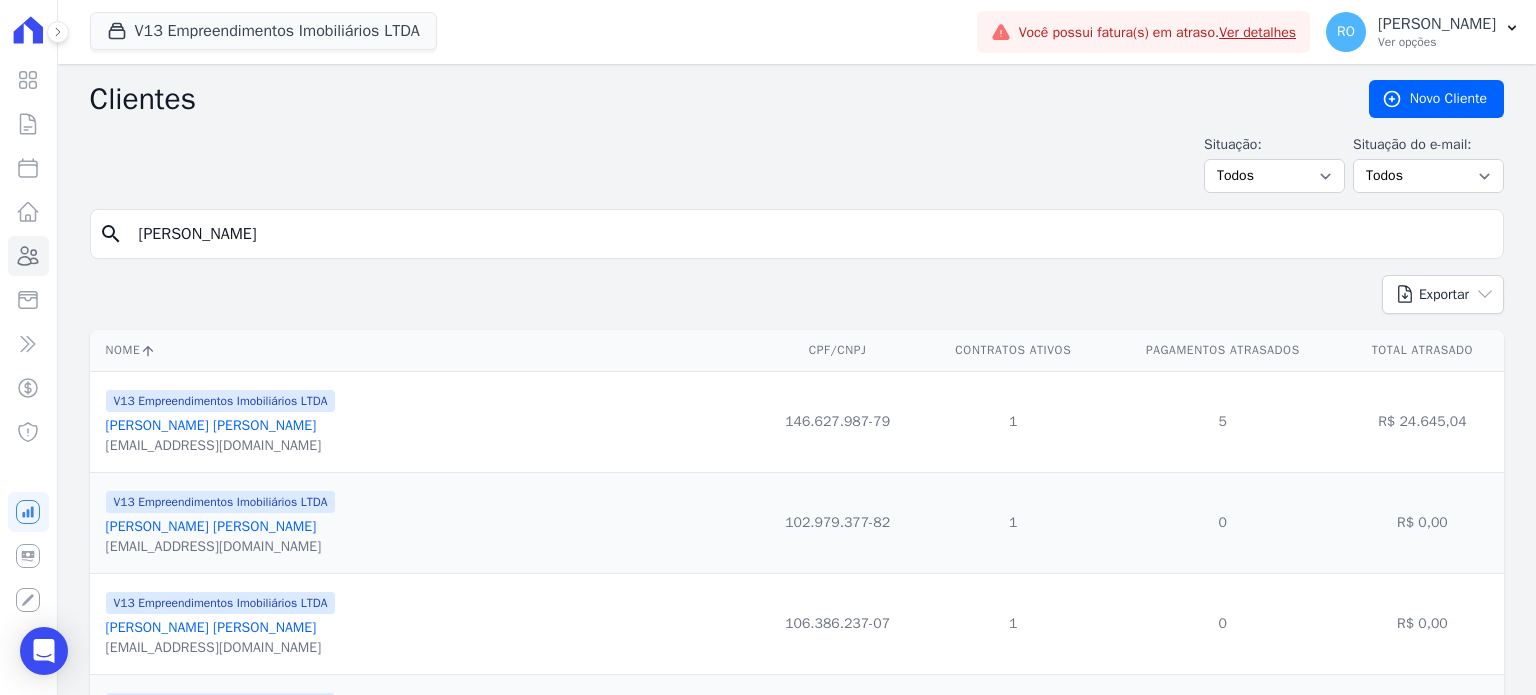 type on "Daniel" 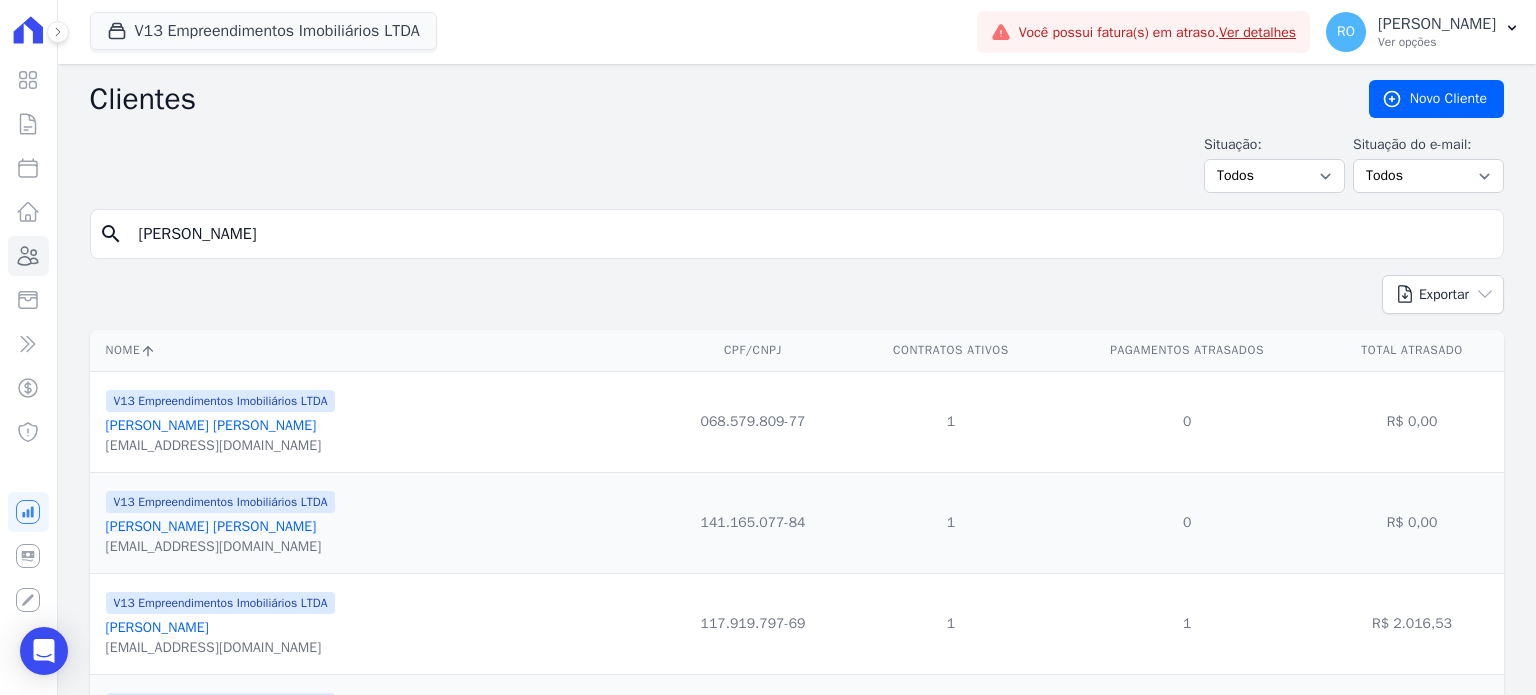 click on "Daniel Da Silva Nondolfo" at bounding box center [157, 627] 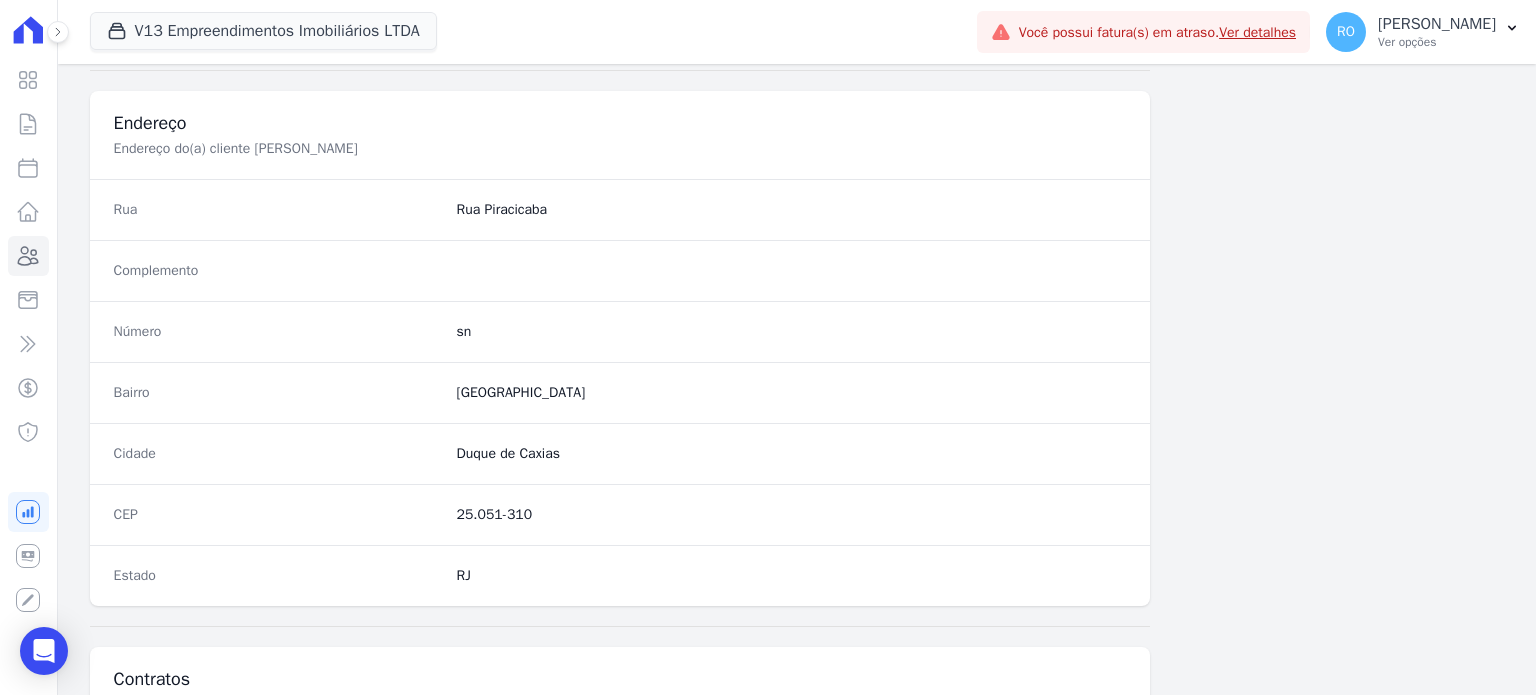 scroll, scrollTop: 1169, scrollLeft: 0, axis: vertical 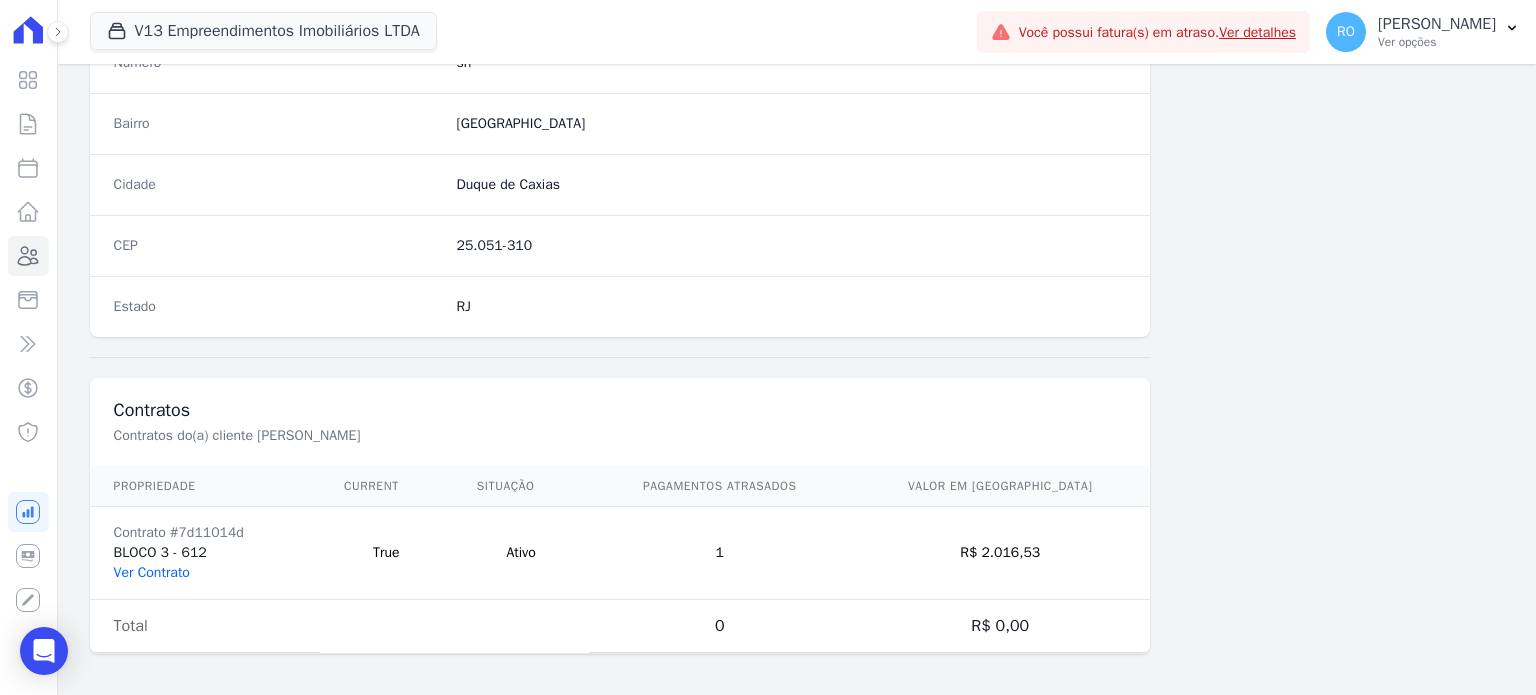 click on "Ver Contrato" at bounding box center (152, 572) 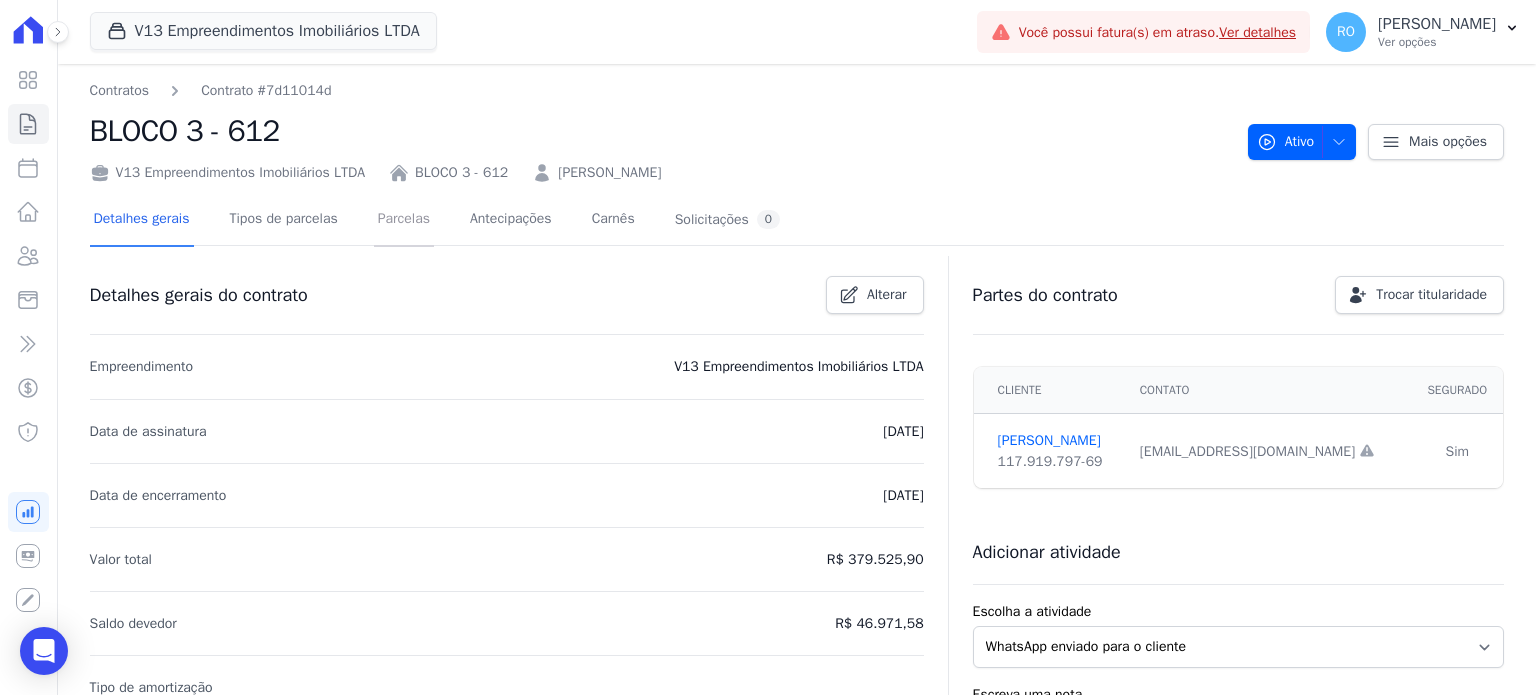 click on "Parcelas" at bounding box center [404, 220] 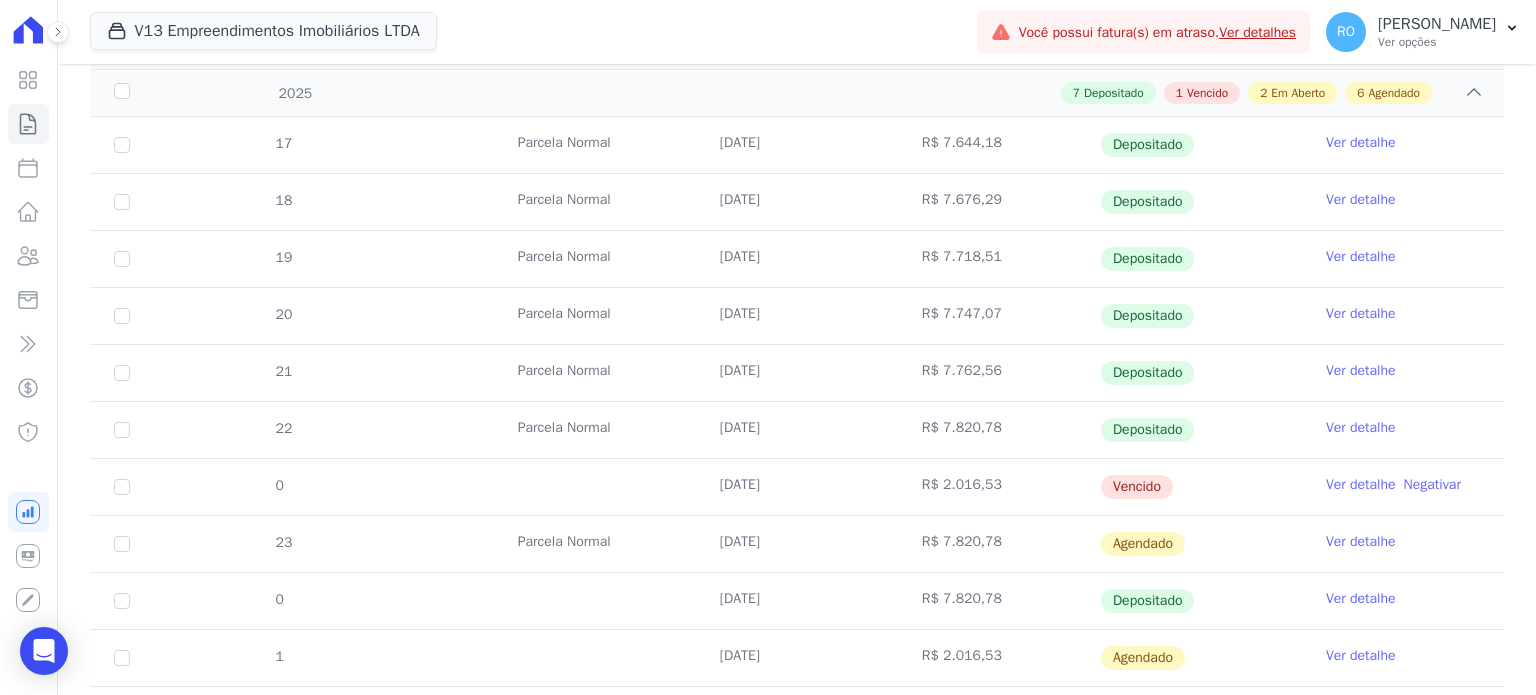 scroll, scrollTop: 400, scrollLeft: 0, axis: vertical 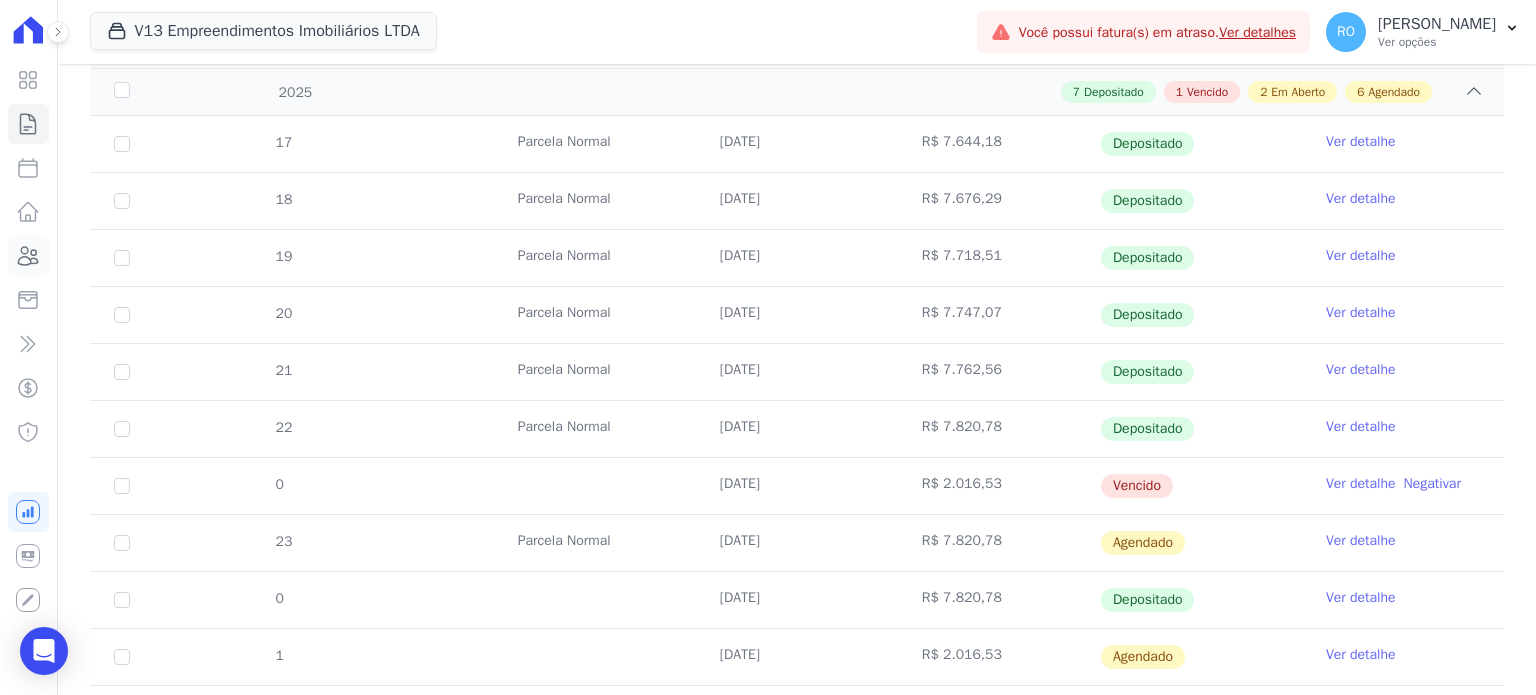 click 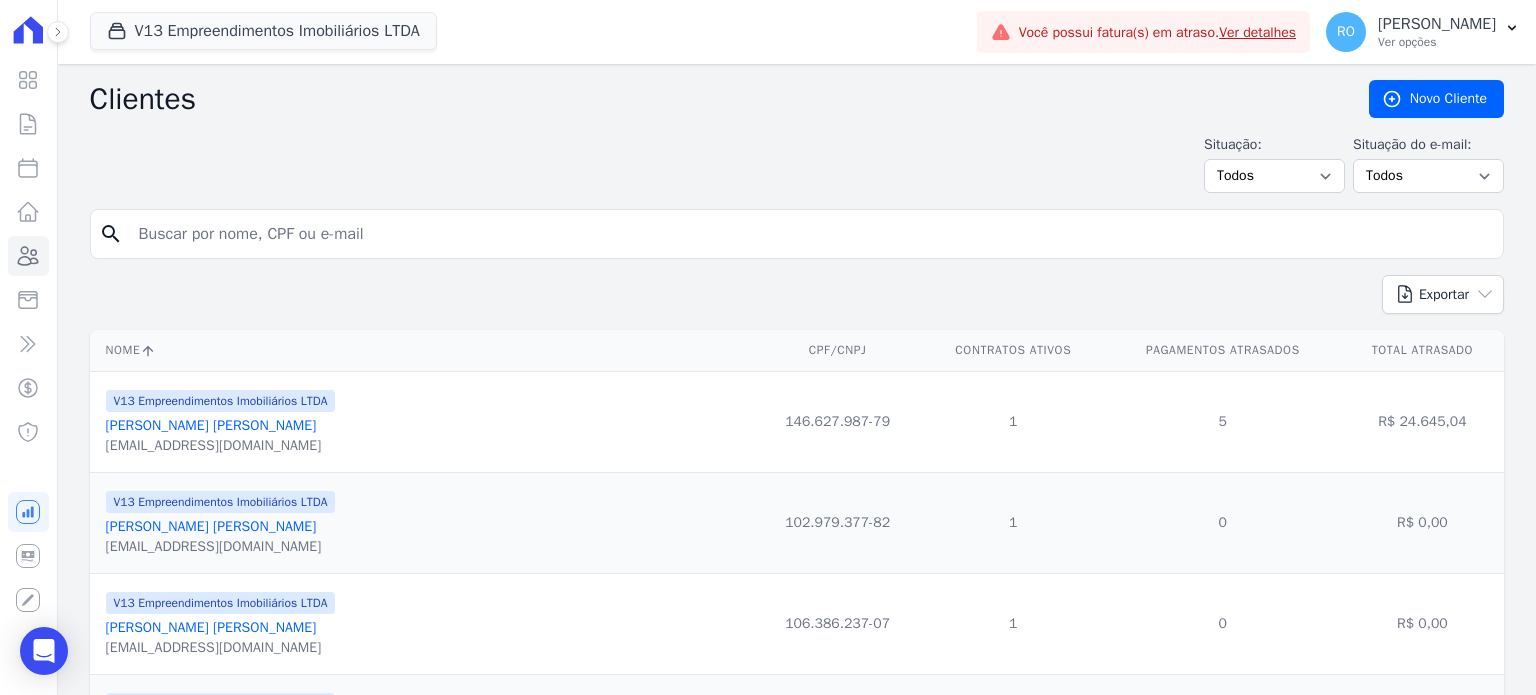 click at bounding box center (811, 234) 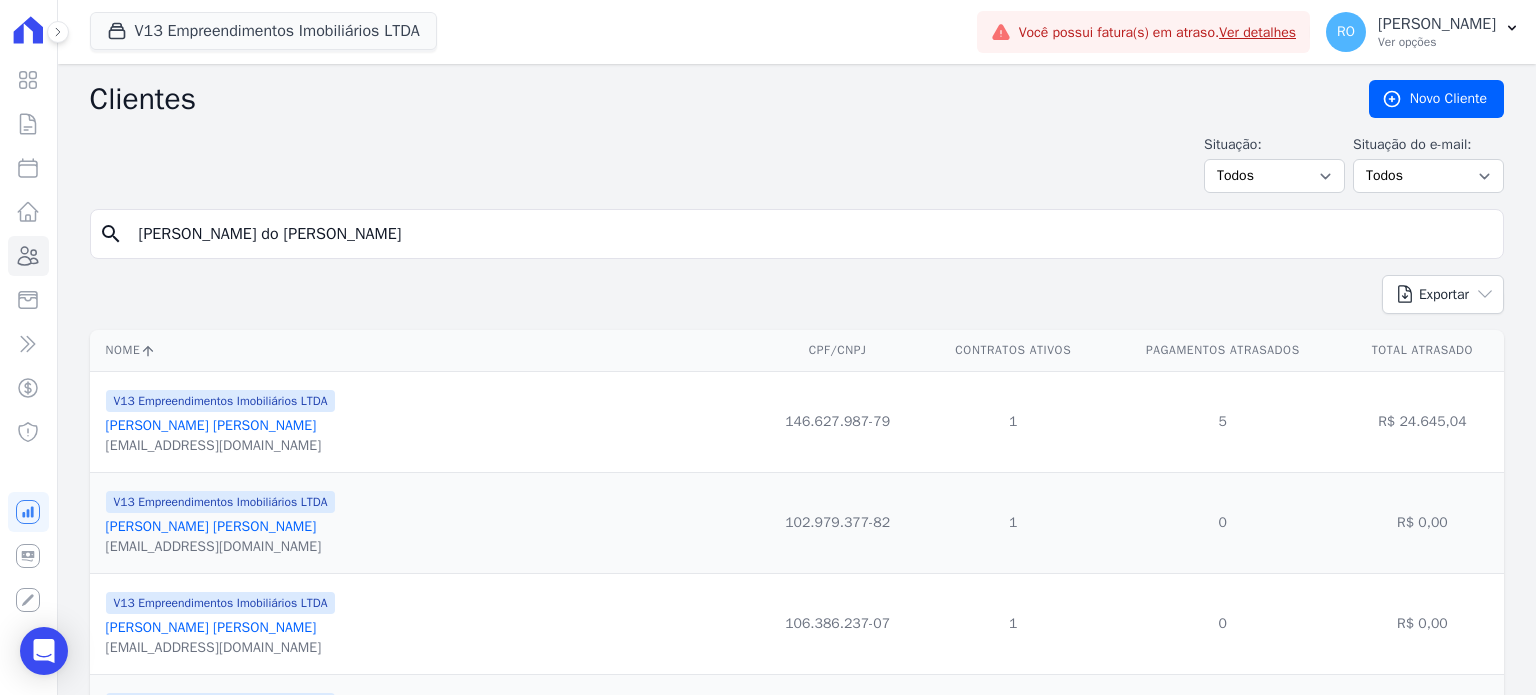type on "Maria do Carmo" 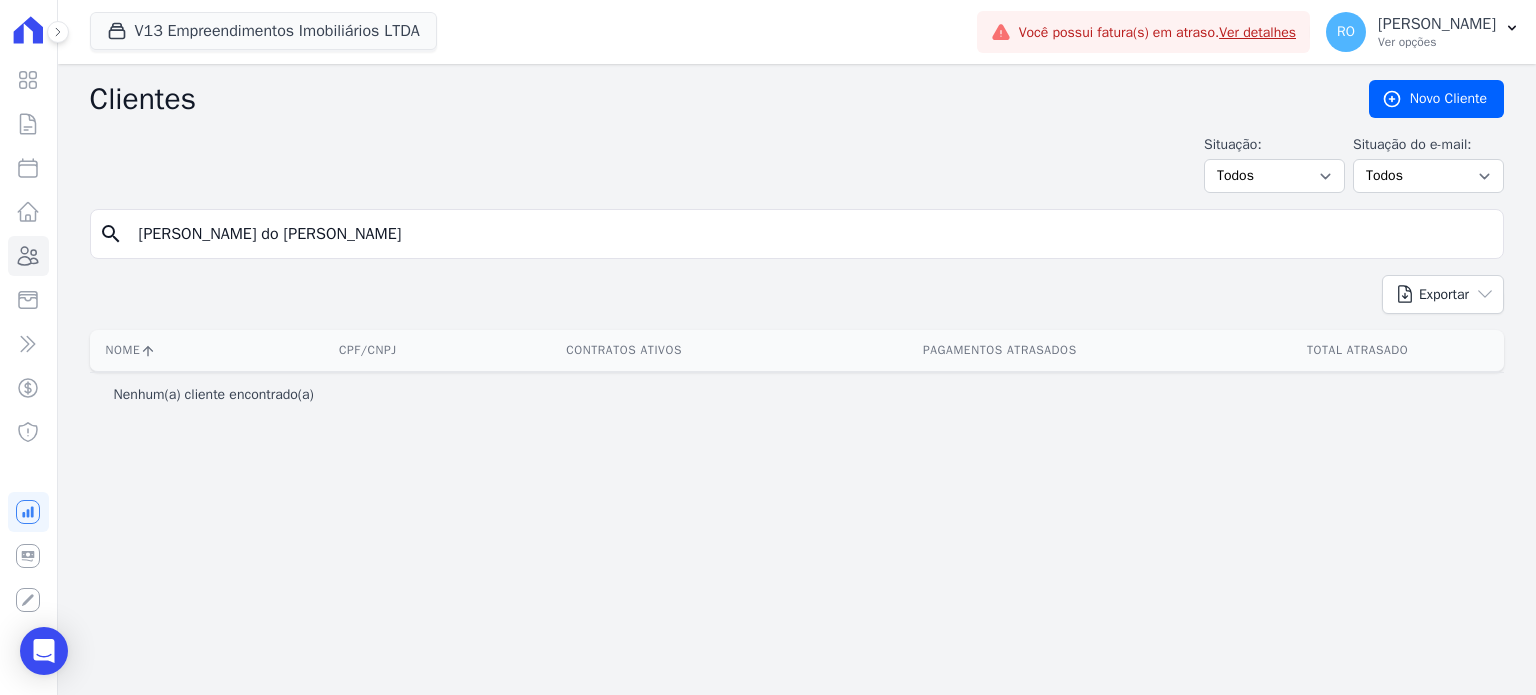 click on "Maria do Carmo" at bounding box center [811, 234] 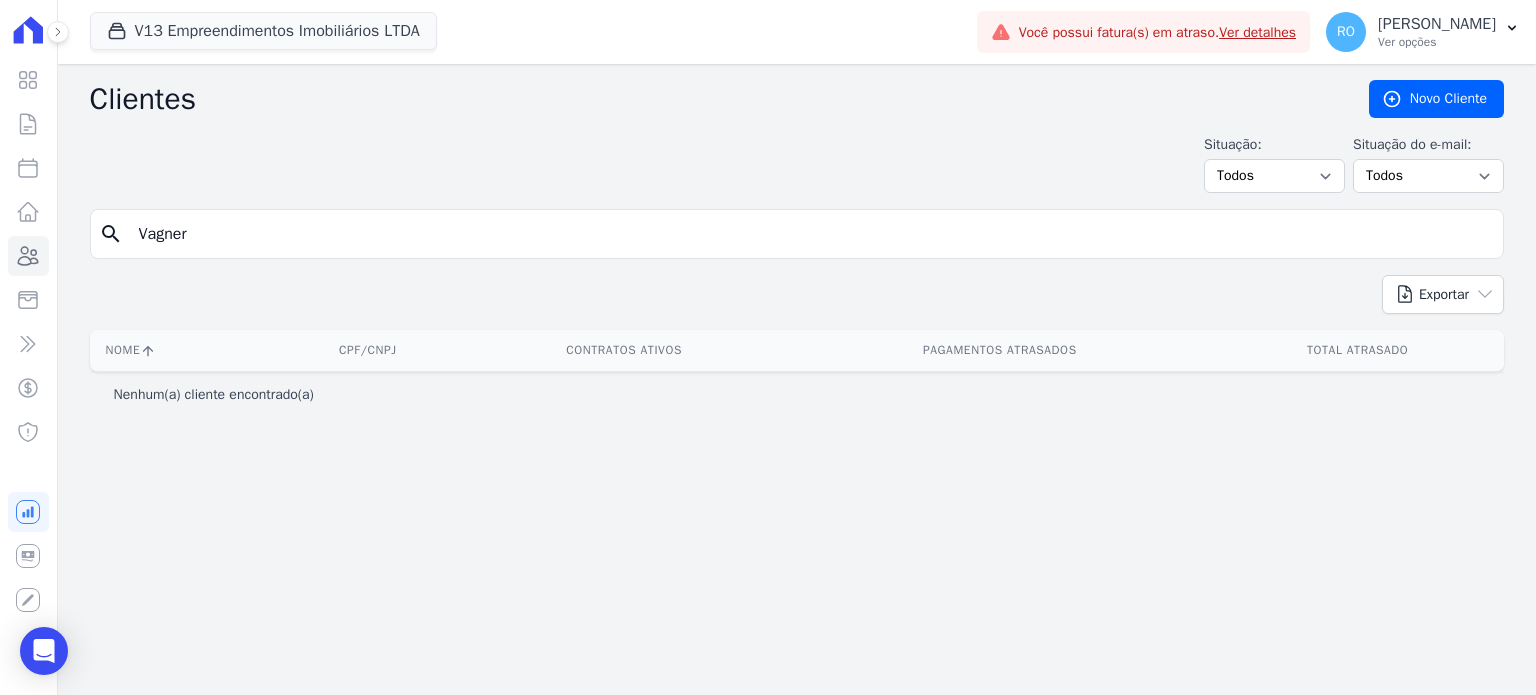 type on "Vagner" 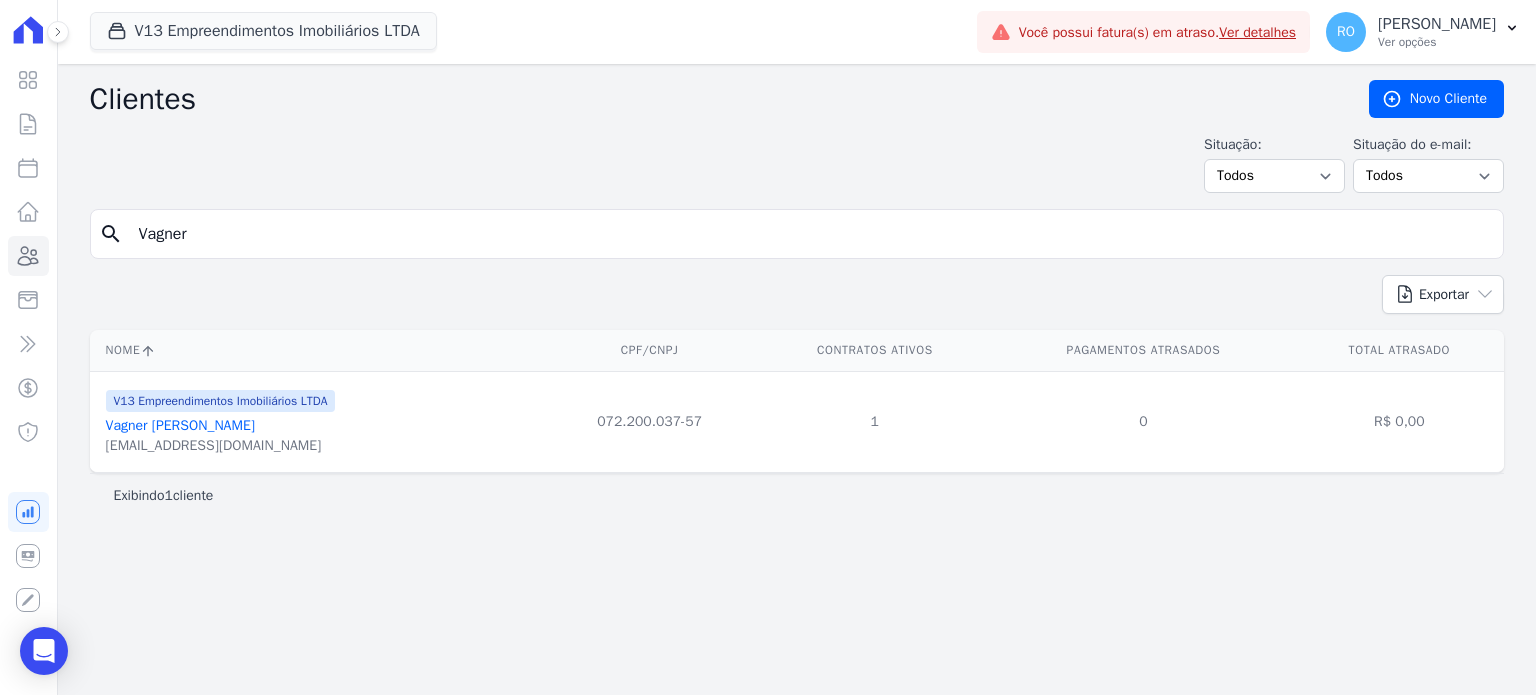 click on "Vagner Candido De Souza" at bounding box center (180, 425) 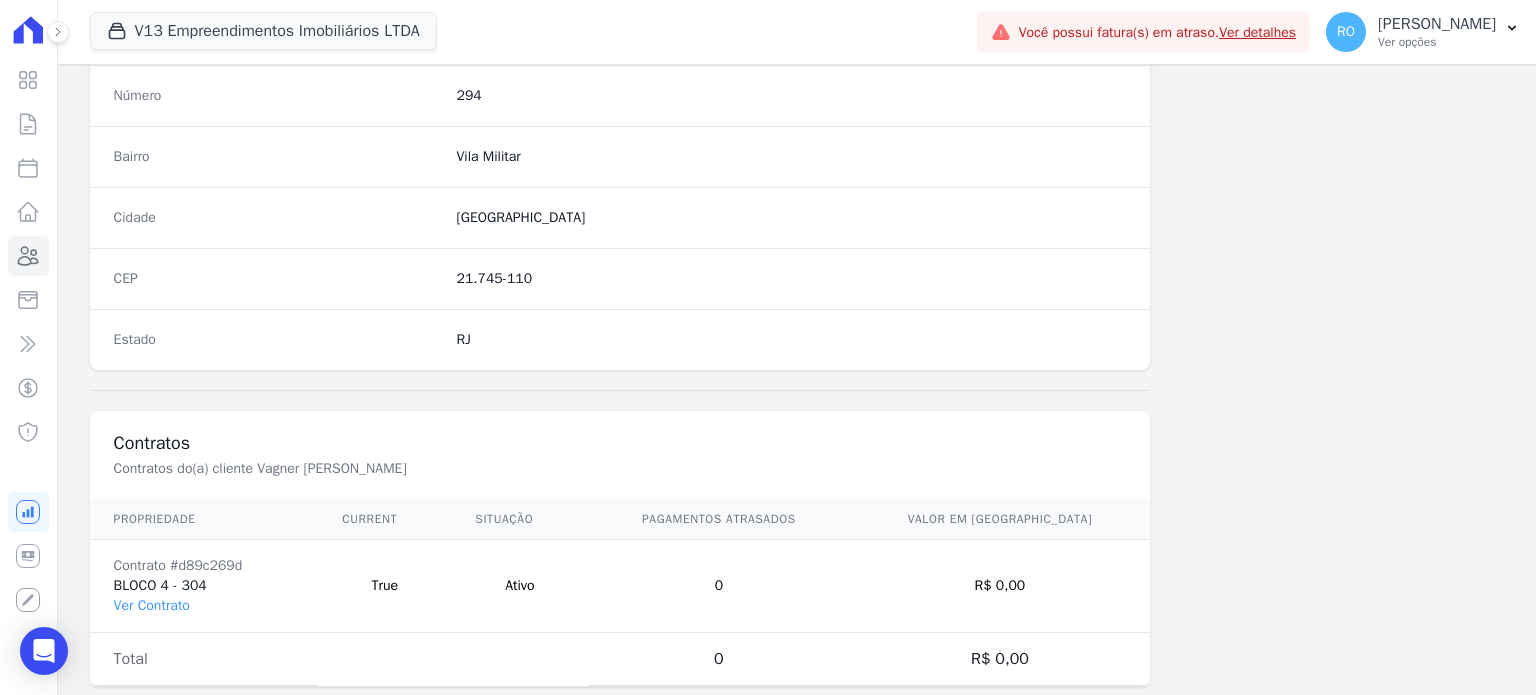 scroll, scrollTop: 1169, scrollLeft: 0, axis: vertical 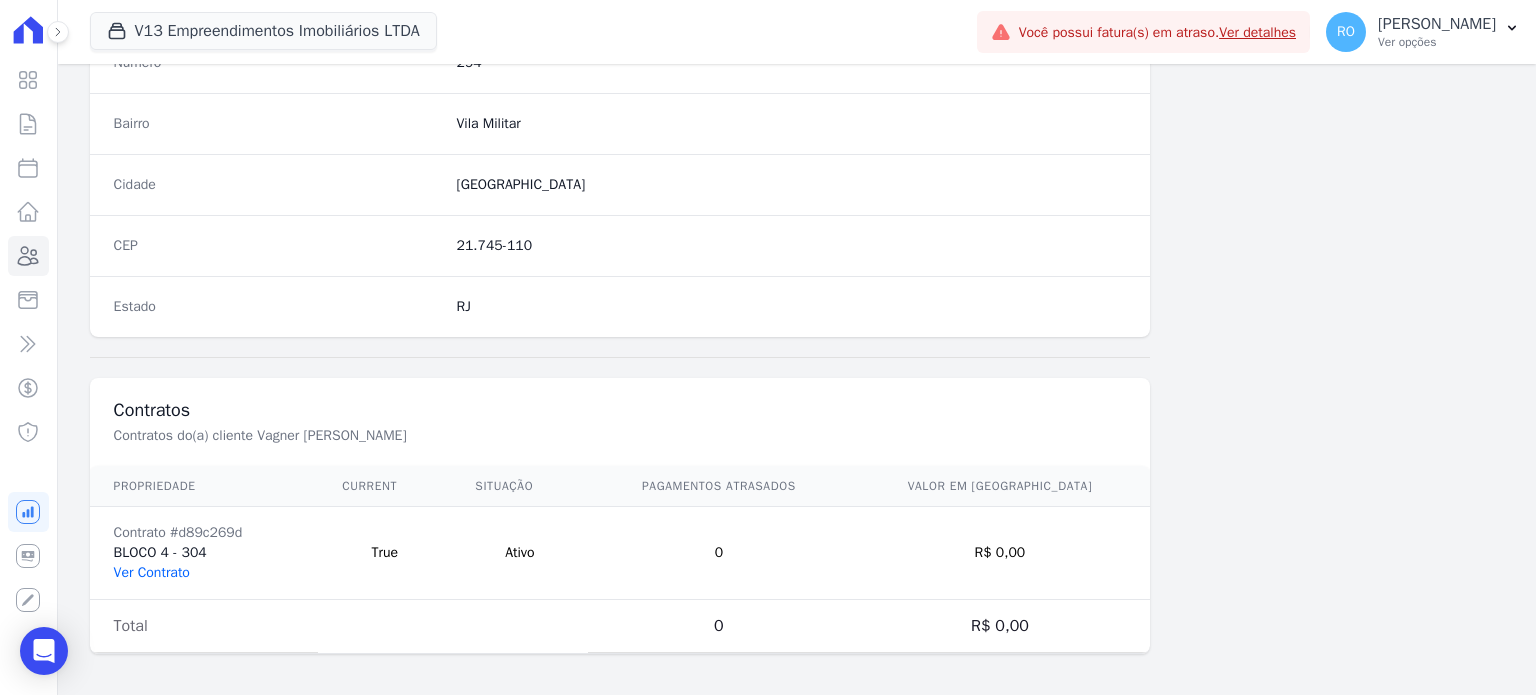 click on "Ver Contrato" at bounding box center [152, 572] 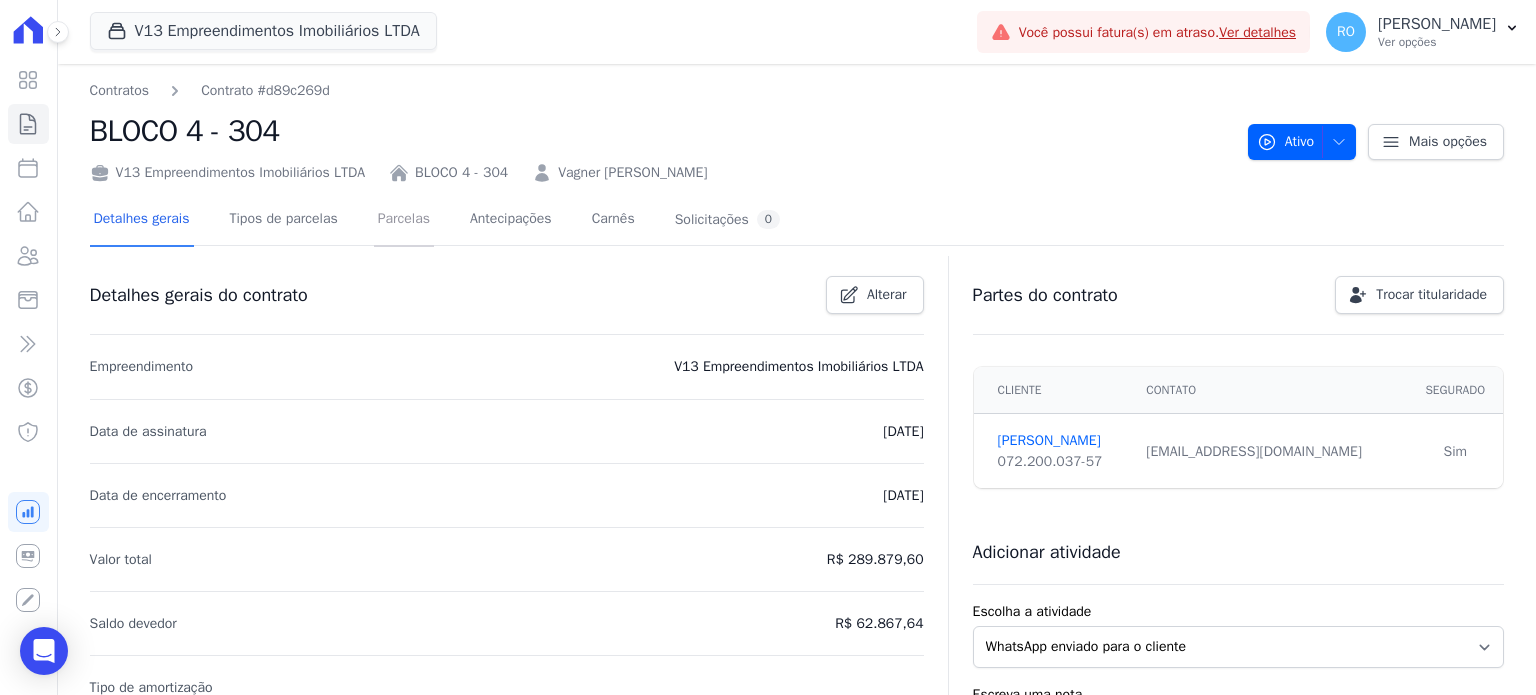 click on "Parcelas" at bounding box center (404, 220) 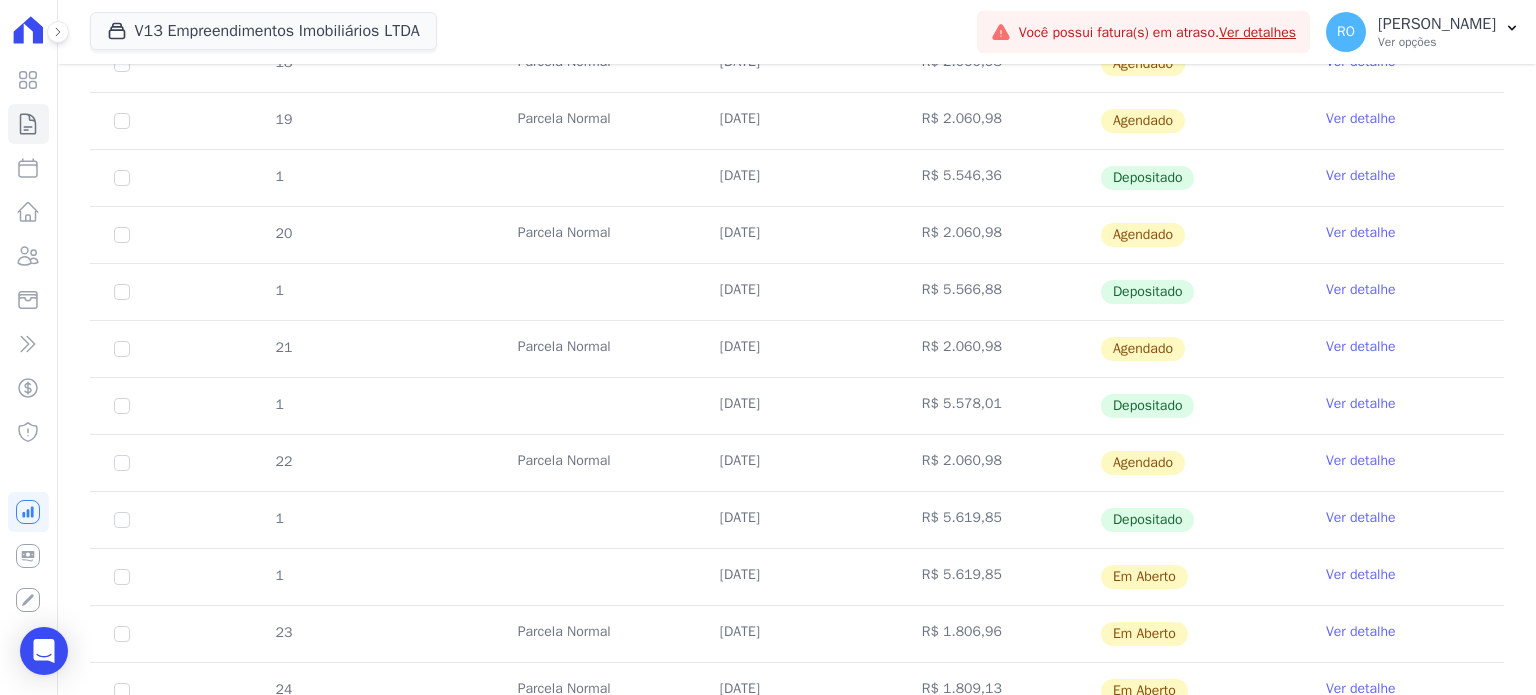 scroll, scrollTop: 800, scrollLeft: 0, axis: vertical 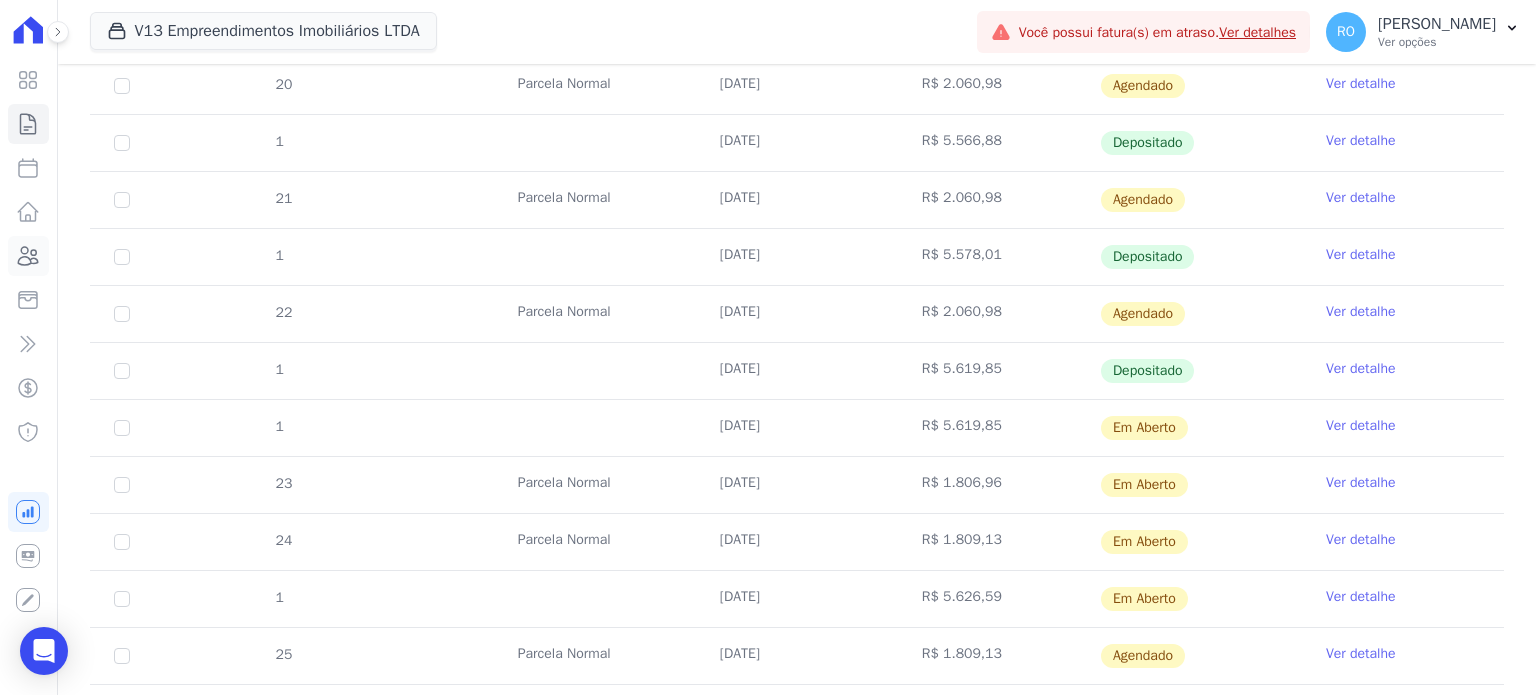 click 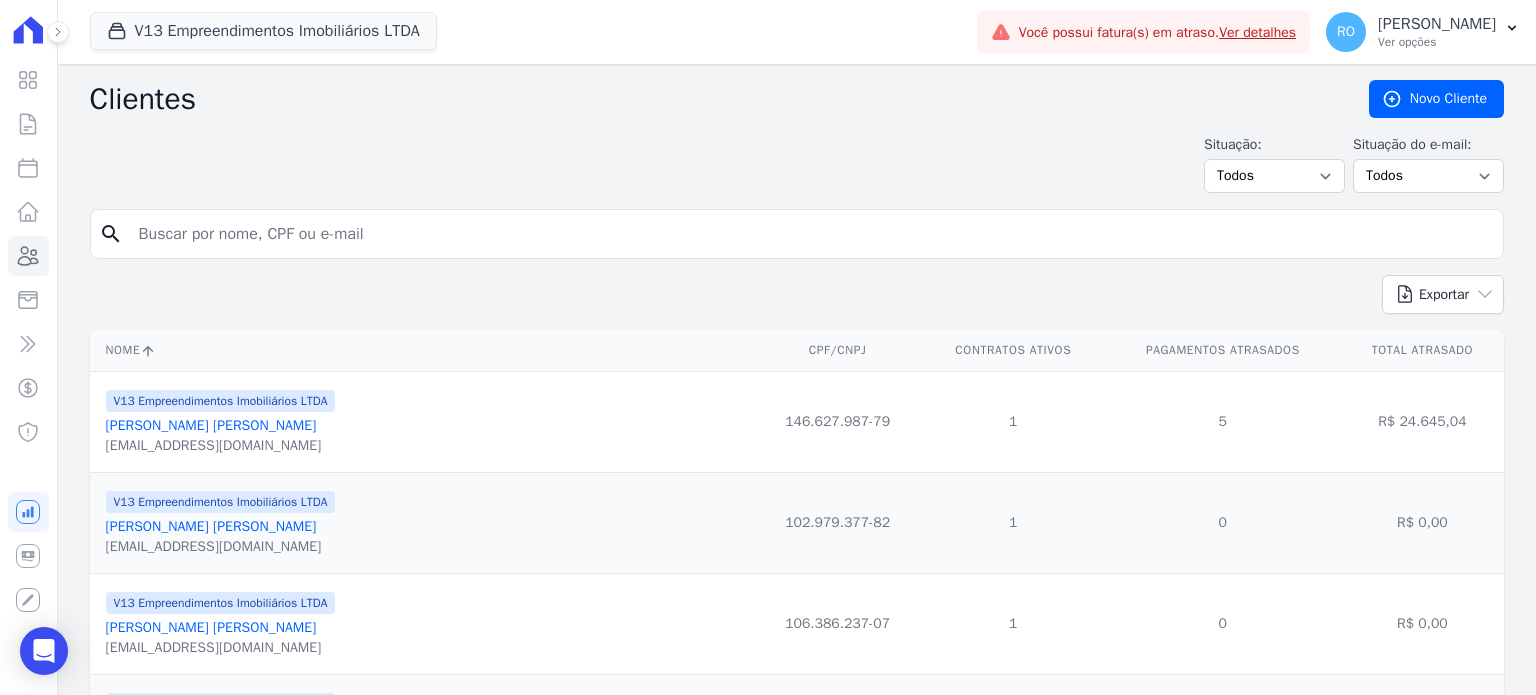 click at bounding box center (811, 234) 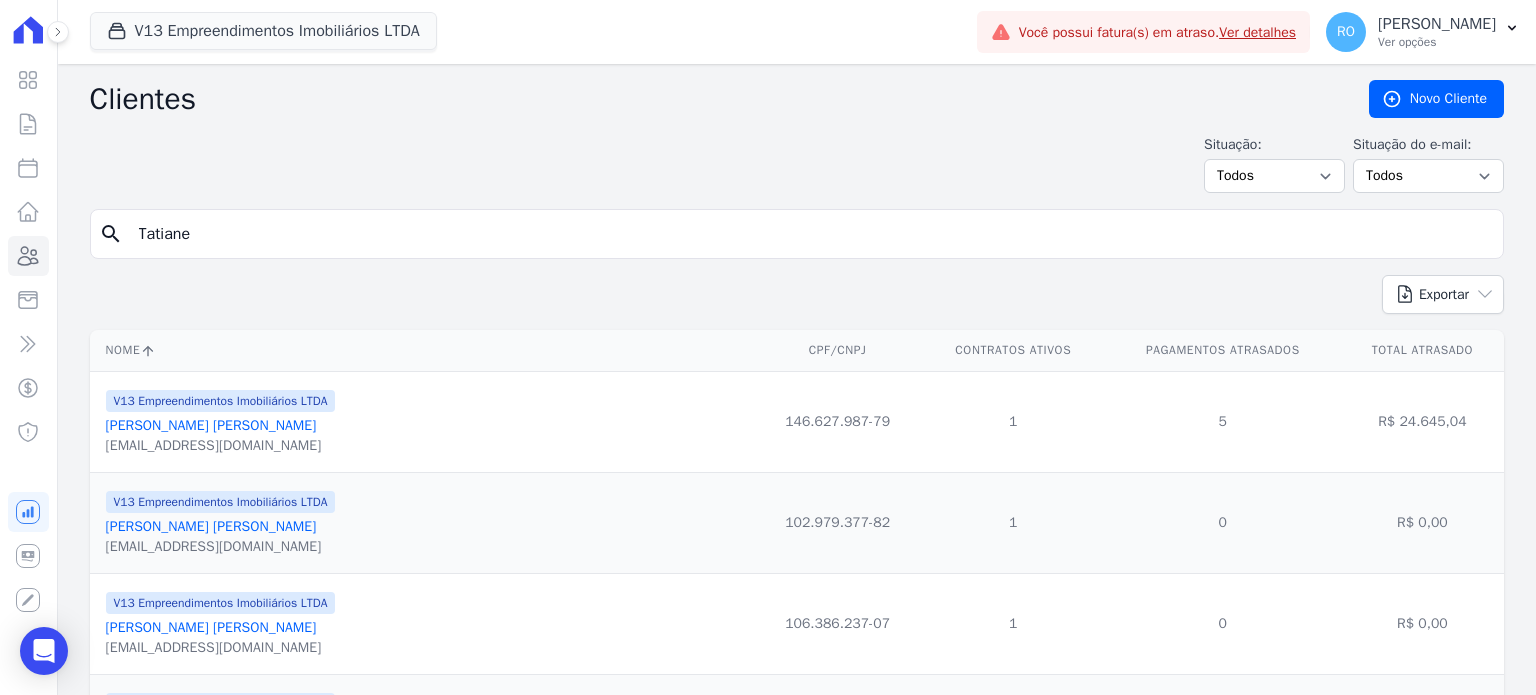 type on "Tatiane" 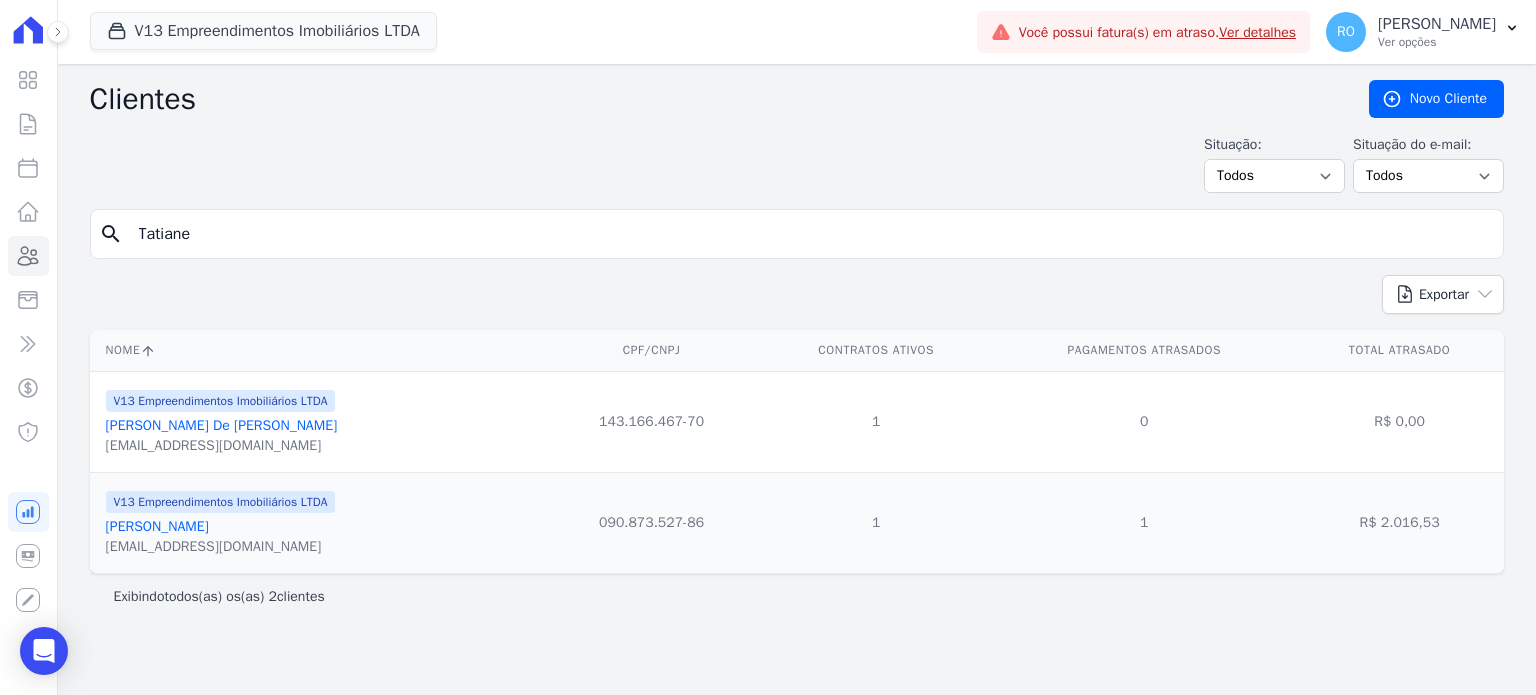 click on "Tatiane Miranda Pereira" at bounding box center [157, 526] 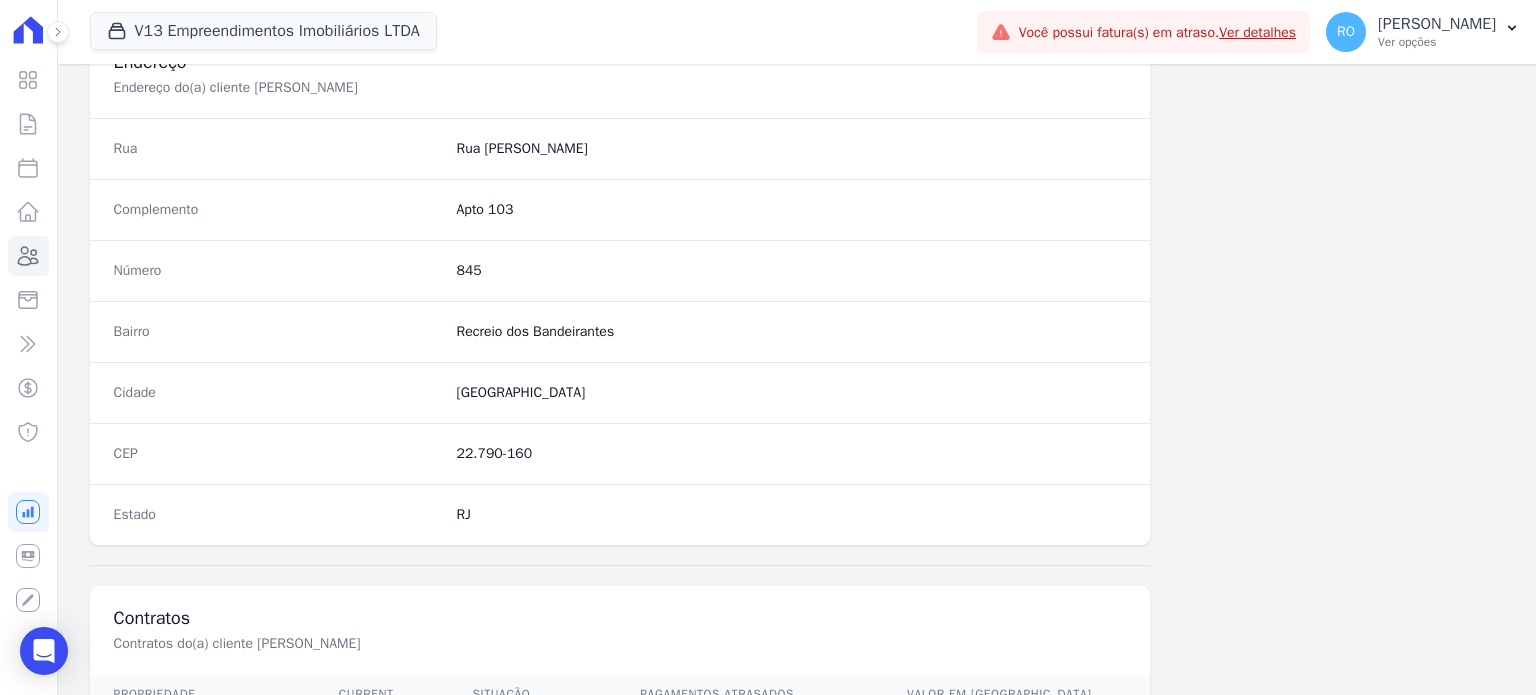 scroll, scrollTop: 1169, scrollLeft: 0, axis: vertical 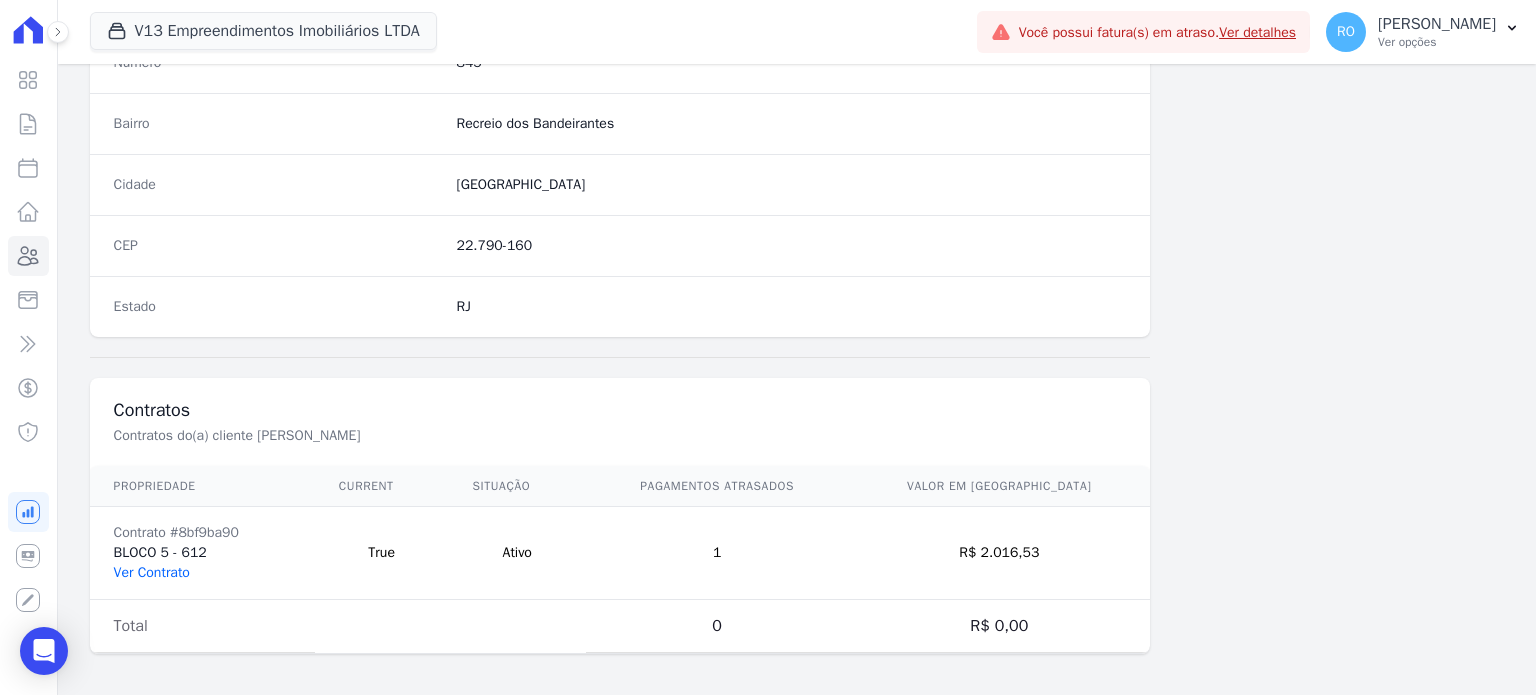 click on "Ver Contrato" at bounding box center [152, 572] 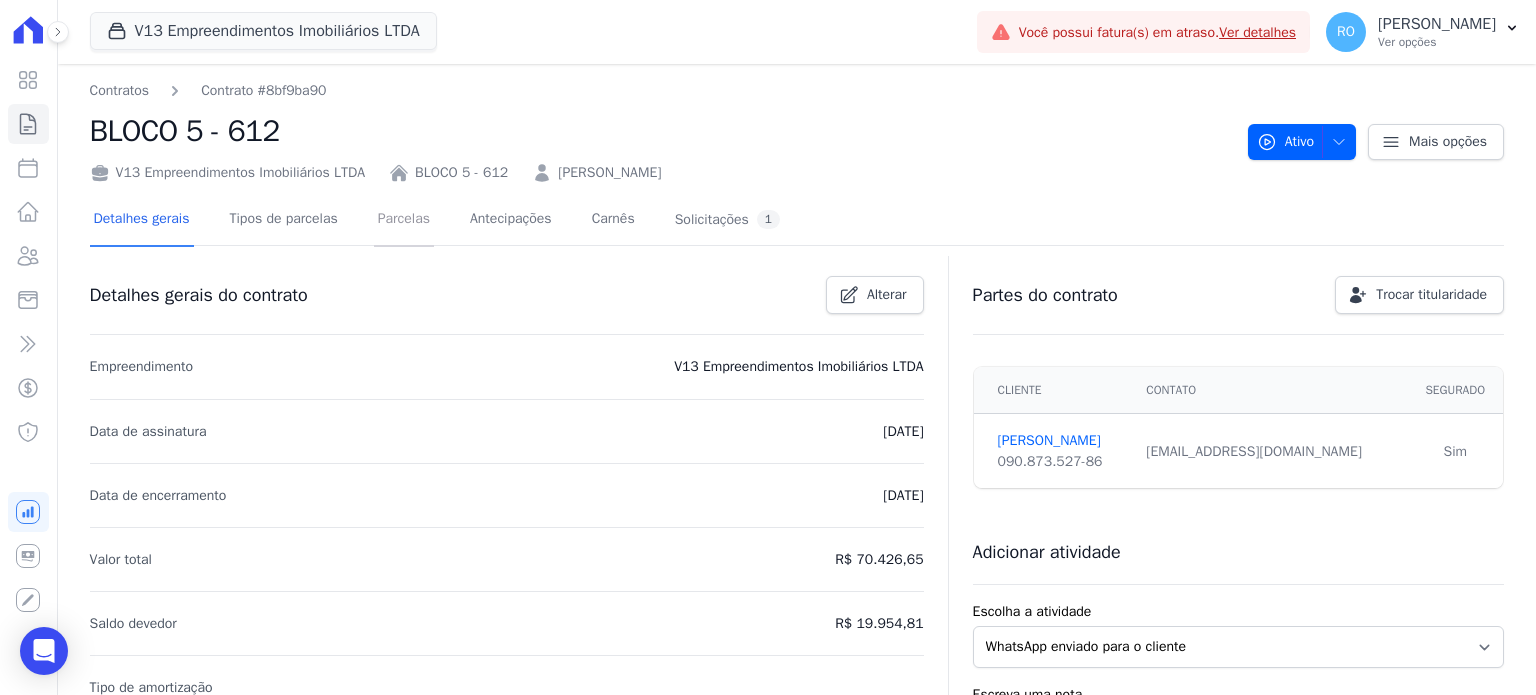 click on "Parcelas" at bounding box center (404, 220) 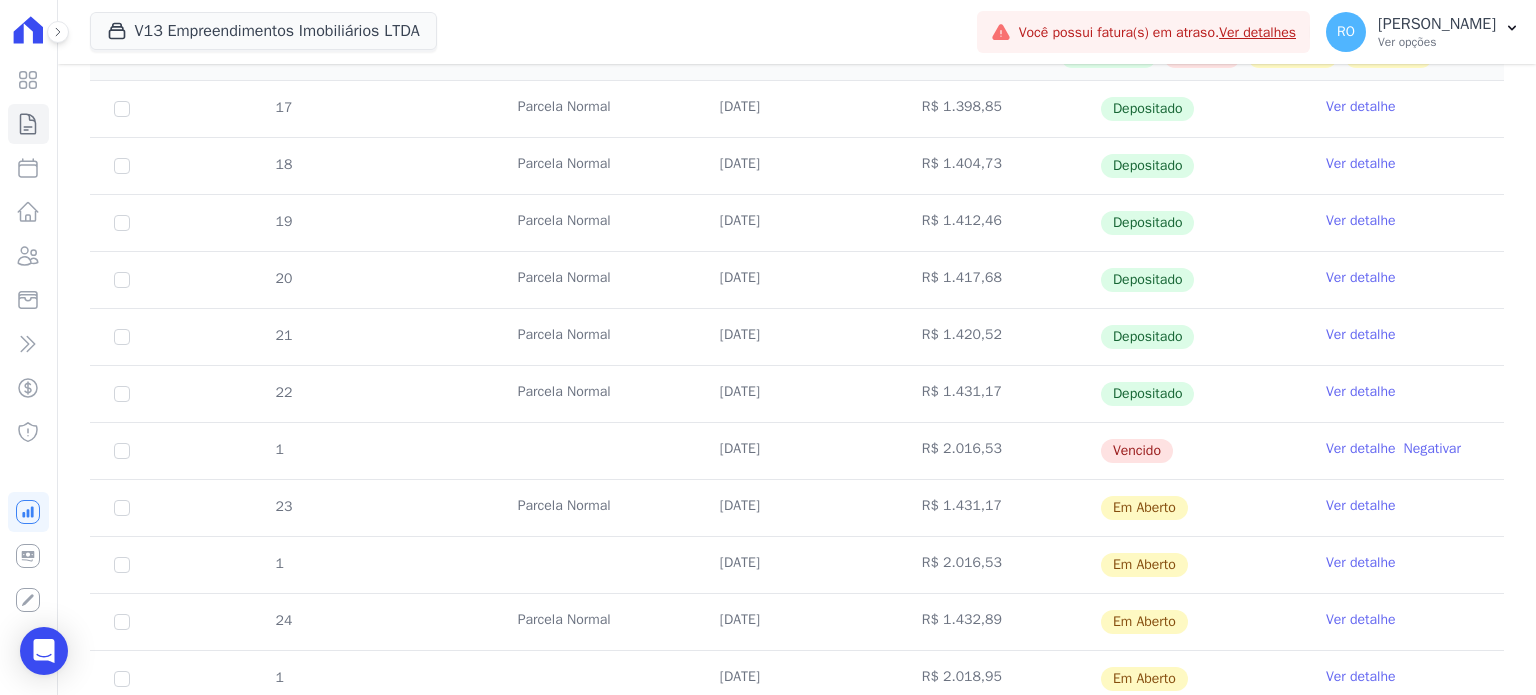 scroll, scrollTop: 500, scrollLeft: 0, axis: vertical 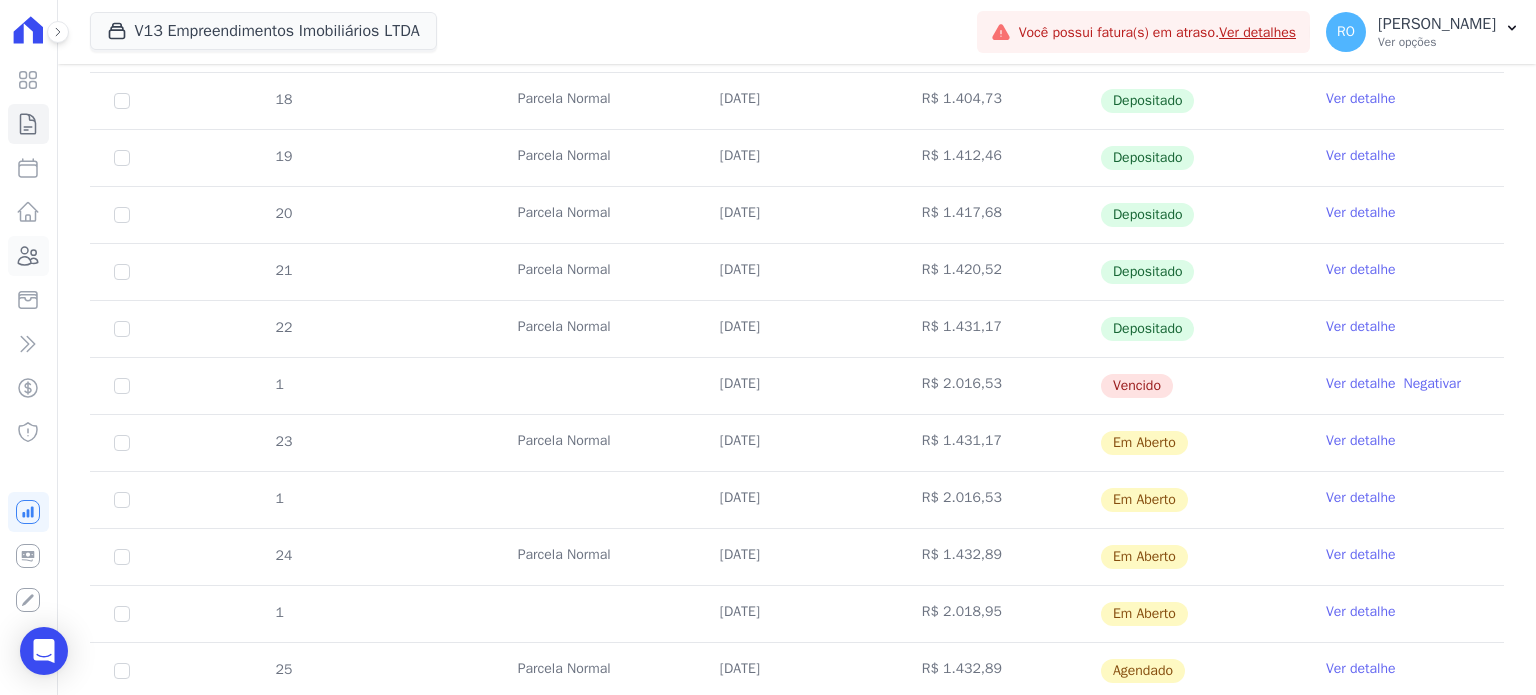 click 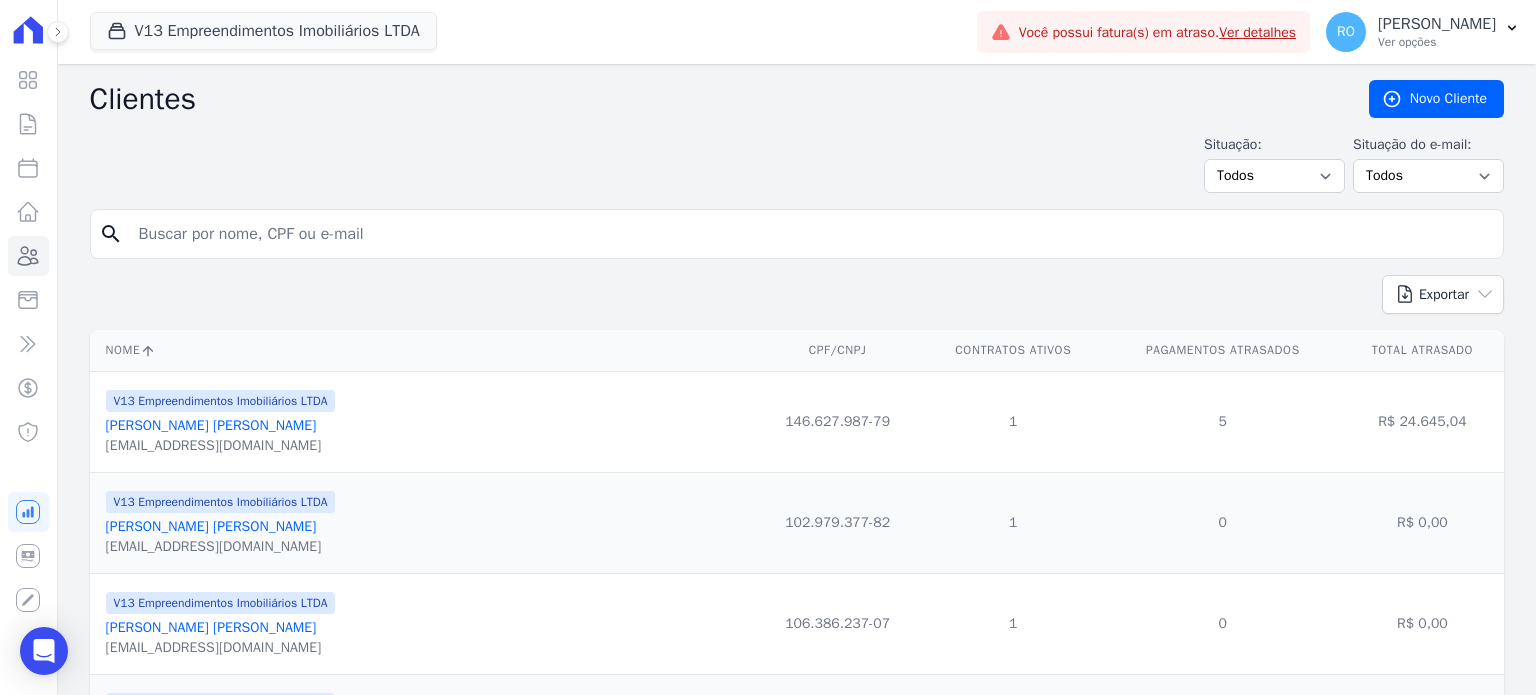 click at bounding box center [811, 234] 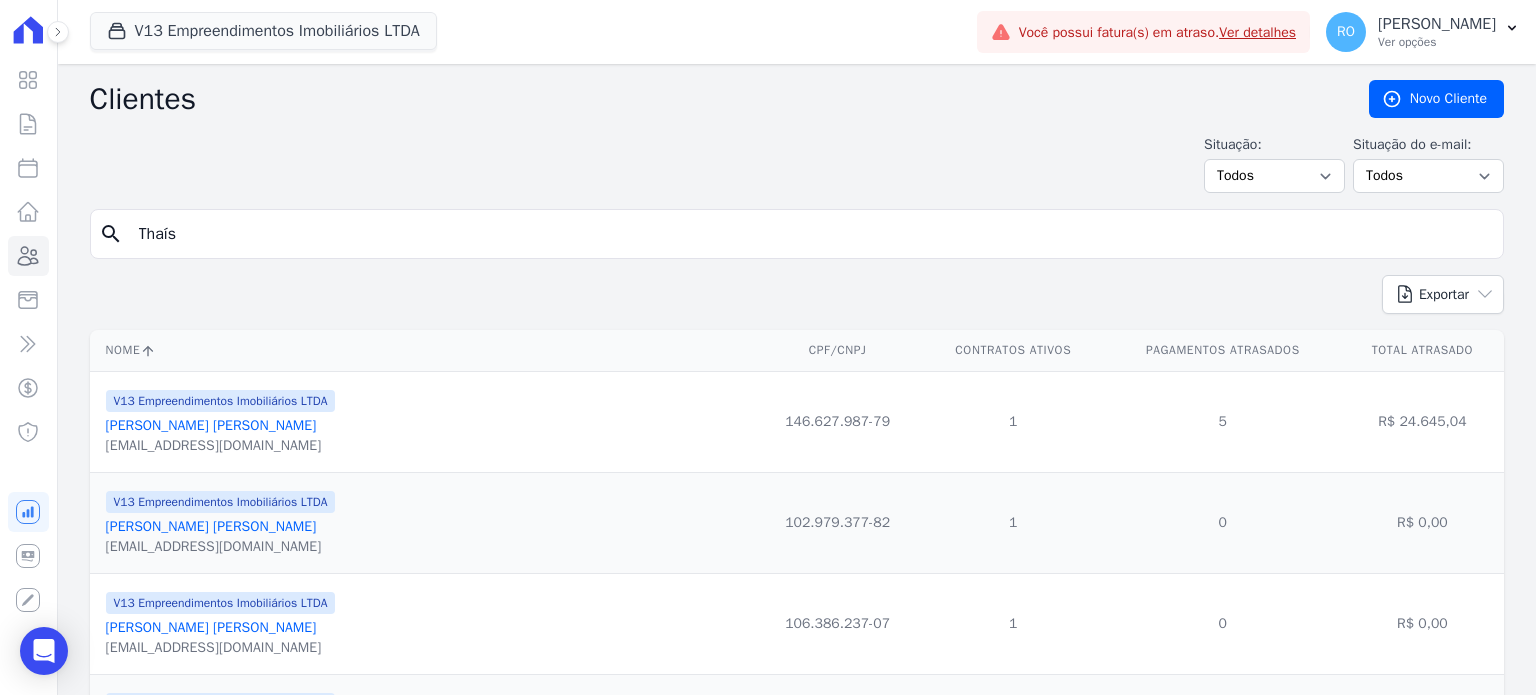 type on "Thaís" 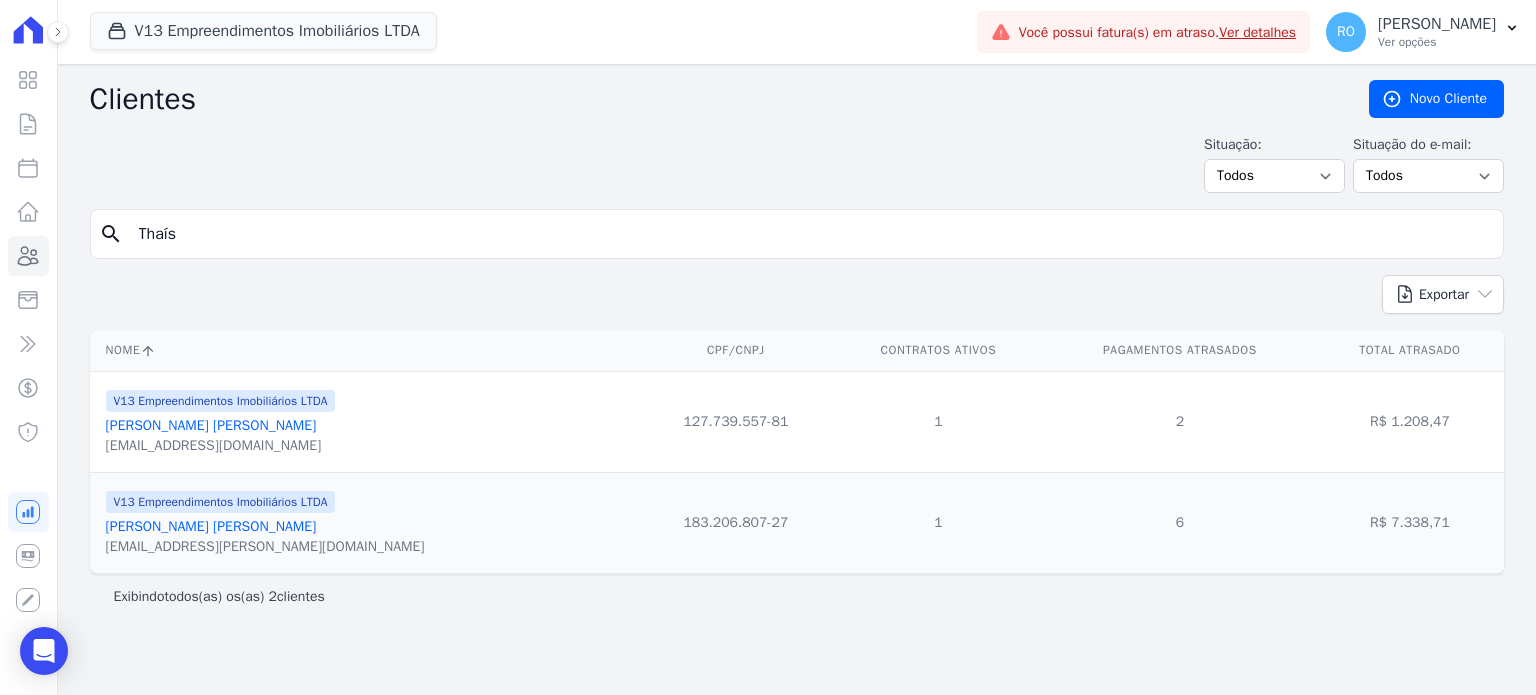 click on "Thaís Vianna Damis De Andrade" at bounding box center [211, 526] 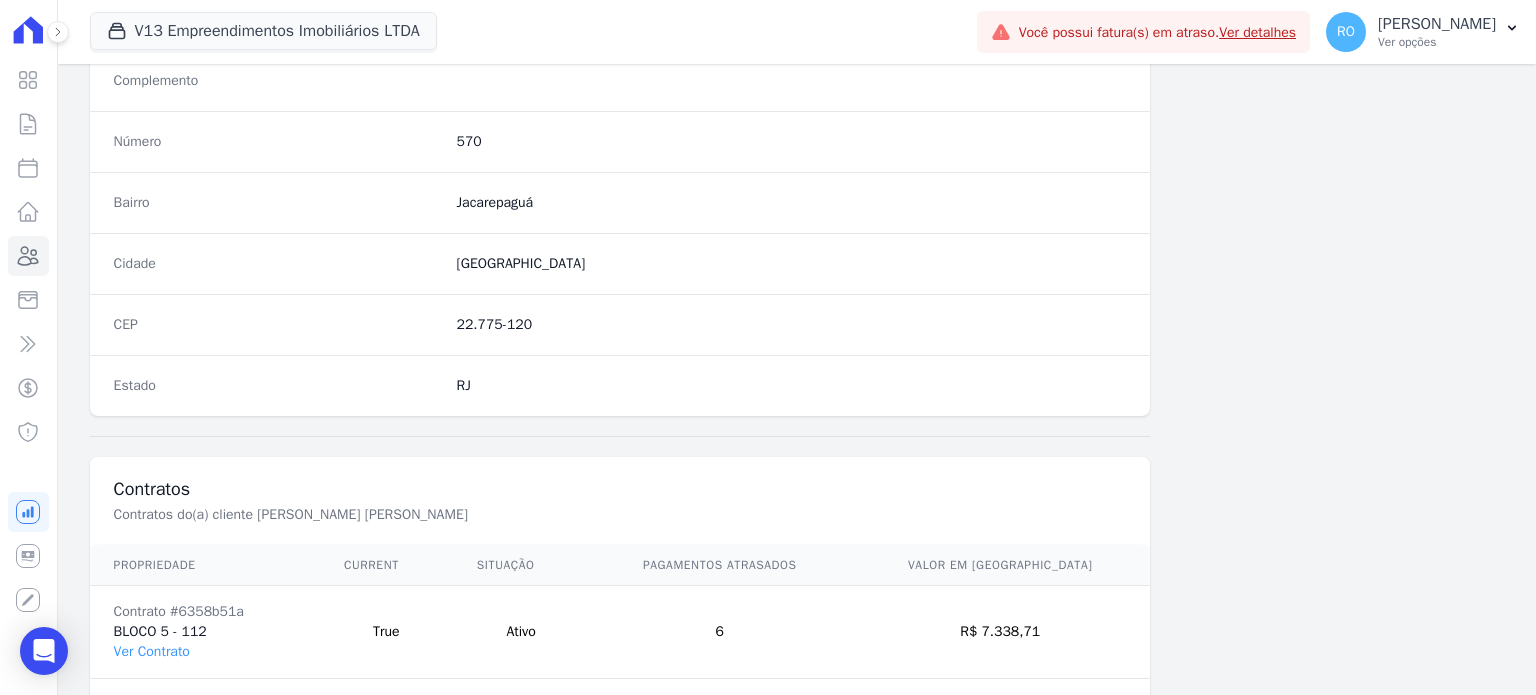 scroll, scrollTop: 1169, scrollLeft: 0, axis: vertical 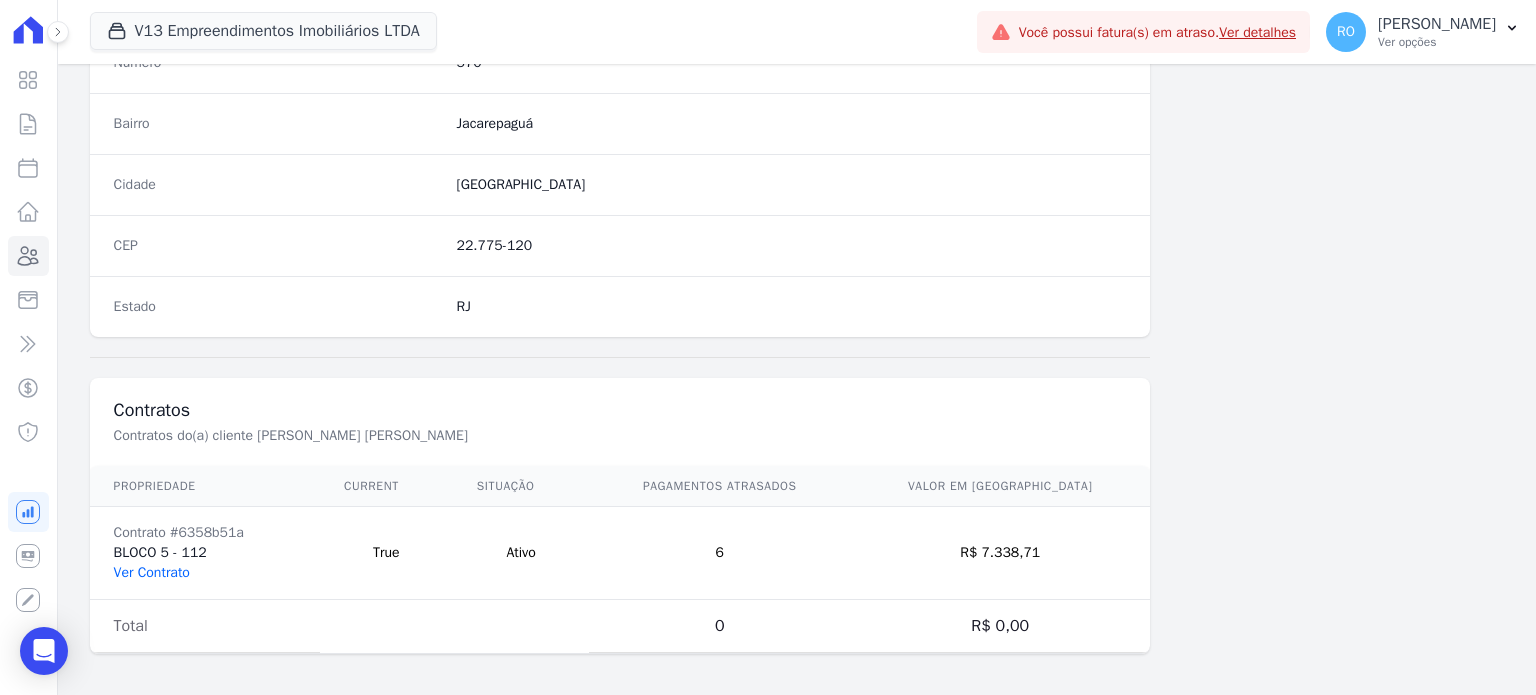 click on "Ver Contrato" at bounding box center [152, 572] 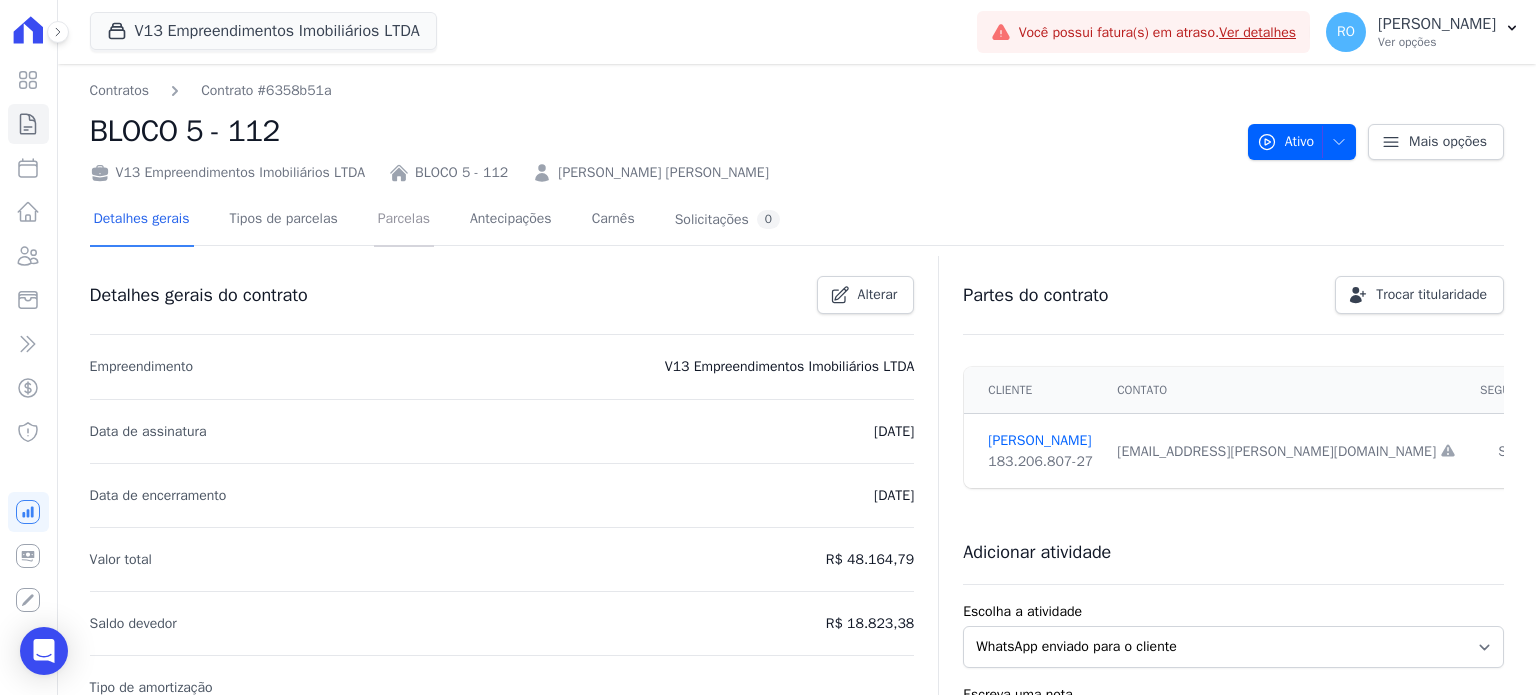 click on "Parcelas" at bounding box center [404, 220] 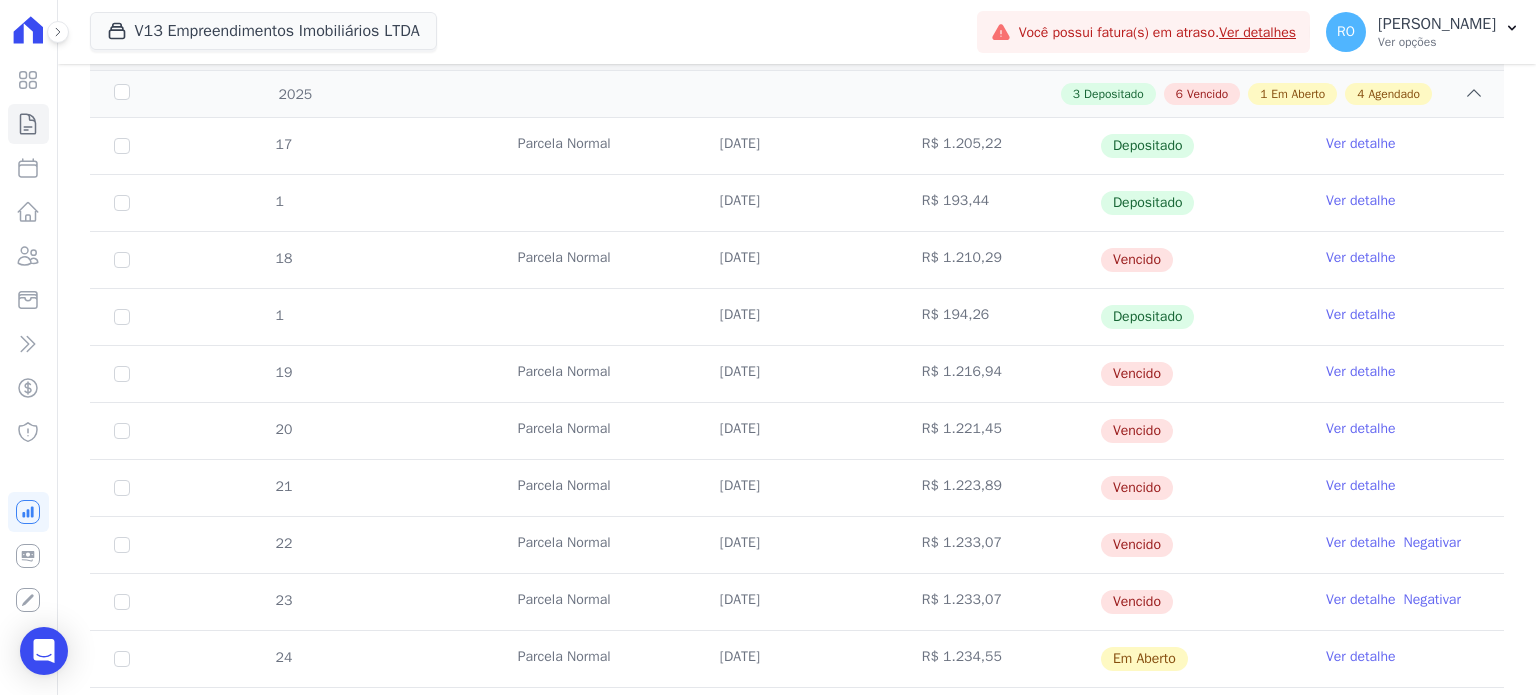 scroll, scrollTop: 400, scrollLeft: 0, axis: vertical 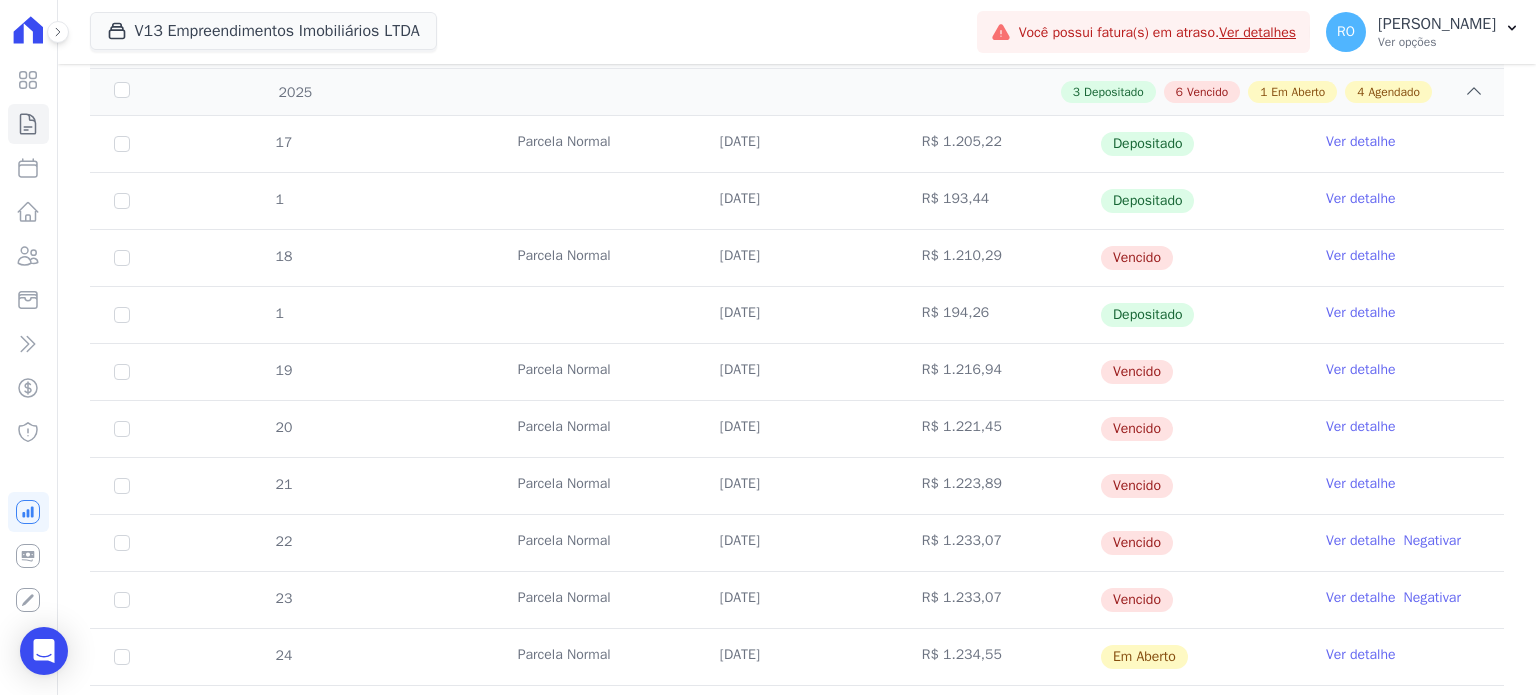 click on "Ver detalhe" at bounding box center [1361, 541] 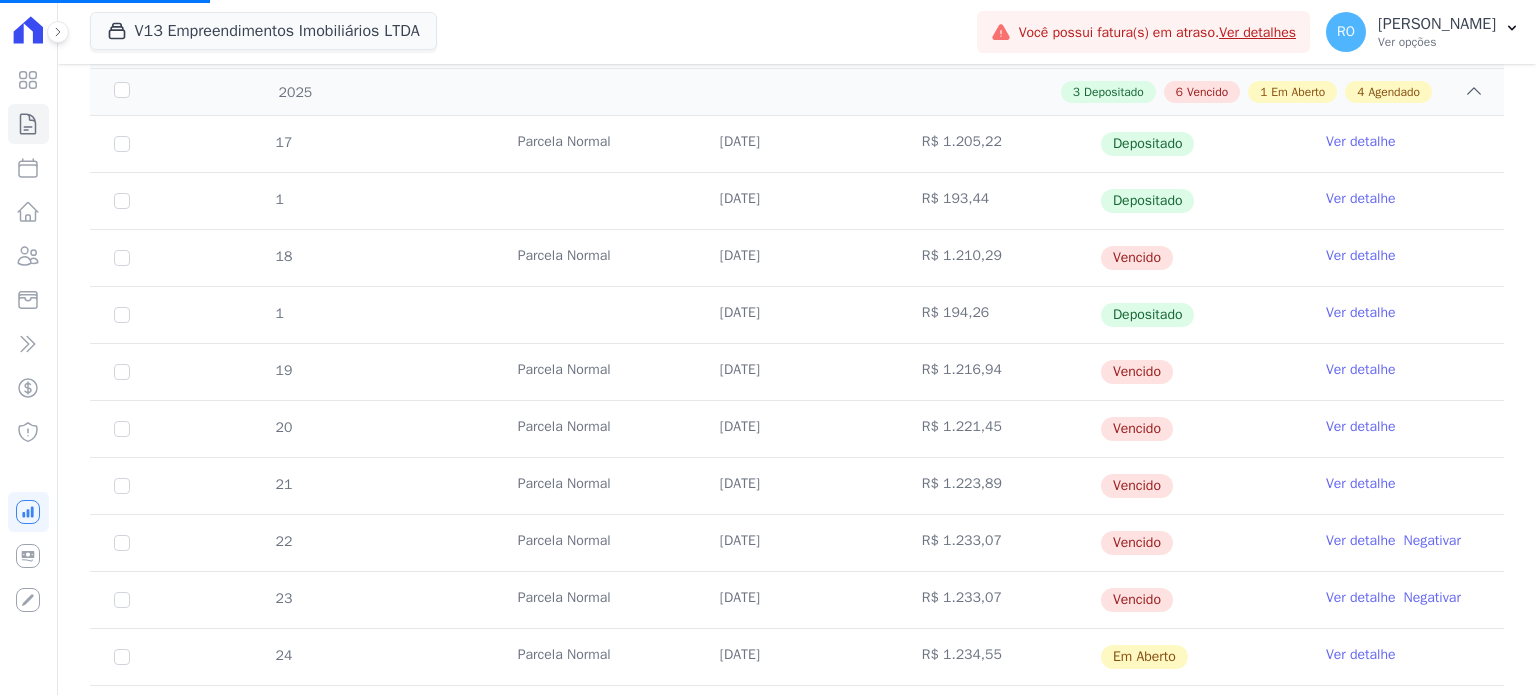 click on "Ver detalhe" at bounding box center (1361, 541) 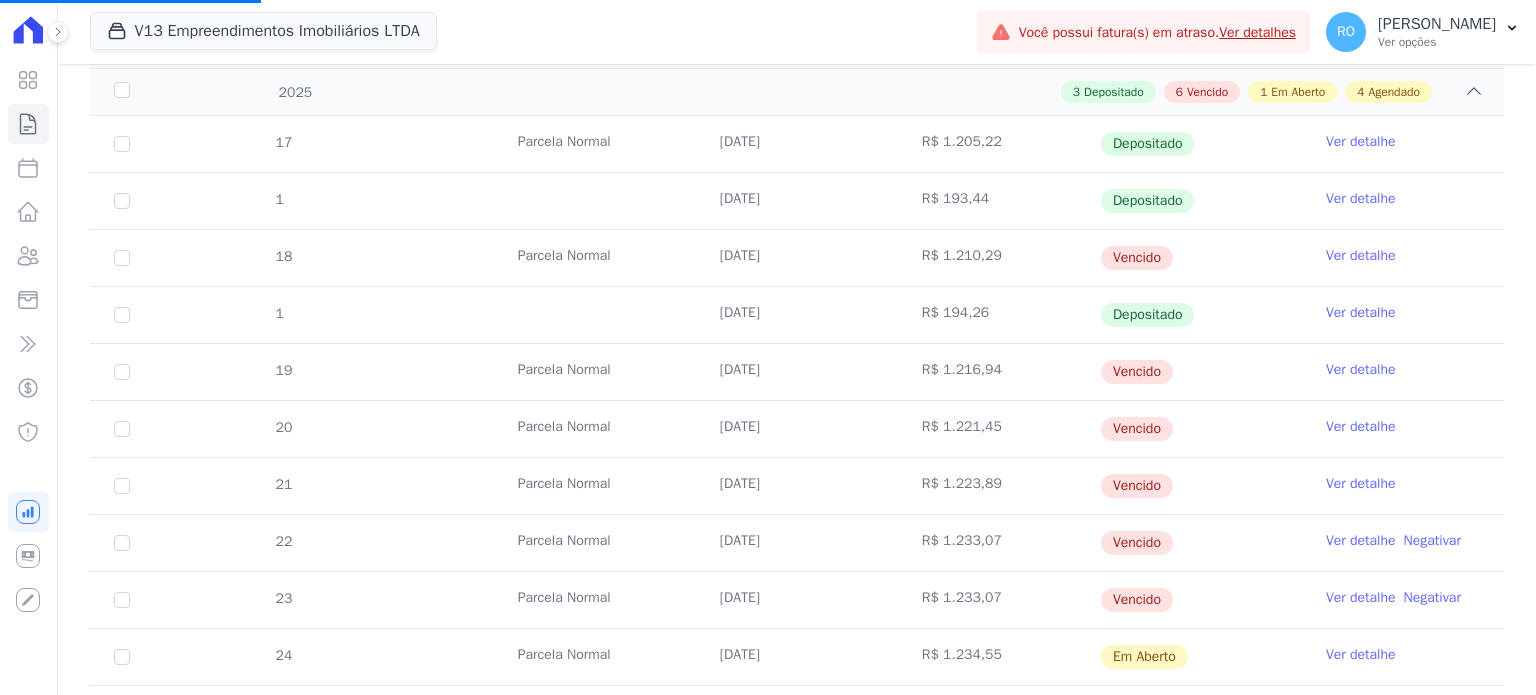 click on "Ver detalhe" at bounding box center (1361, 541) 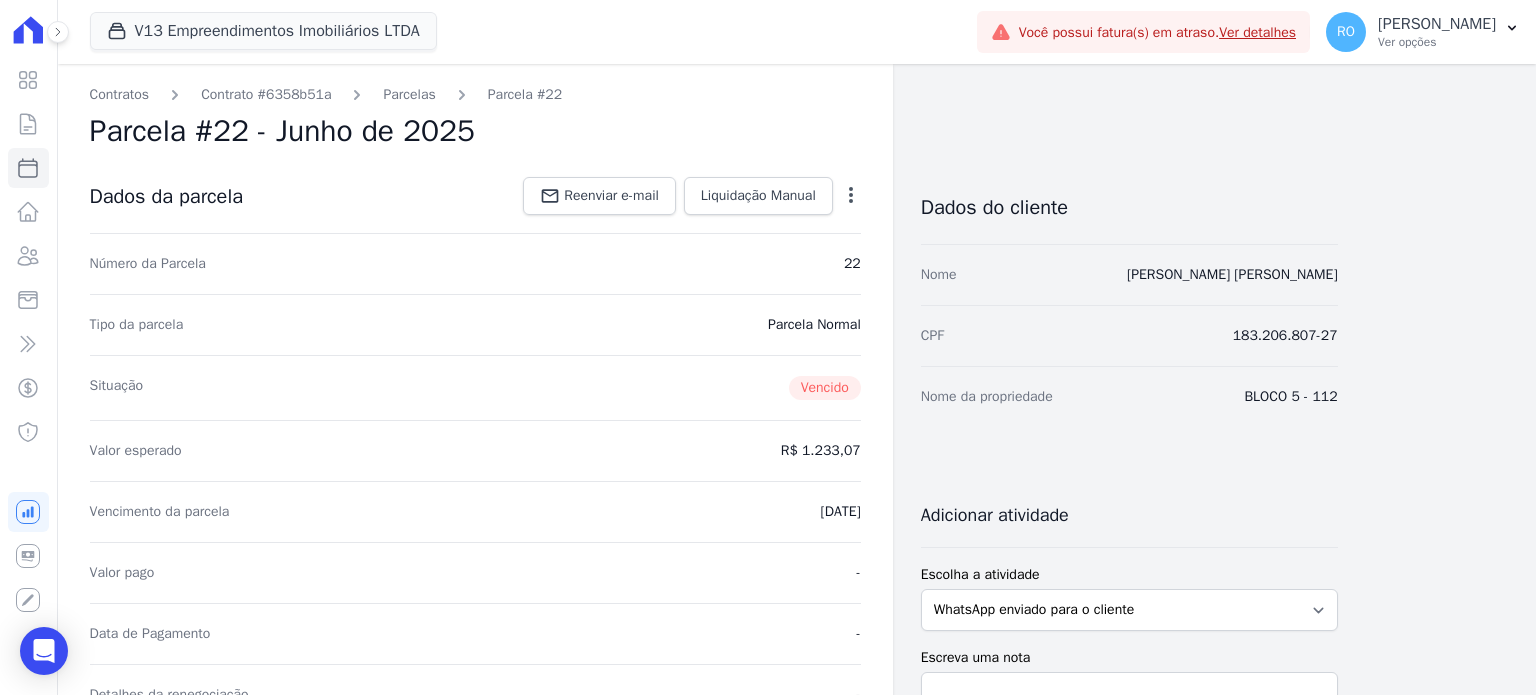 click 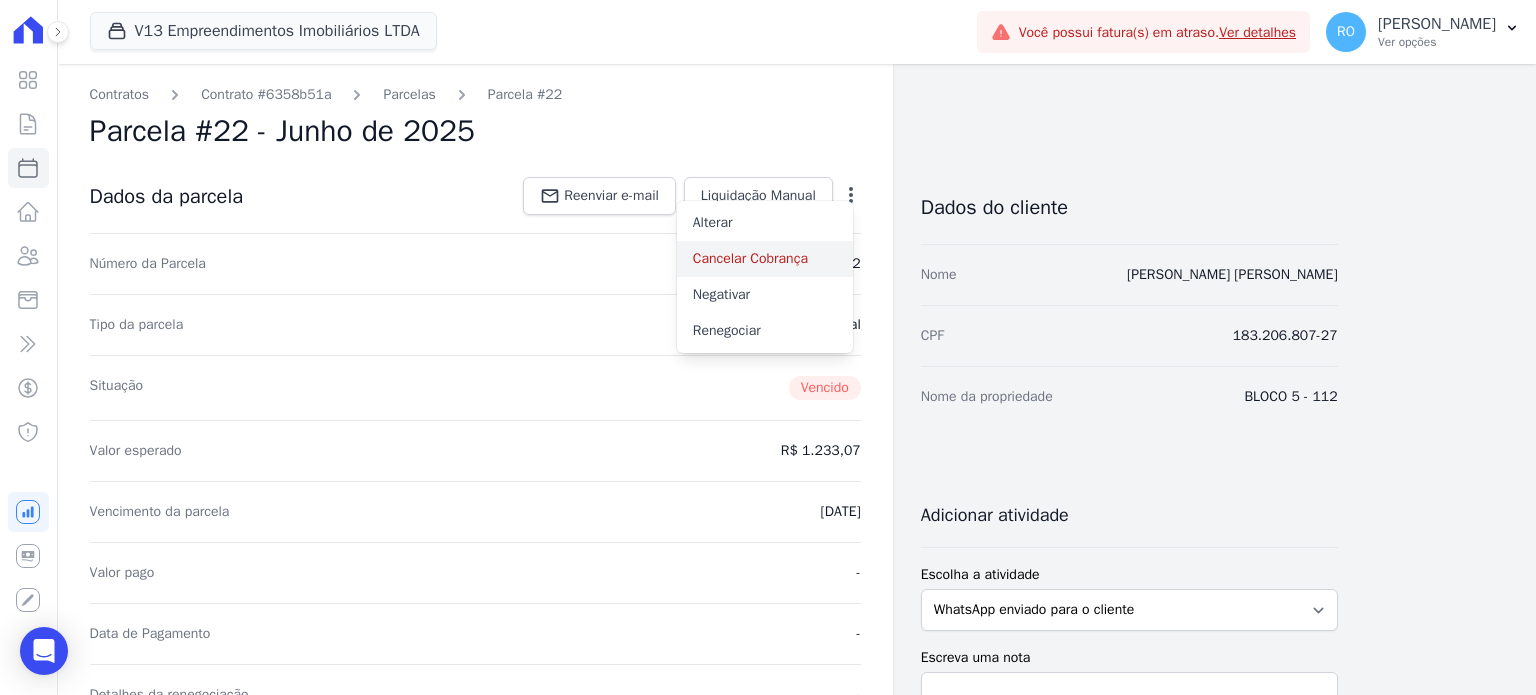 click on "Cancelar Cobrança" at bounding box center [765, 259] 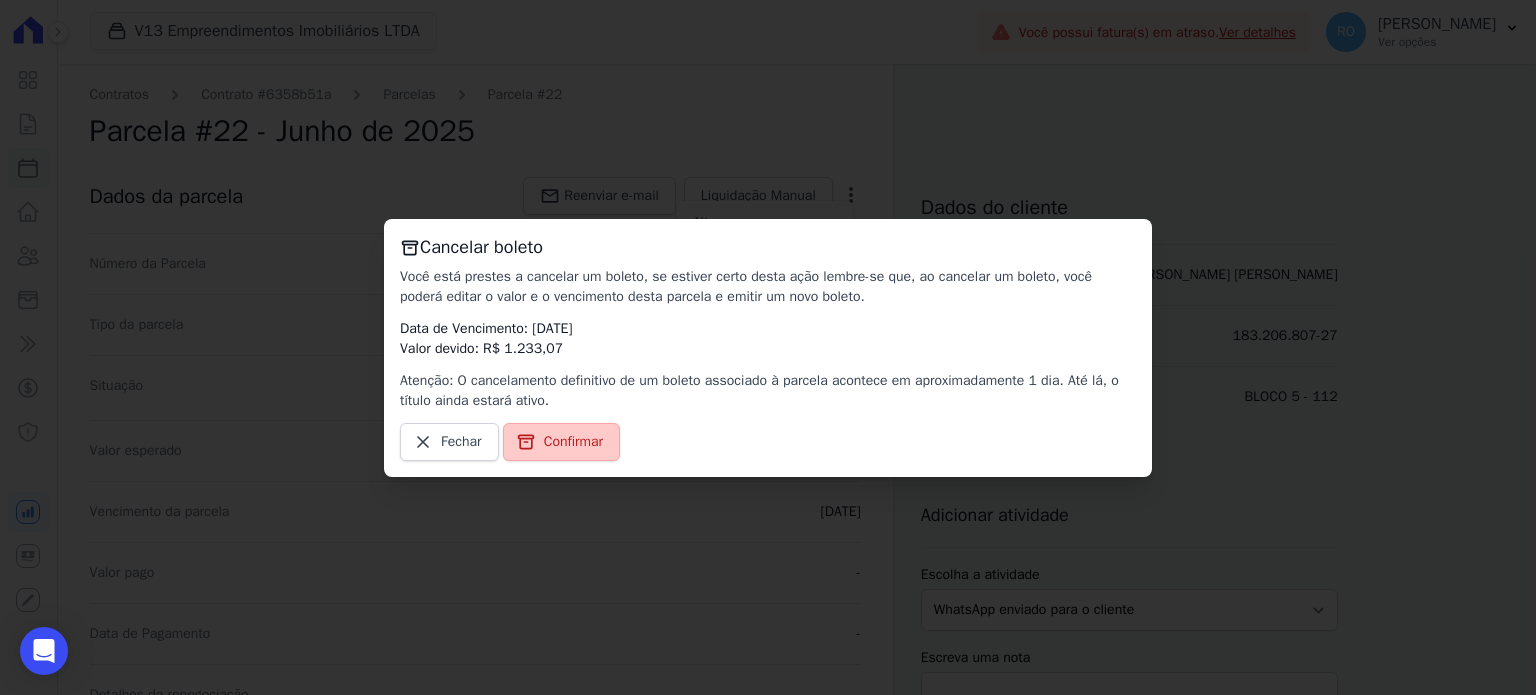 click on "Confirmar" at bounding box center [573, 442] 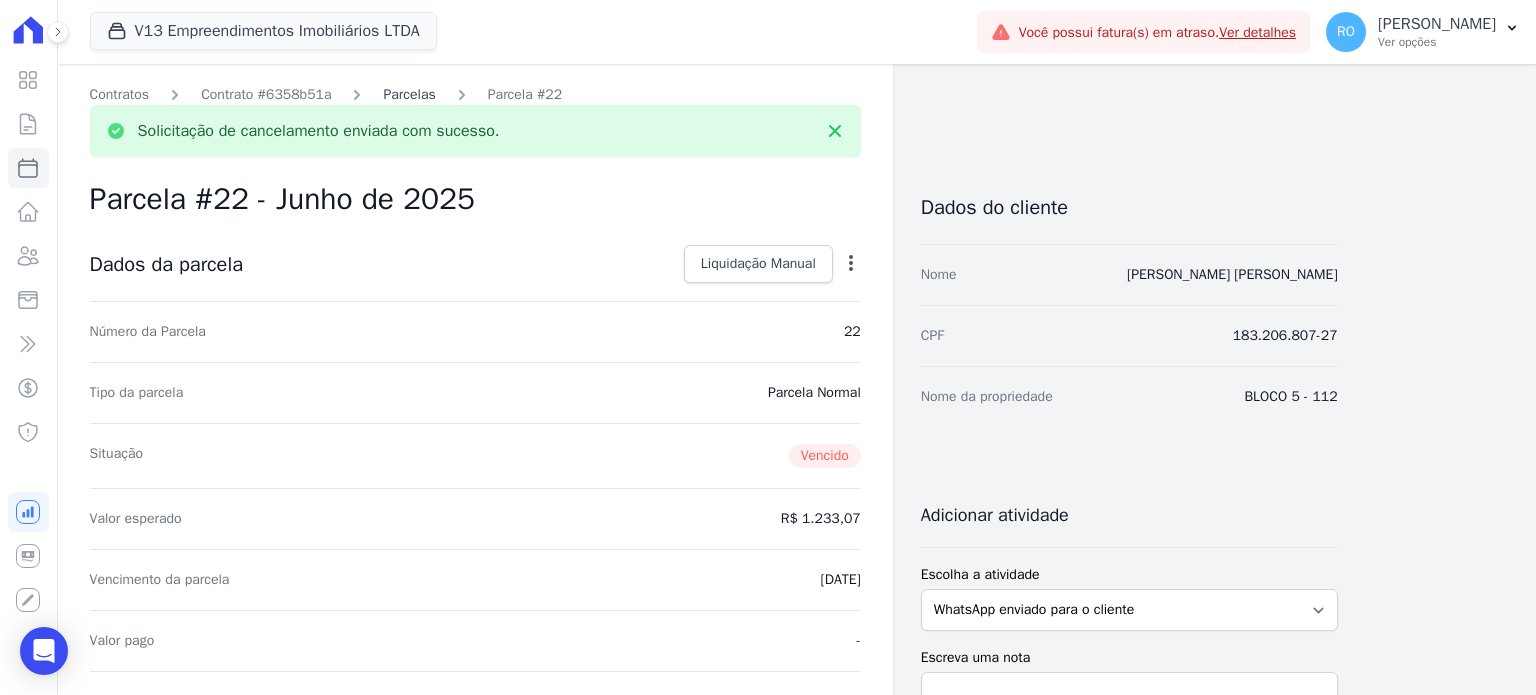 click on "Parcelas" at bounding box center (409, 94) 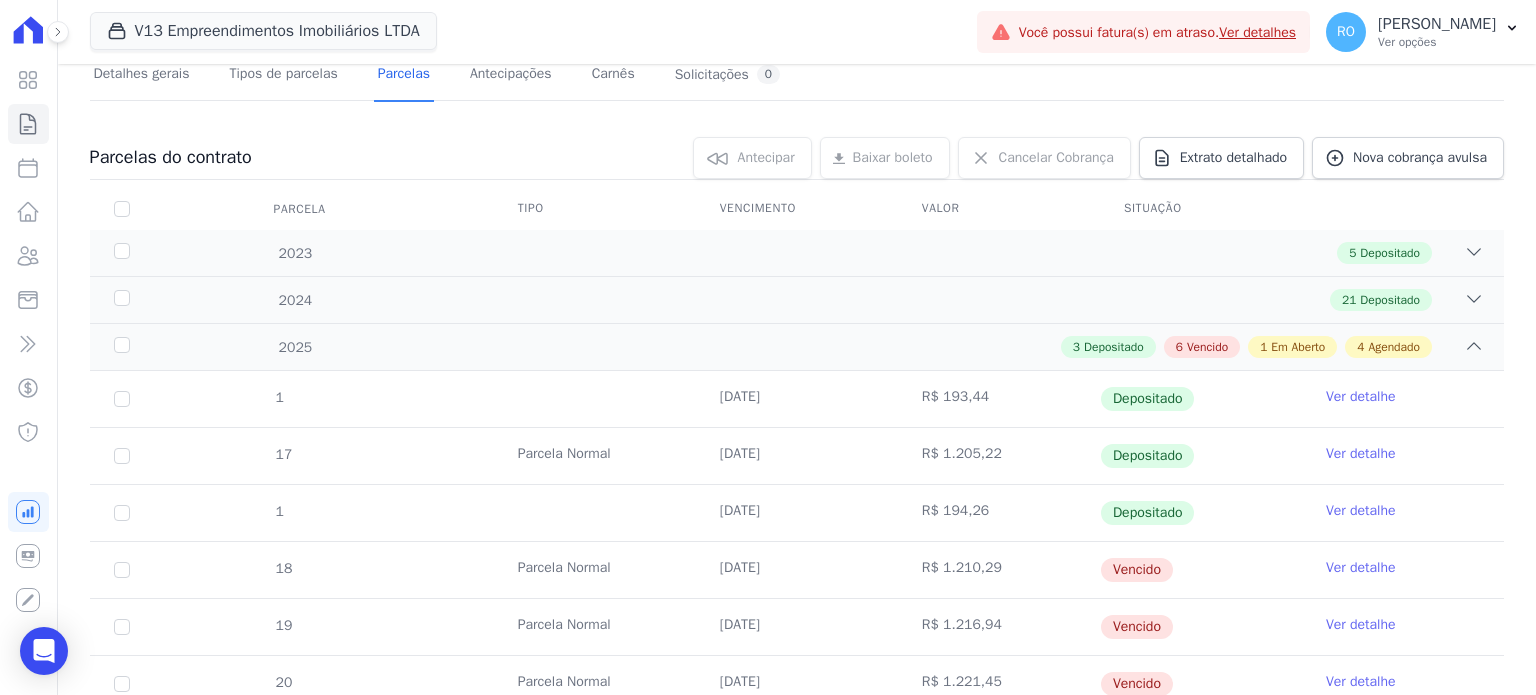 scroll, scrollTop: 673, scrollLeft: 0, axis: vertical 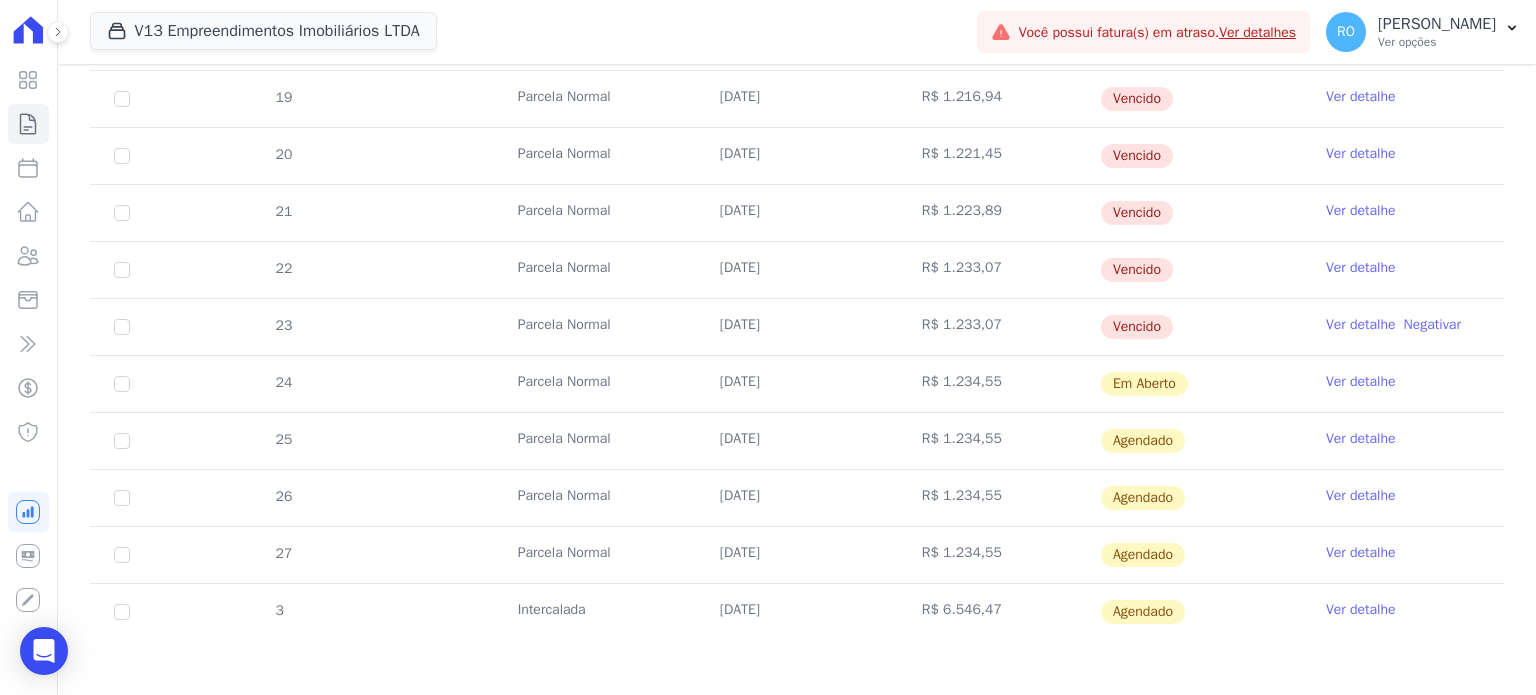 click on "Ver detalhe" at bounding box center (1361, 325) 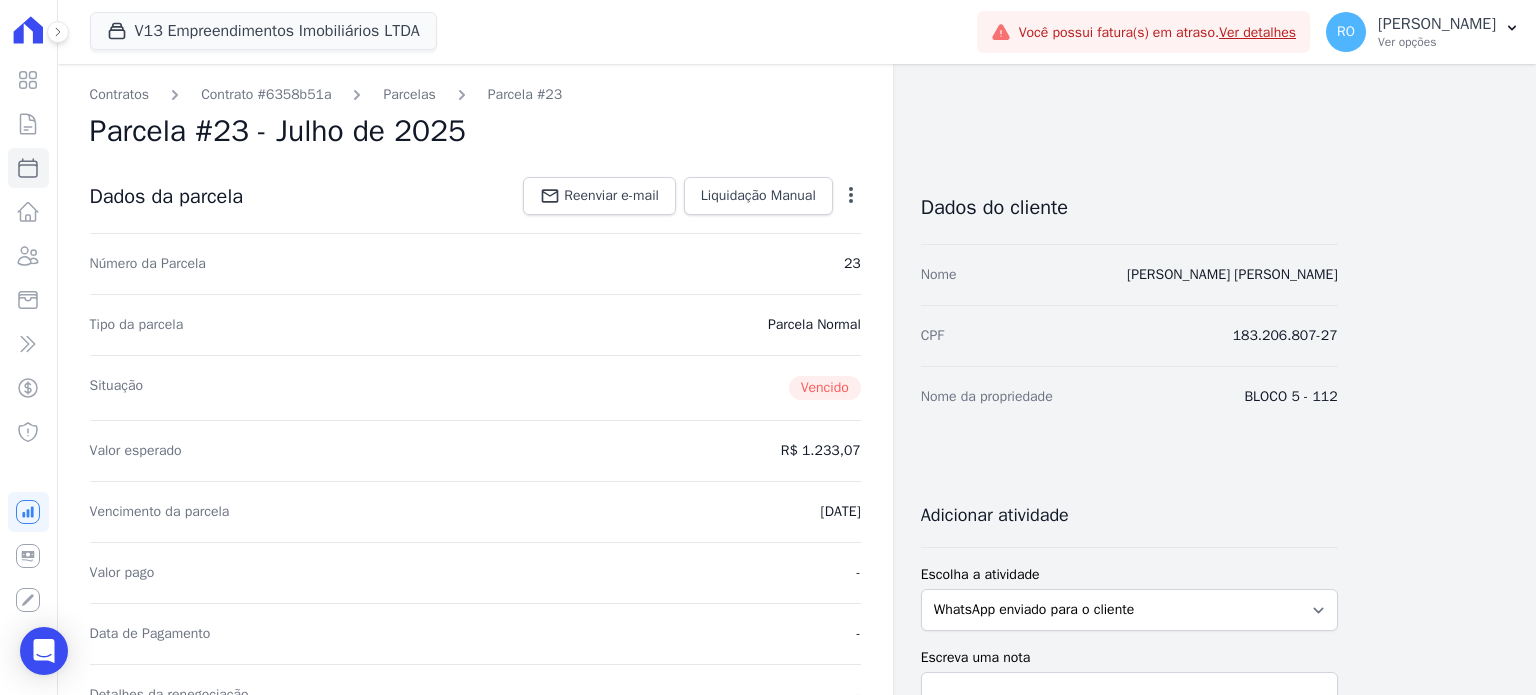 click on "Open options
Alterar
Cancelar Cobrança
Cancelar boleto
Você está prestes a cancelar um boleto, se estiver certo desta ação lembre-se que,
ao cancelar um boleto, você poderá editar o valor e o vencimento desta parcela e emitir um novo boleto.
Data de Vencimento: 10/07/2025
Valor devido: R$ 1.233,07
Atenção: O cancelamento definitivo de um boleto associado à parcela acontece em aproximadamente 1 dia.
Até lá, o título ainda estará ativo.
Fechar
Confirmar" at bounding box center (847, 198) 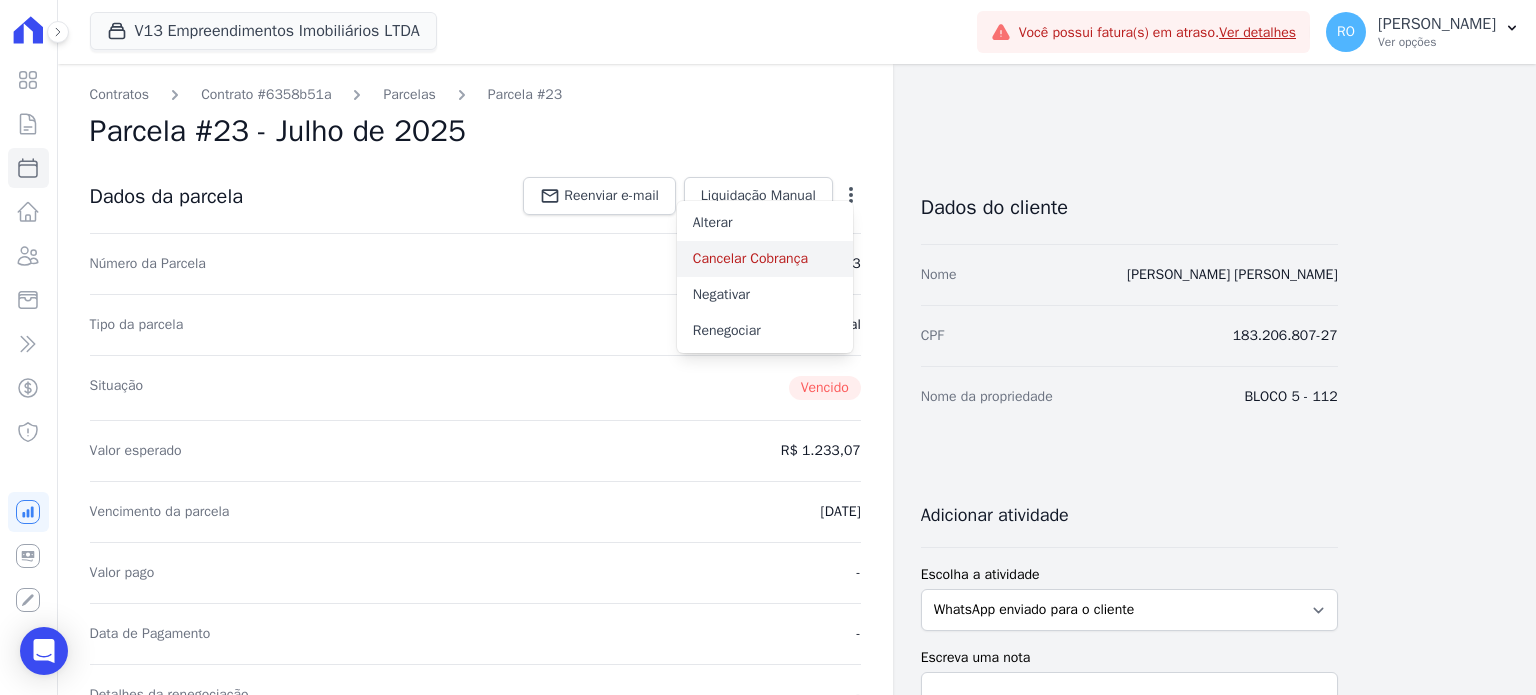 click on "Cancelar Cobrança" at bounding box center (765, 259) 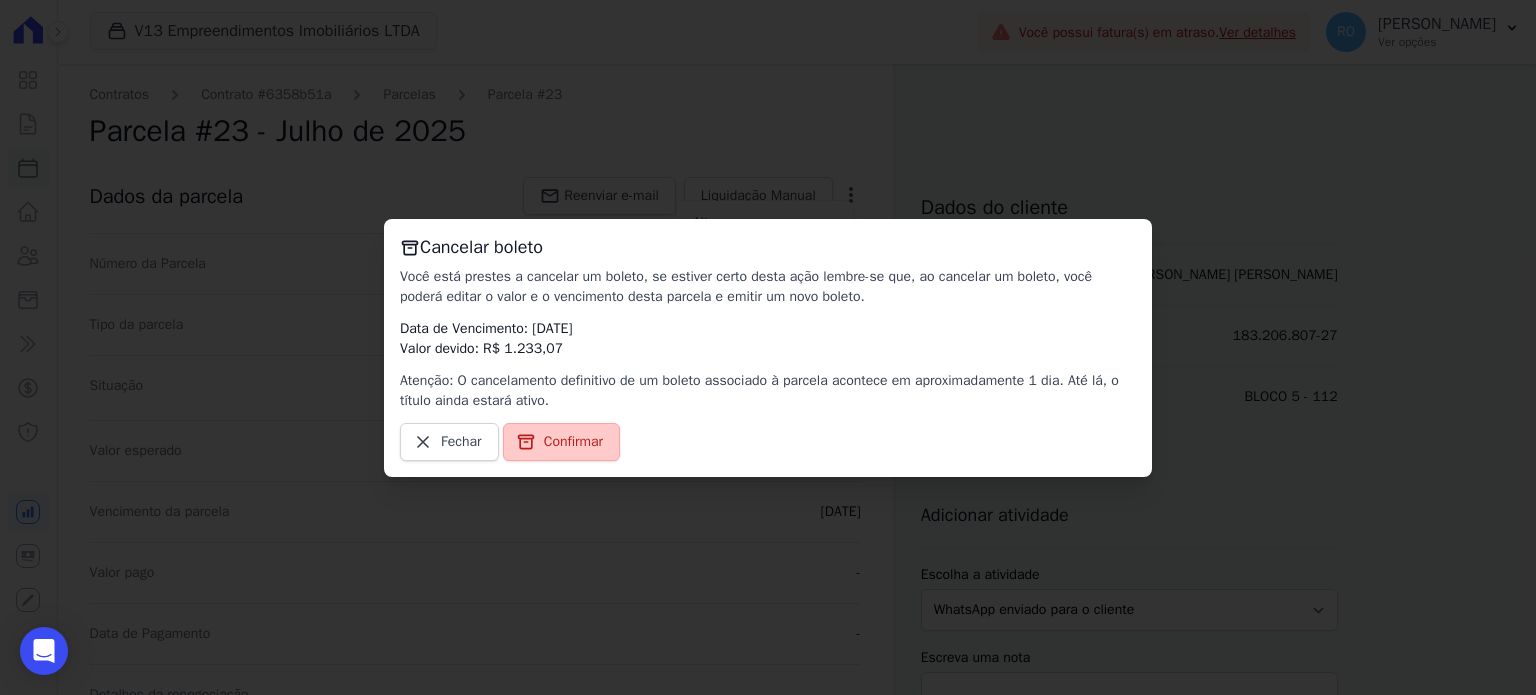 click on "Confirmar" at bounding box center (573, 442) 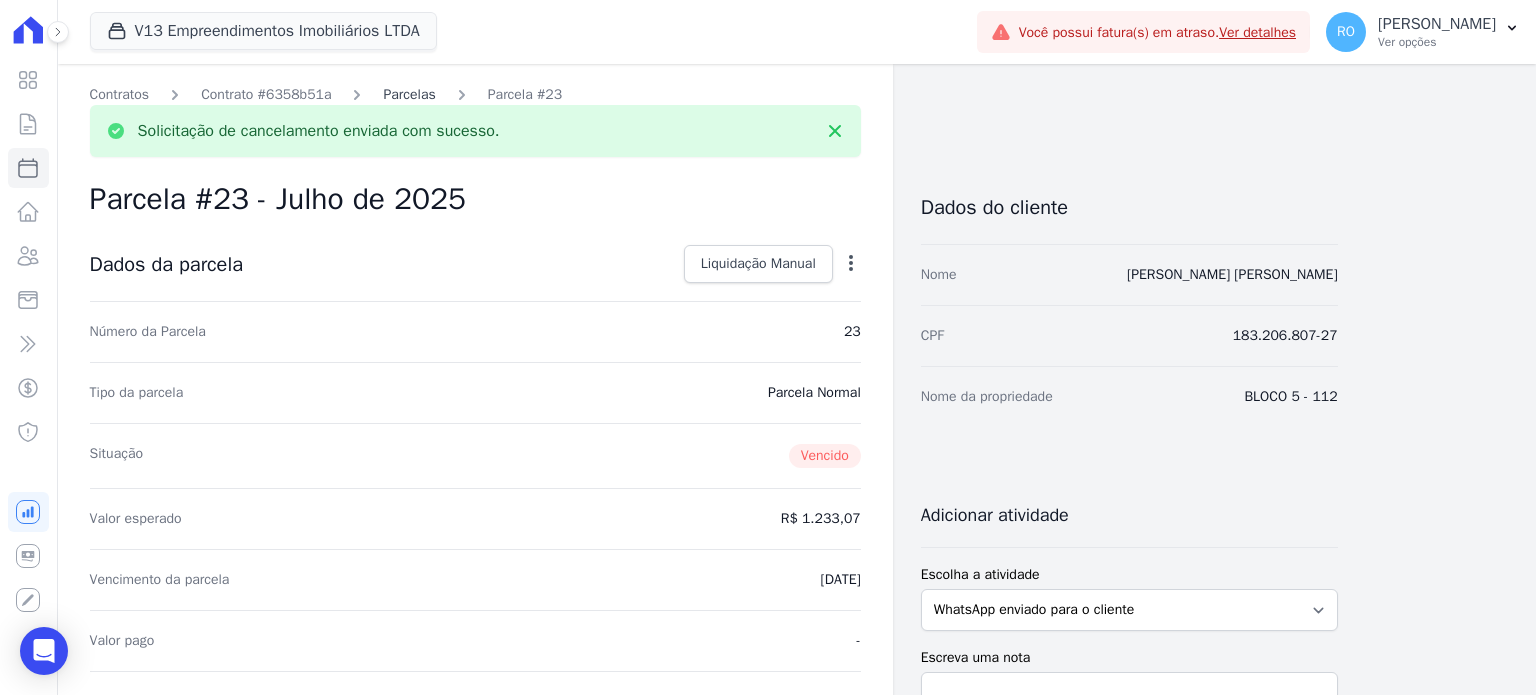 click on "Parcelas" at bounding box center [409, 94] 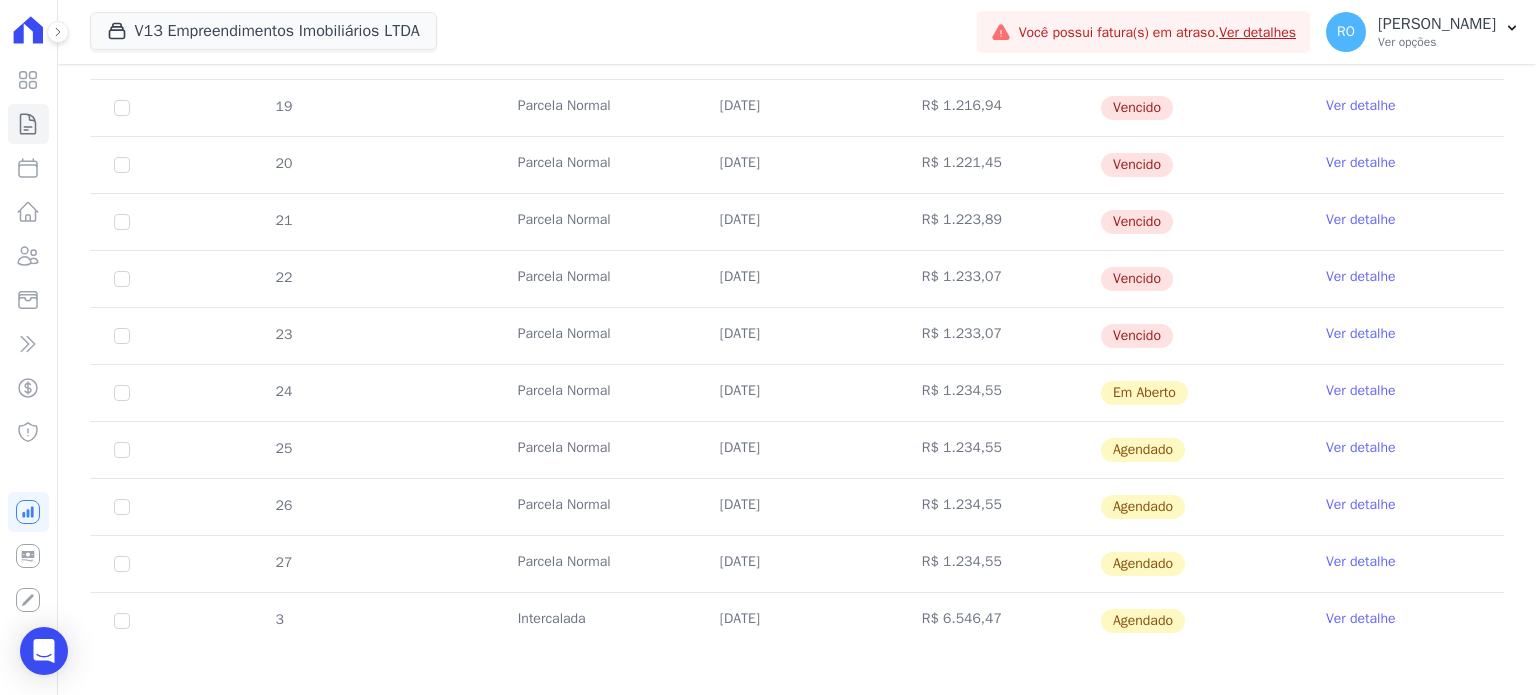 scroll, scrollTop: 673, scrollLeft: 0, axis: vertical 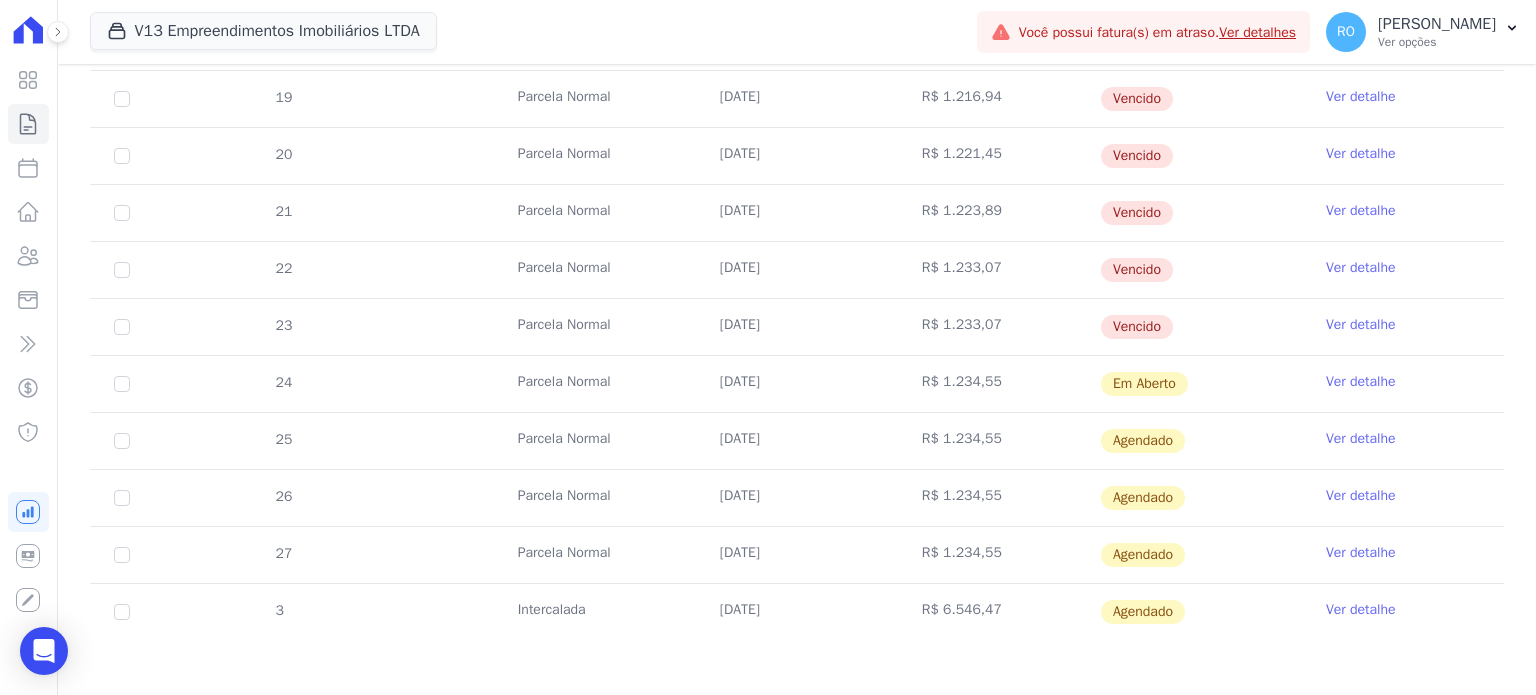 click on "Ver detalhe" at bounding box center [1361, 382] 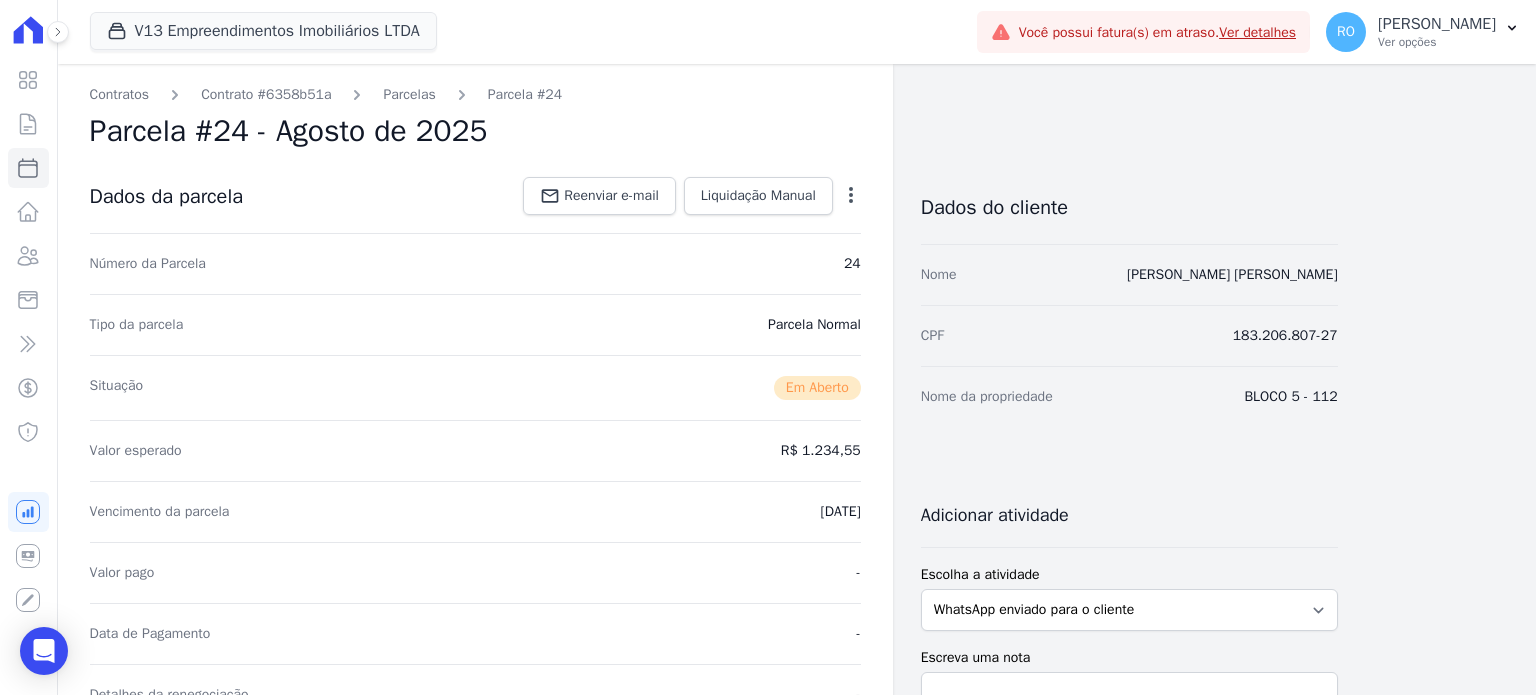 click 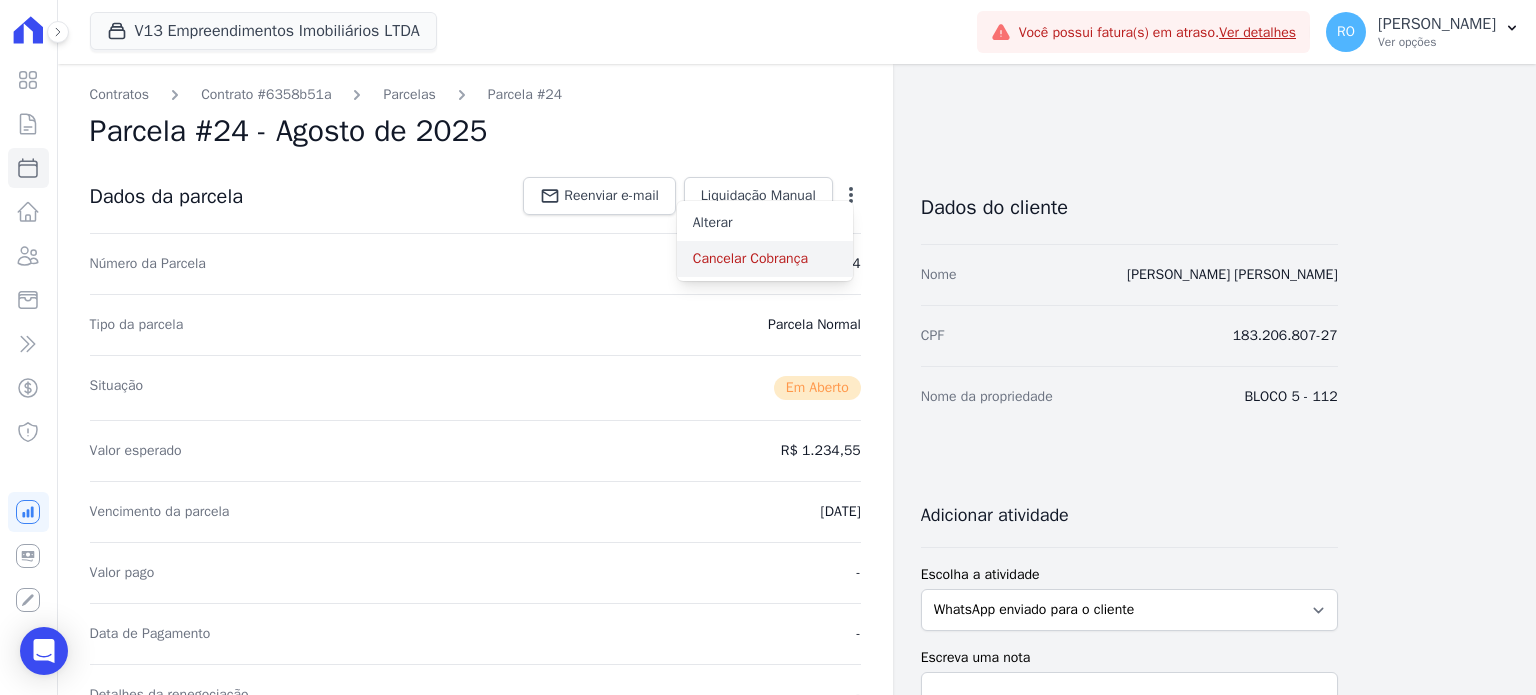 click on "Cancelar Cobrança" at bounding box center [765, 259] 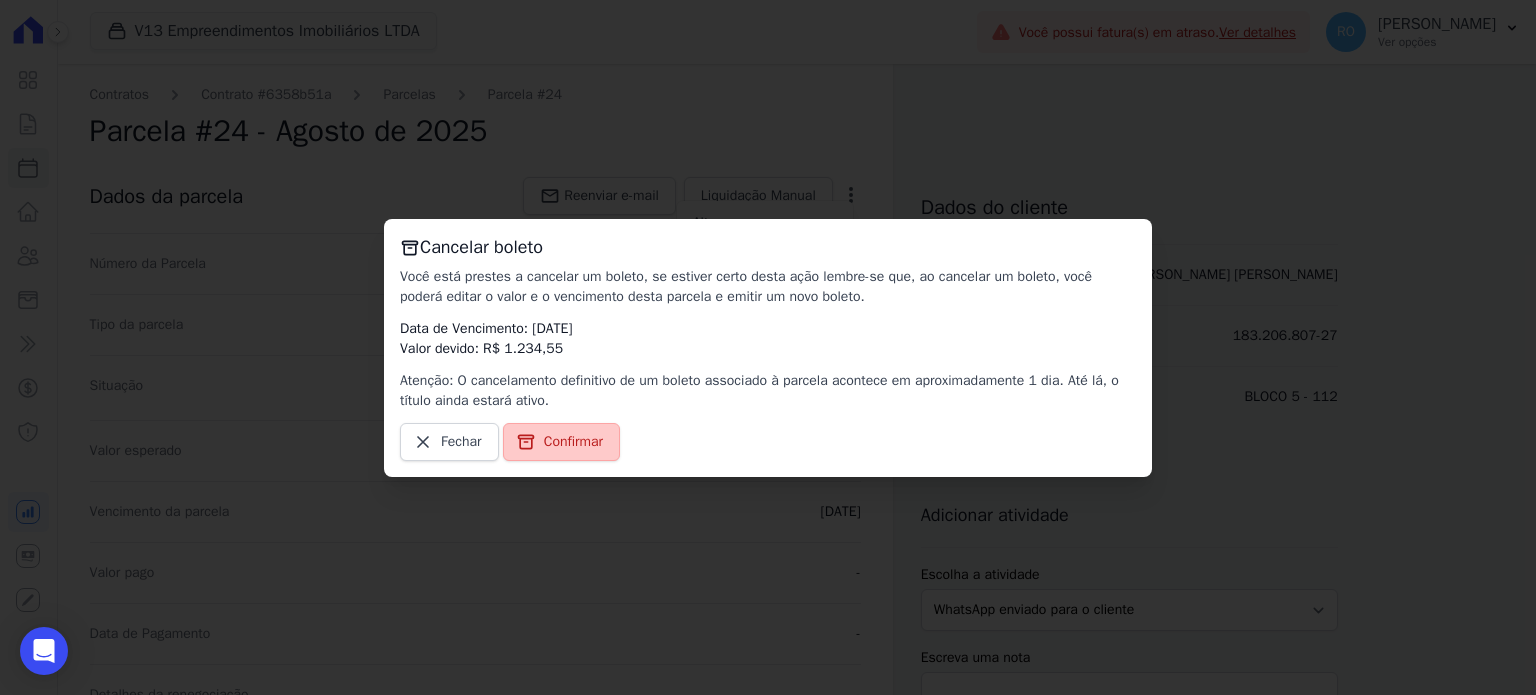 click on "Confirmar" at bounding box center (573, 442) 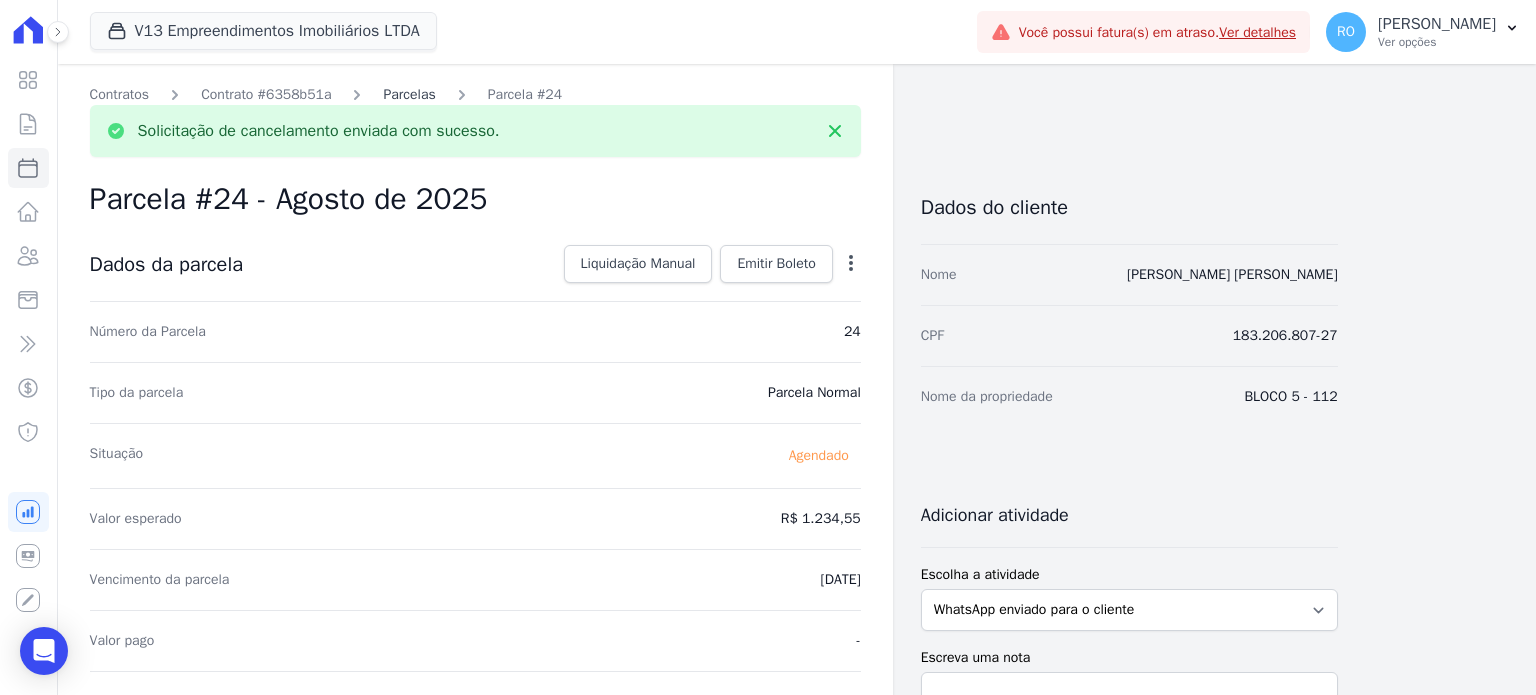 click on "Parcelas" at bounding box center [409, 94] 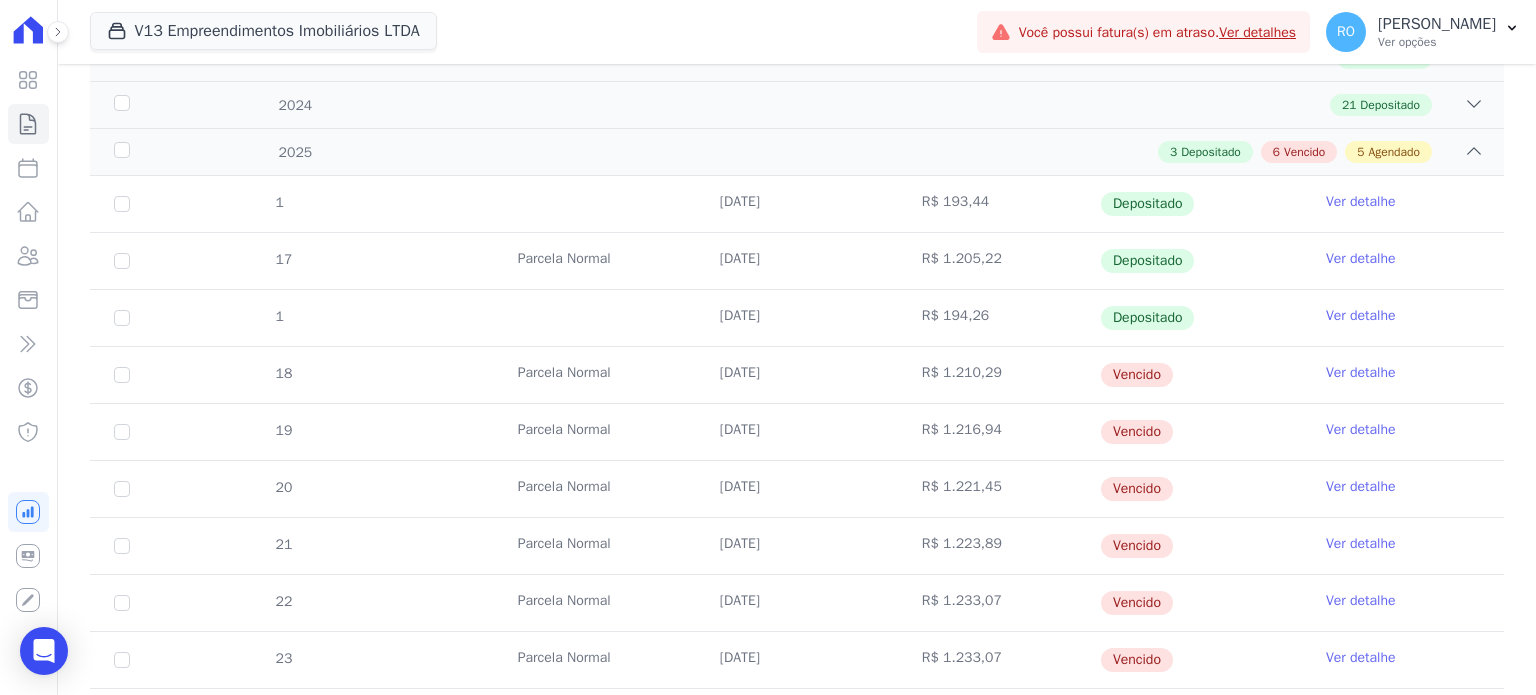 scroll, scrollTop: 673, scrollLeft: 0, axis: vertical 